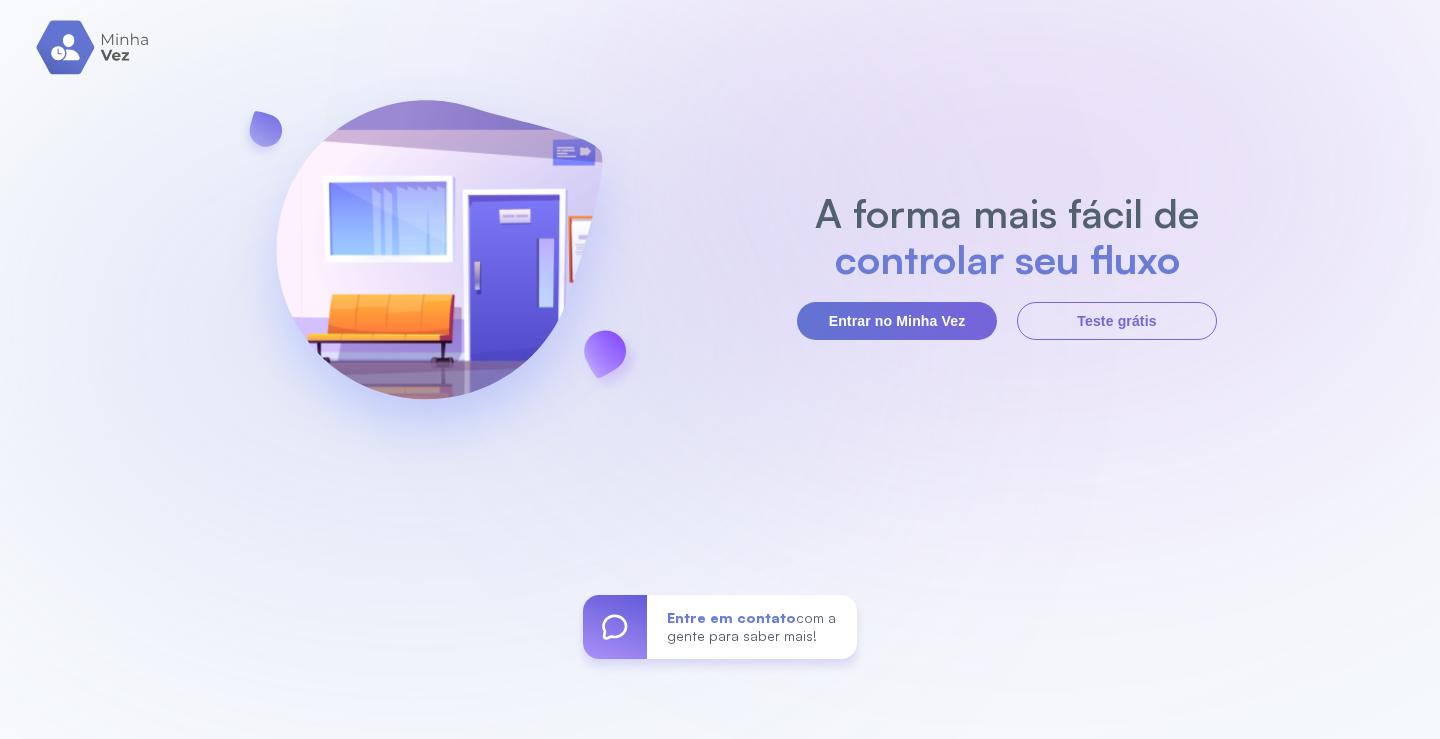 scroll, scrollTop: 0, scrollLeft: 0, axis: both 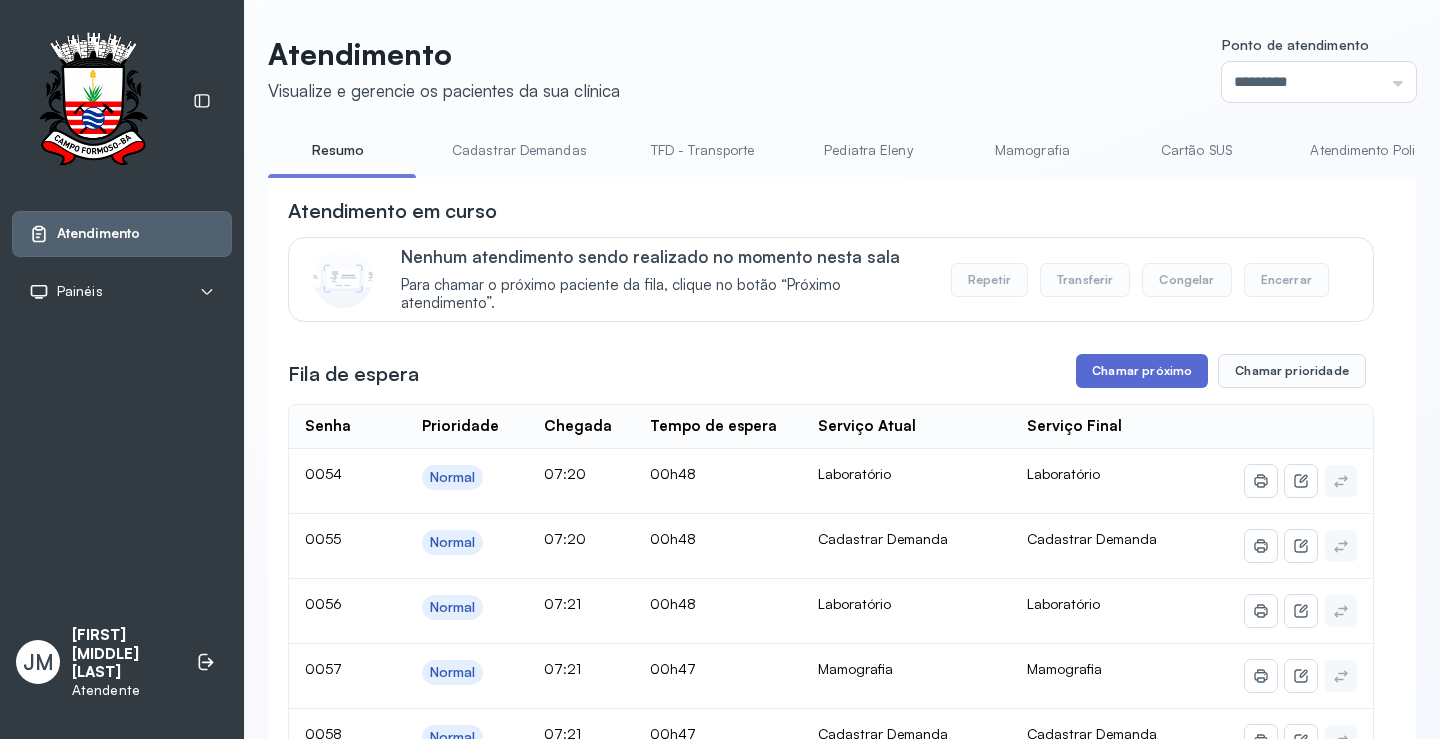 click on "Chamar próximo" at bounding box center (1142, 371) 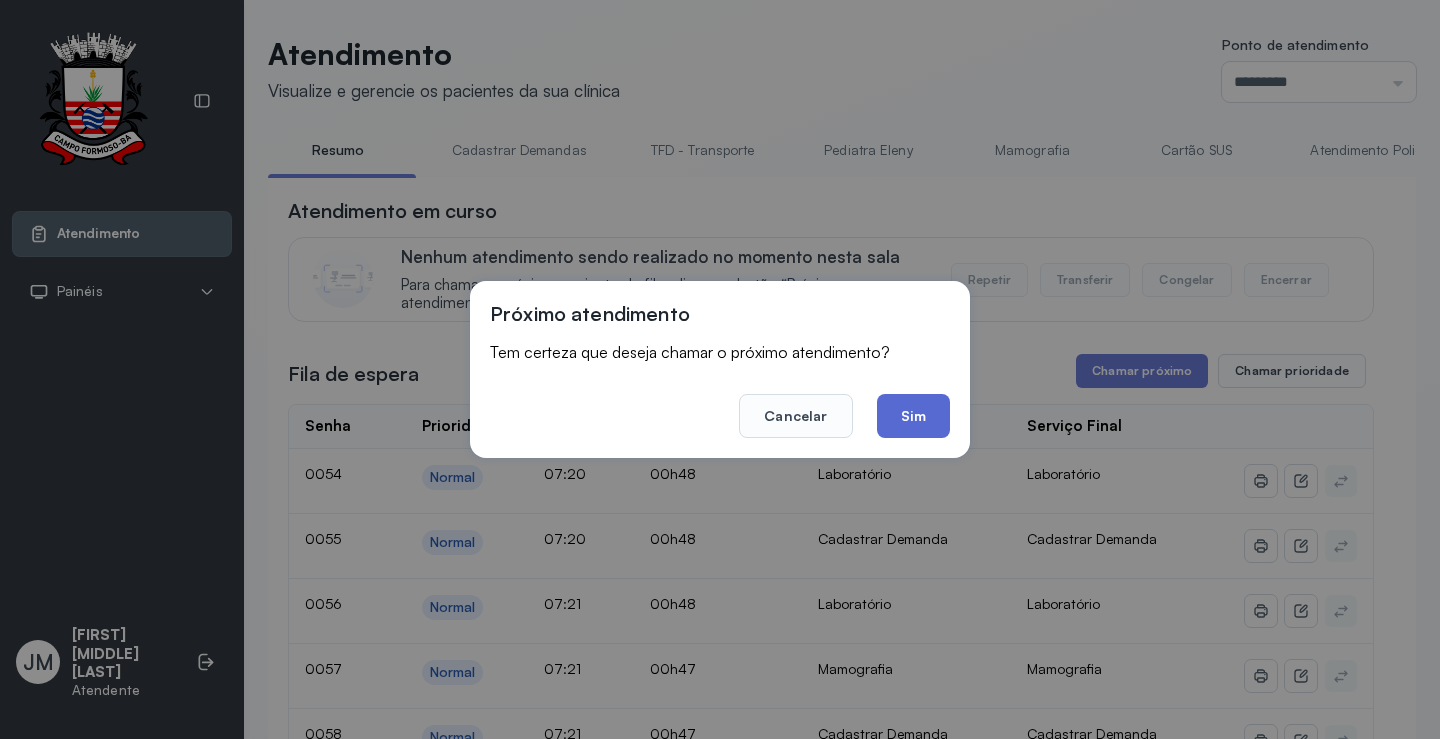 click on "Sim" 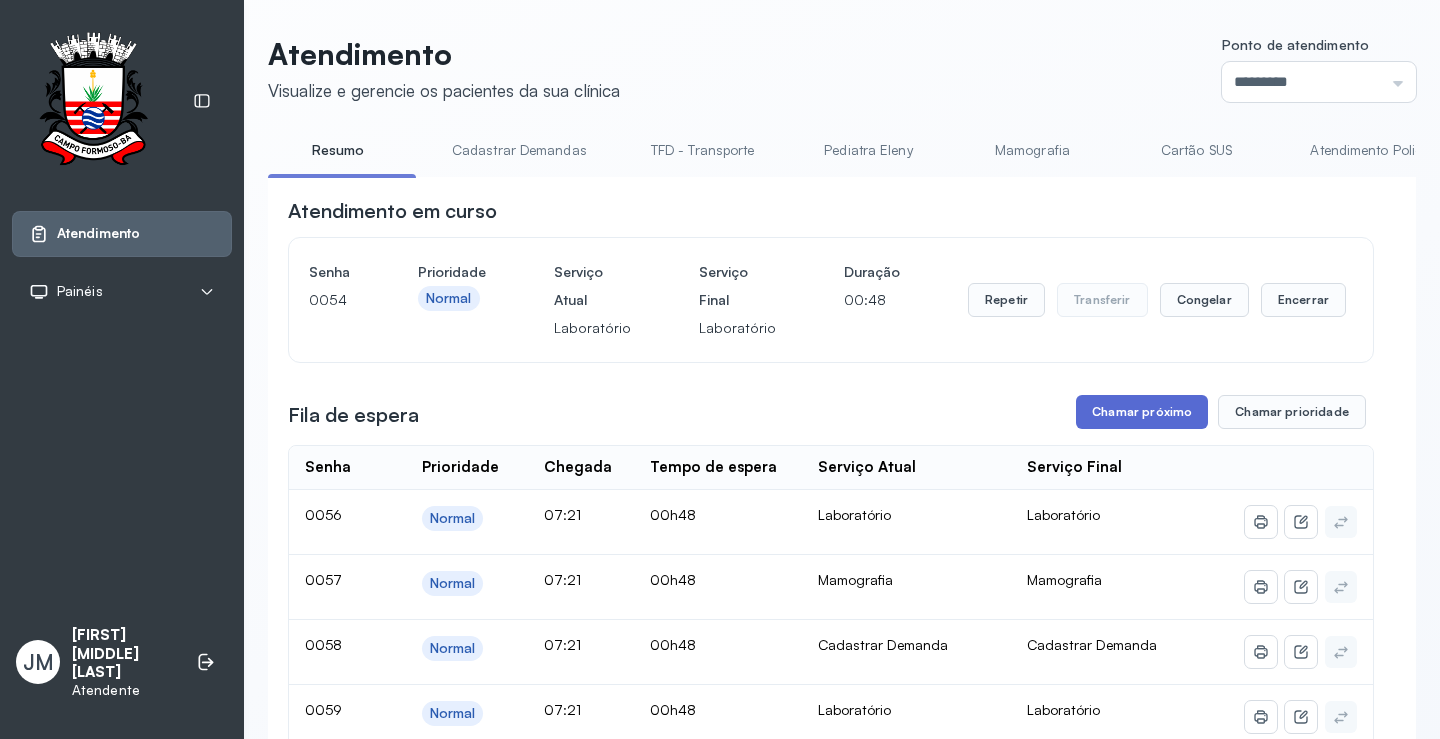 click on "Chamar próximo" at bounding box center (1142, 412) 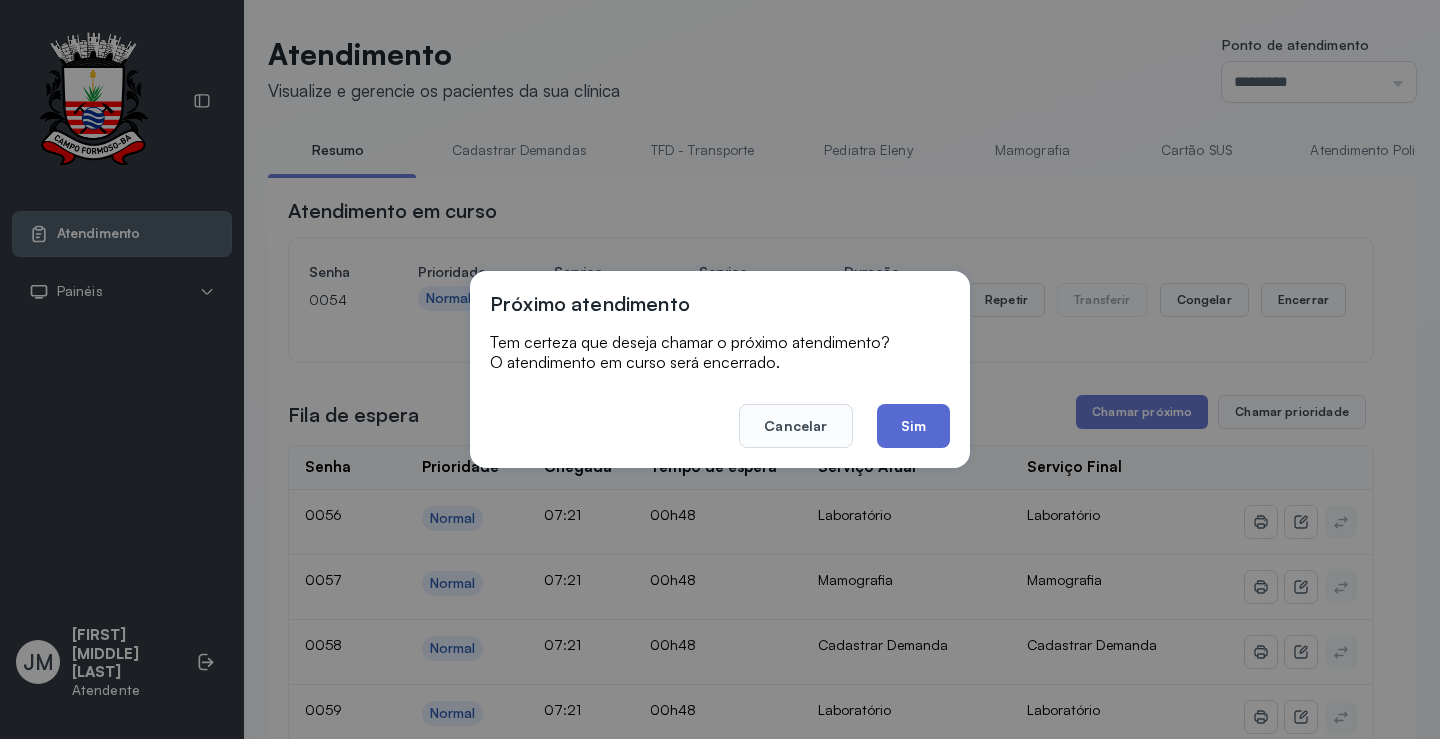 click on "Sim" 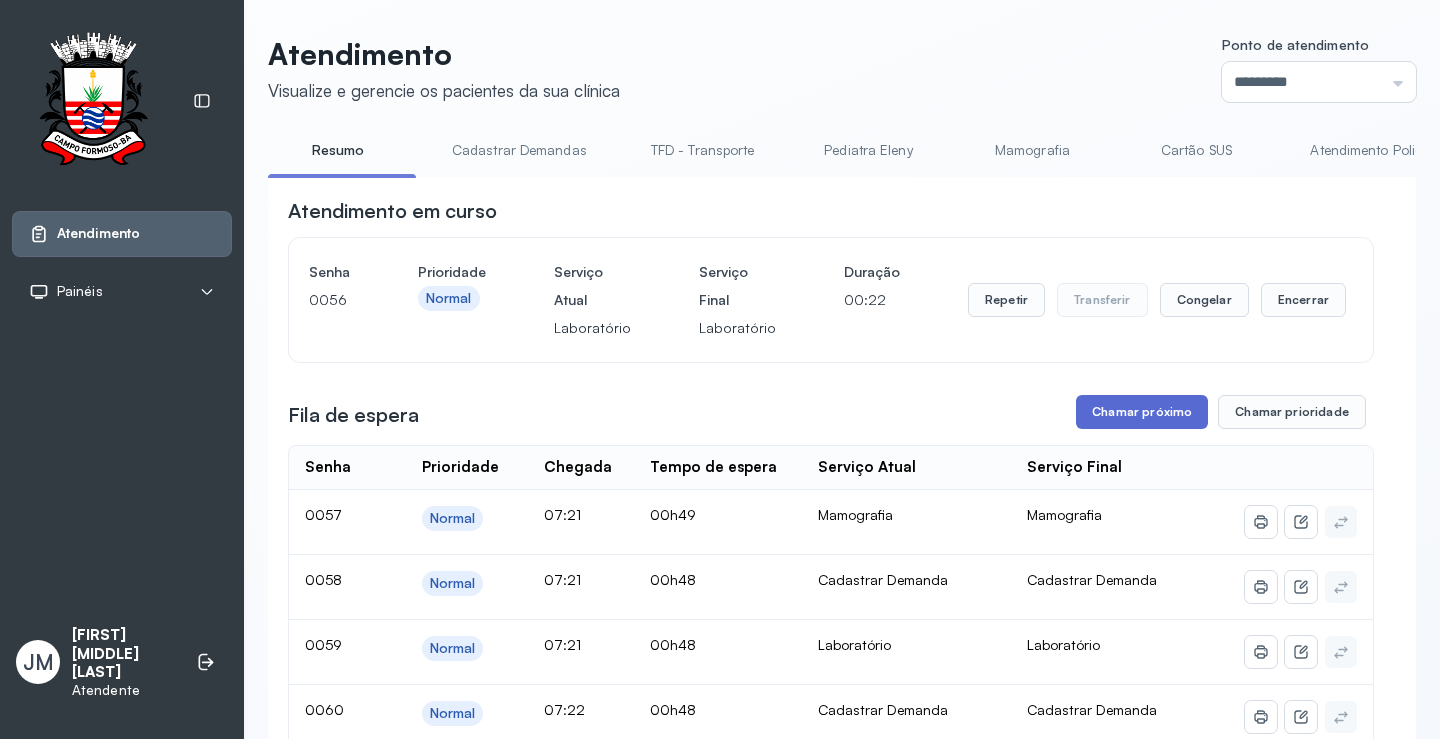 click on "Chamar próximo" at bounding box center (1142, 412) 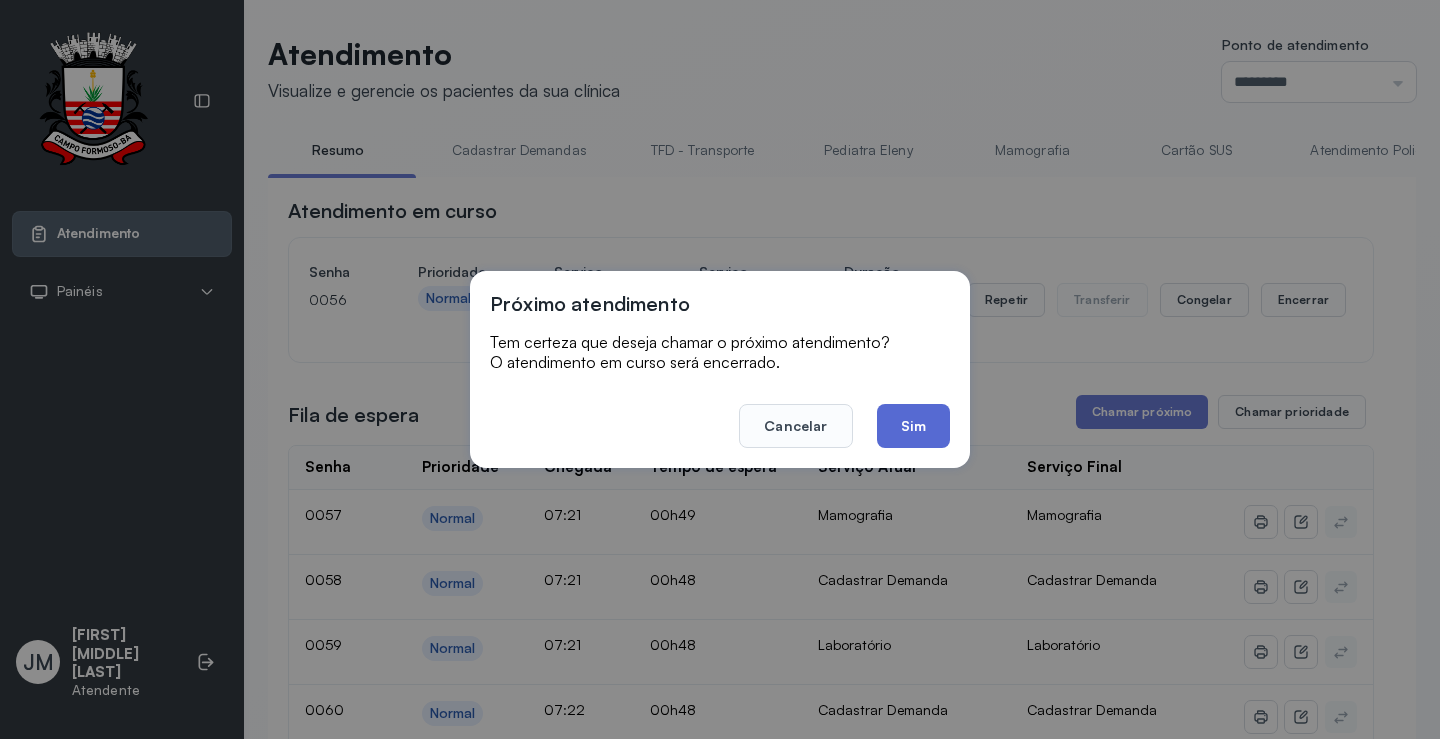 click on "Sim" 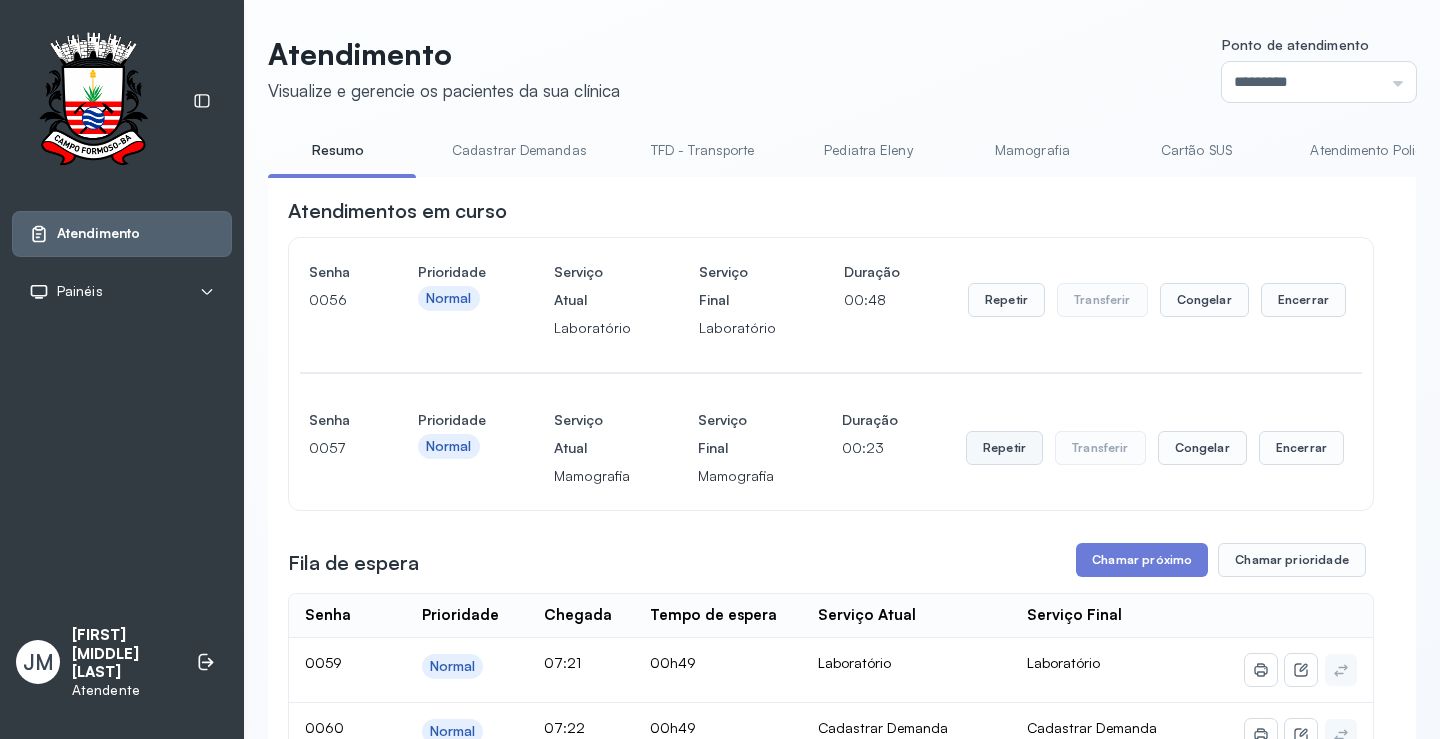 click on "Repetir" at bounding box center (1006, 300) 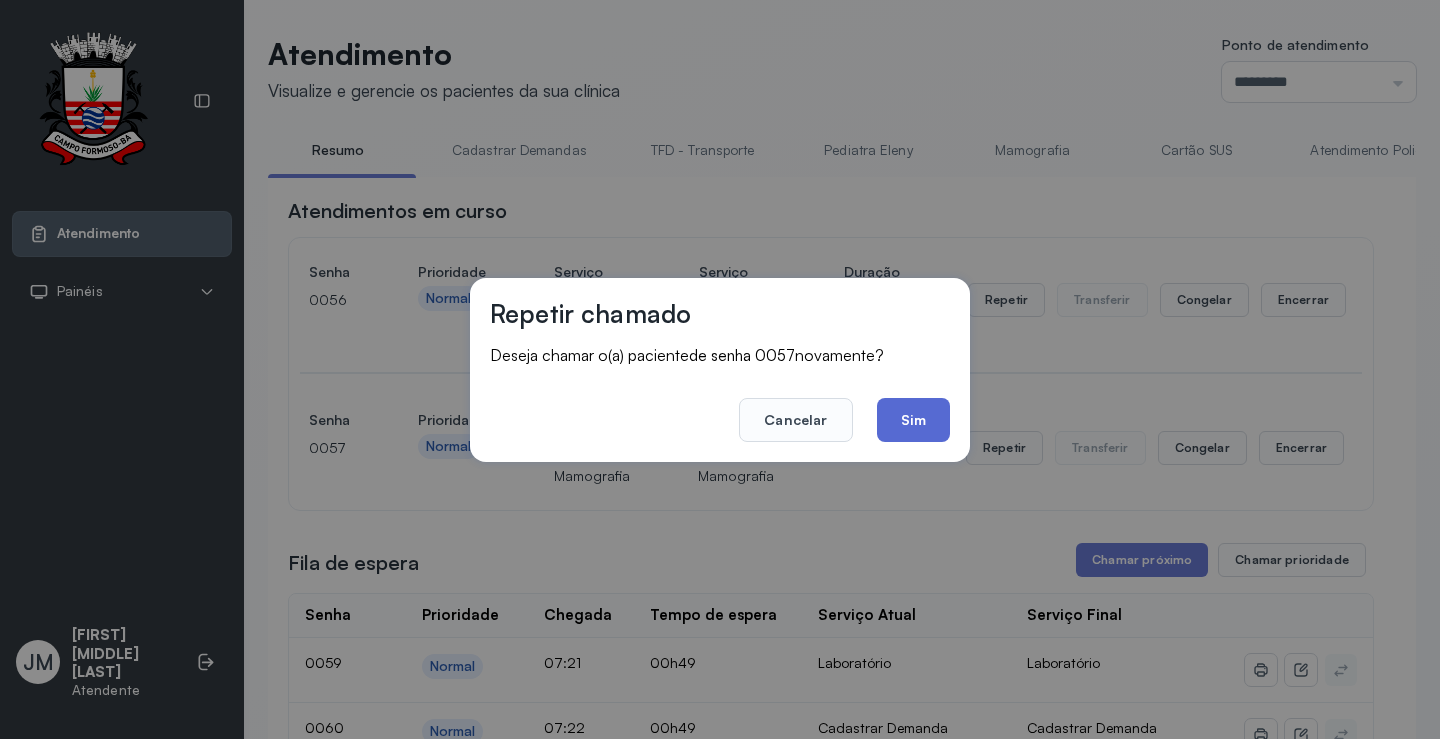 click on "Sim" 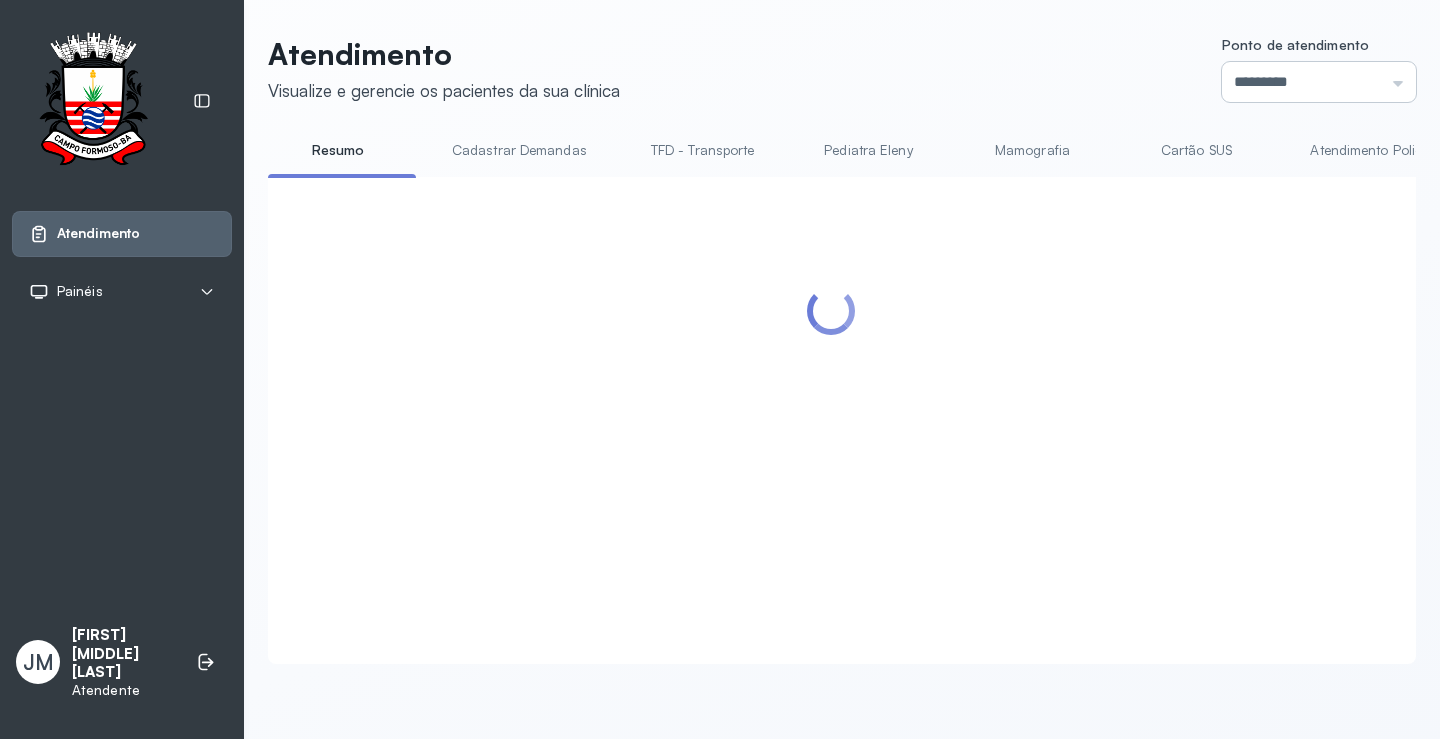 click on "*********" at bounding box center (1319, 82) 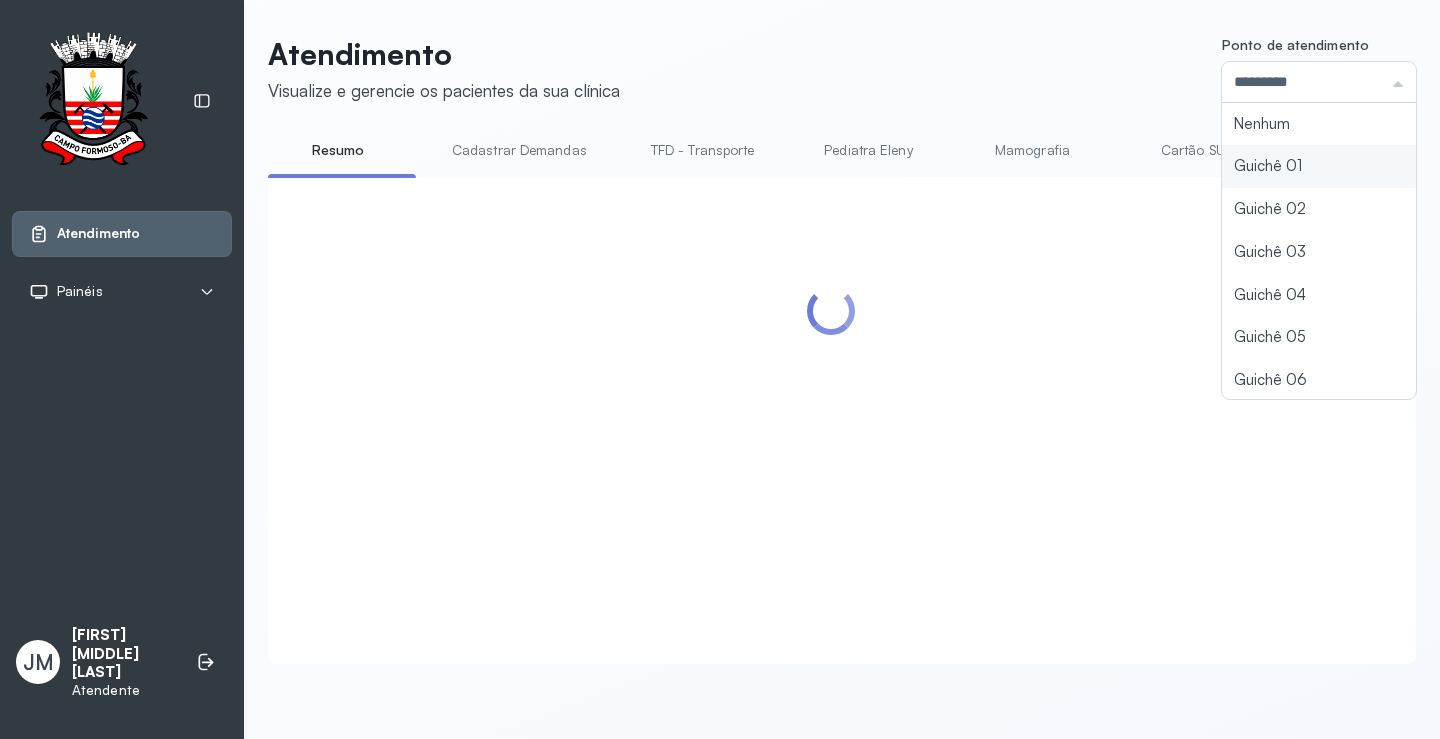 type on "*********" 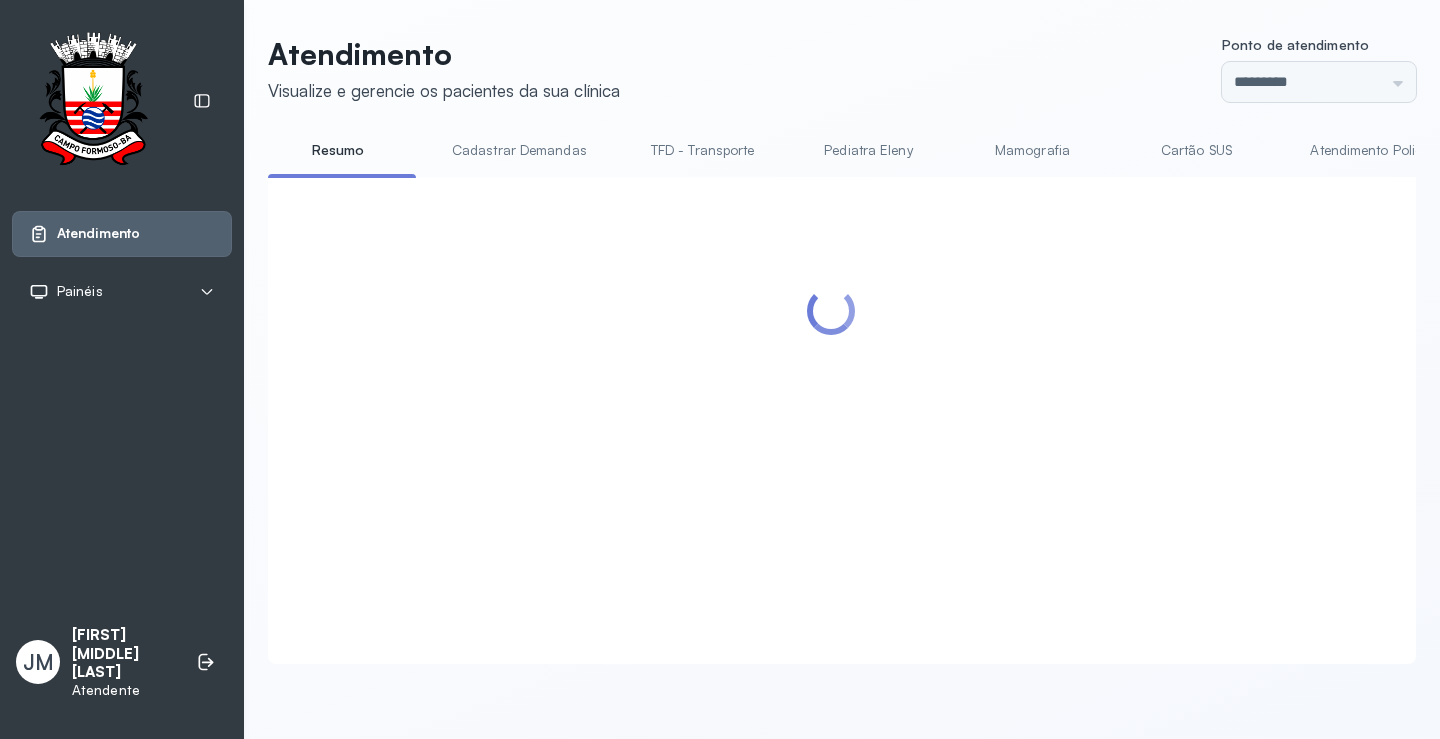 click on "Atendimento Visualize e gerencie os pacientes da sua clínica Ponto de atendimento ********* Nenhum Guichê [NUMBER] Guichê [NUMBER] Guichê [NUMBER] Guichê [NUMBER] Guichê [NUMBER] Guichê [NUMBER] Guichê [NUMBER] Guichê [NUMBER] Resumo Cadastrar Demandas TFD - Transporte Pediatra [PERSON] Mamografia Cartão SUS Atendimento Policlínica Cadastrar Demanda Fila de Espera Pediatra [PERSON] Pediatra [PERSON] Ortopedista [PERSON] Ortopedista [PERSON] Ginecologista [PERSON] Ginecologista [PERSON] Endocrinologista [PERSON] Endocrinologista [PERSON] Obstetra Nefrologista Laboratório" 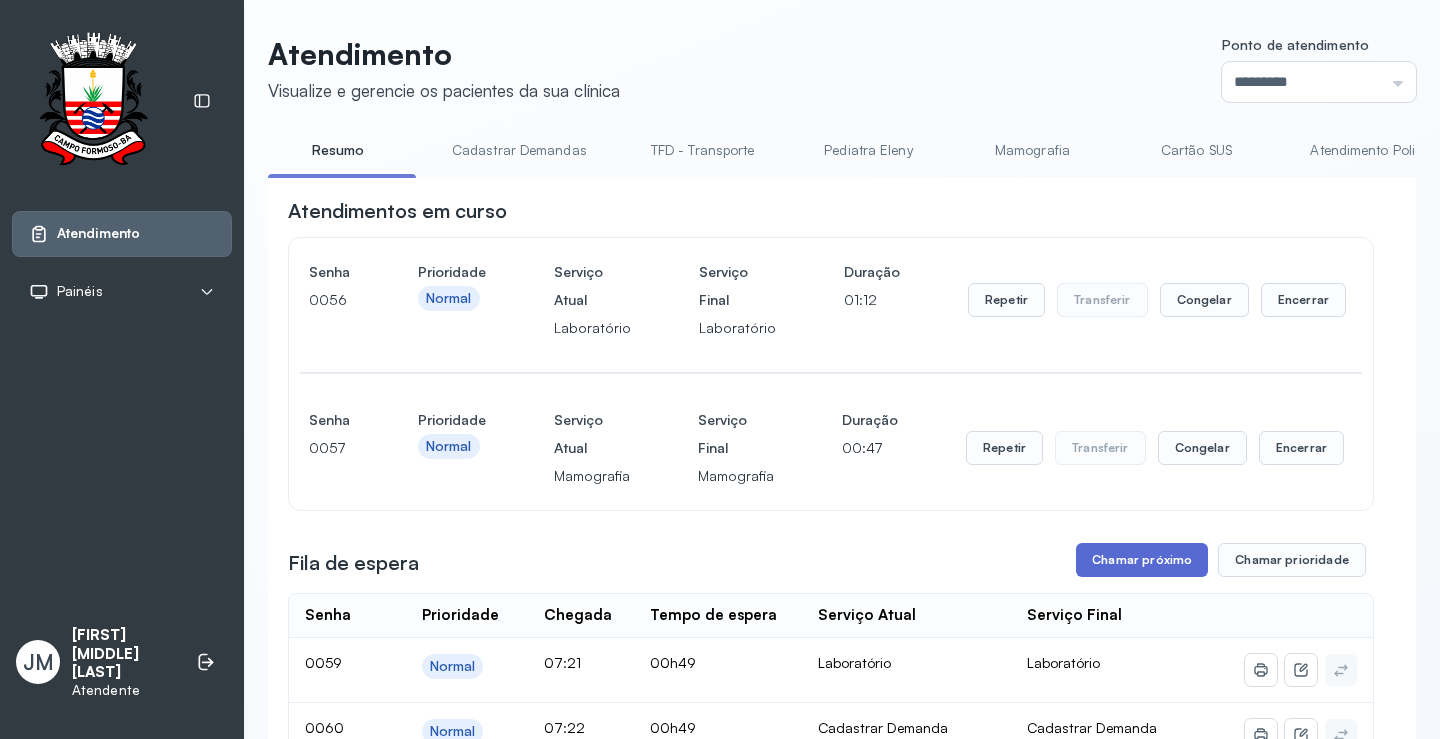 click on "Chamar próximo" at bounding box center (1142, 560) 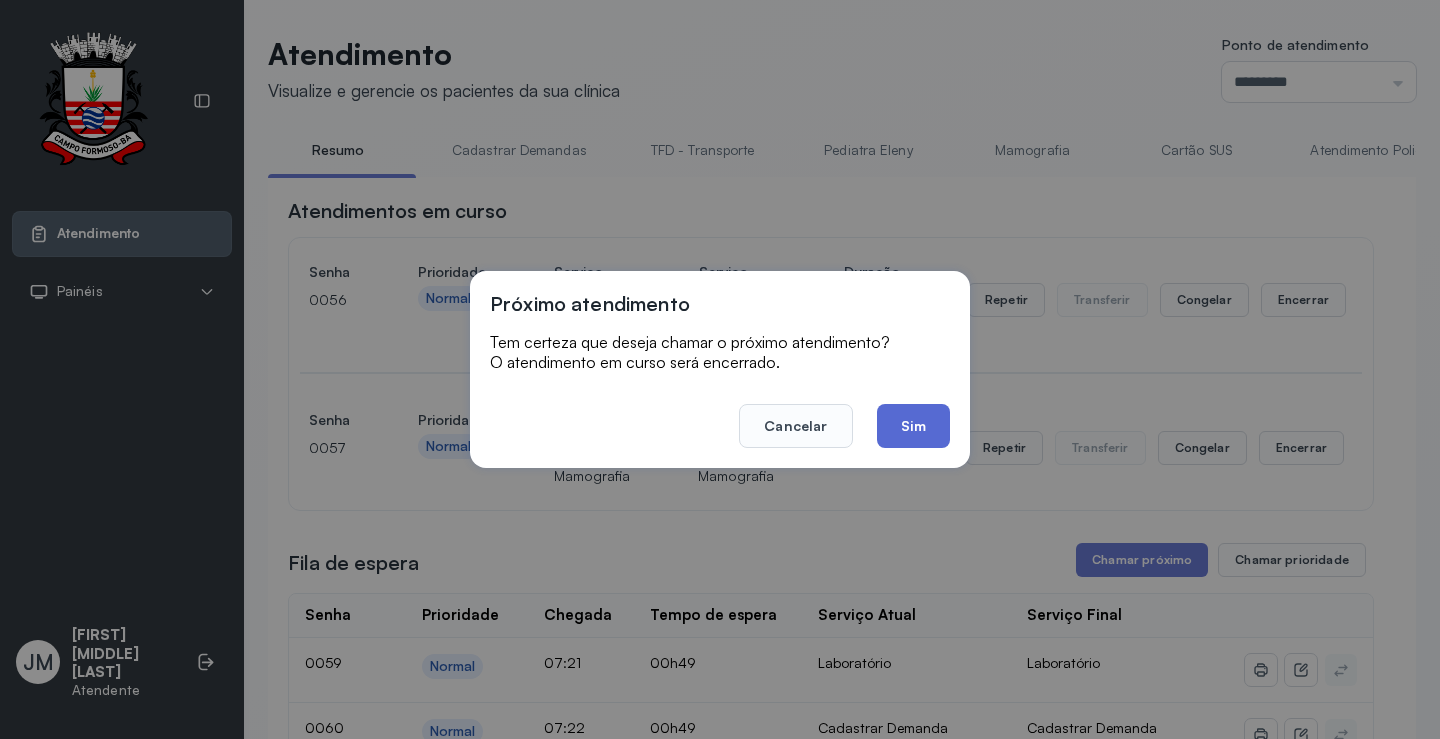 click on "Sim" 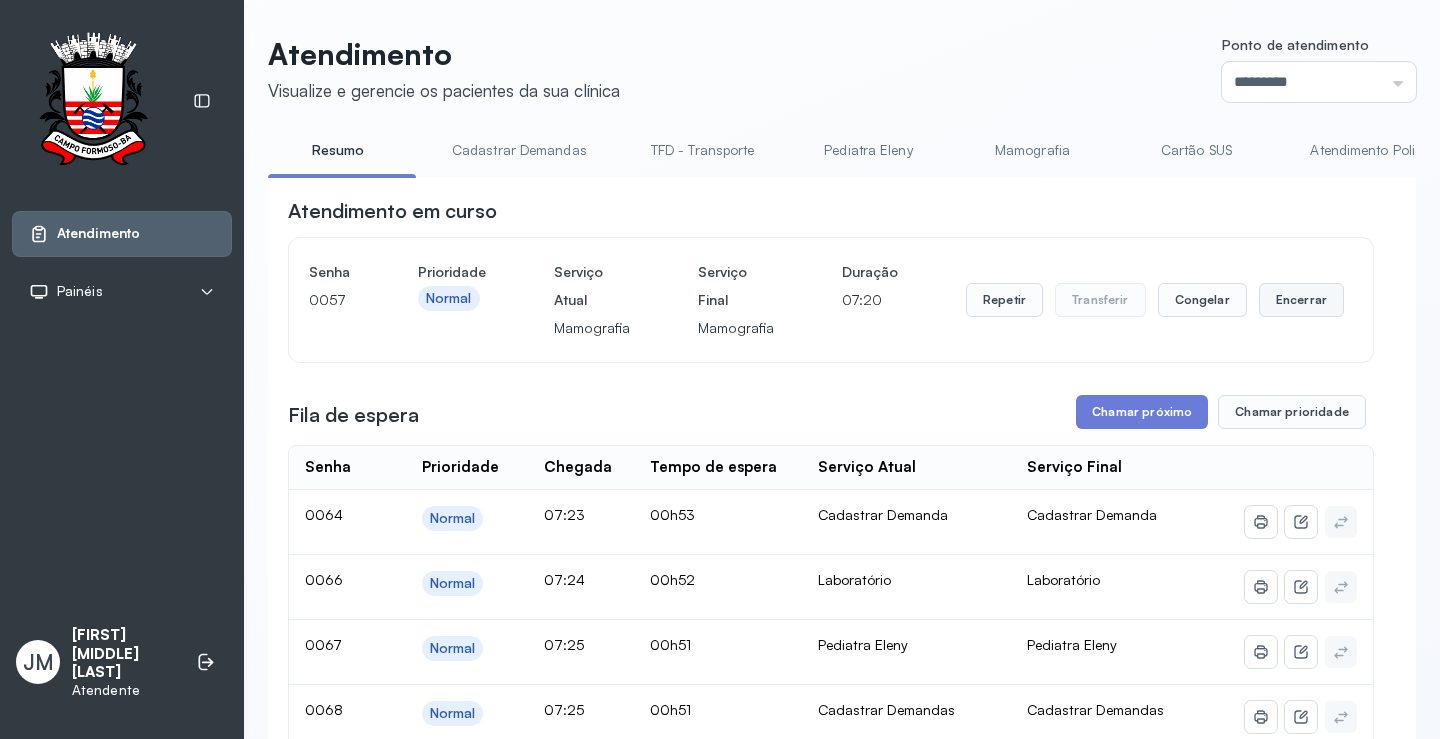 click on "Encerrar" at bounding box center (1301, 300) 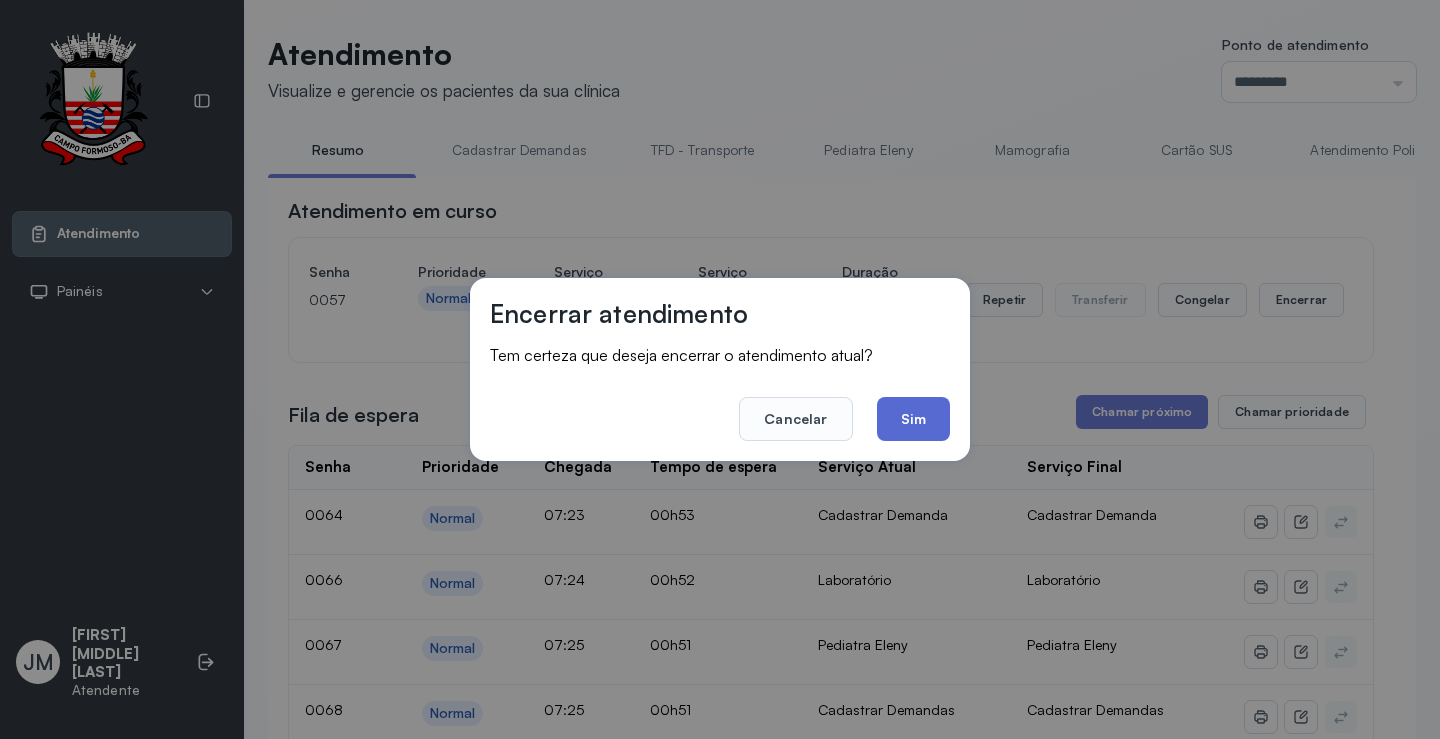 click on "Sim" 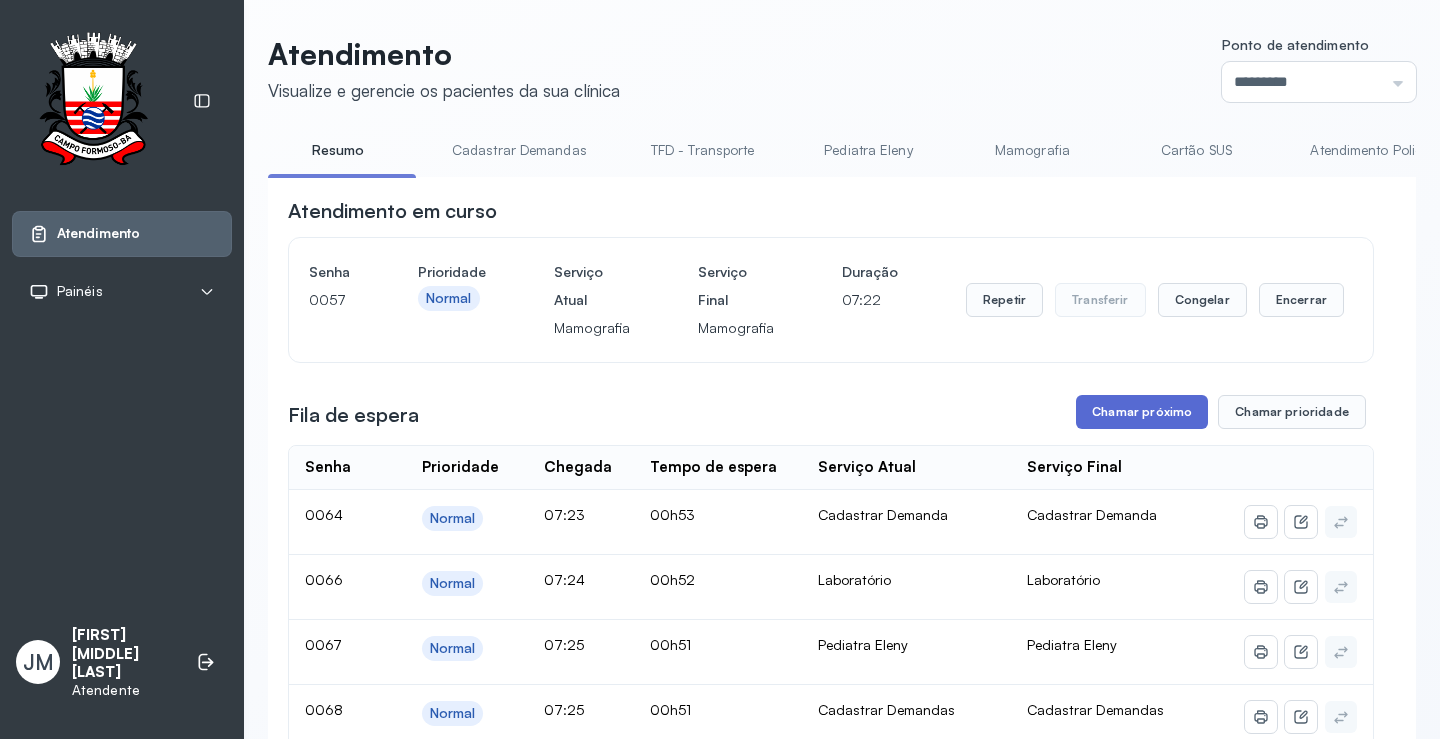click on "Chamar próximo" at bounding box center [1142, 412] 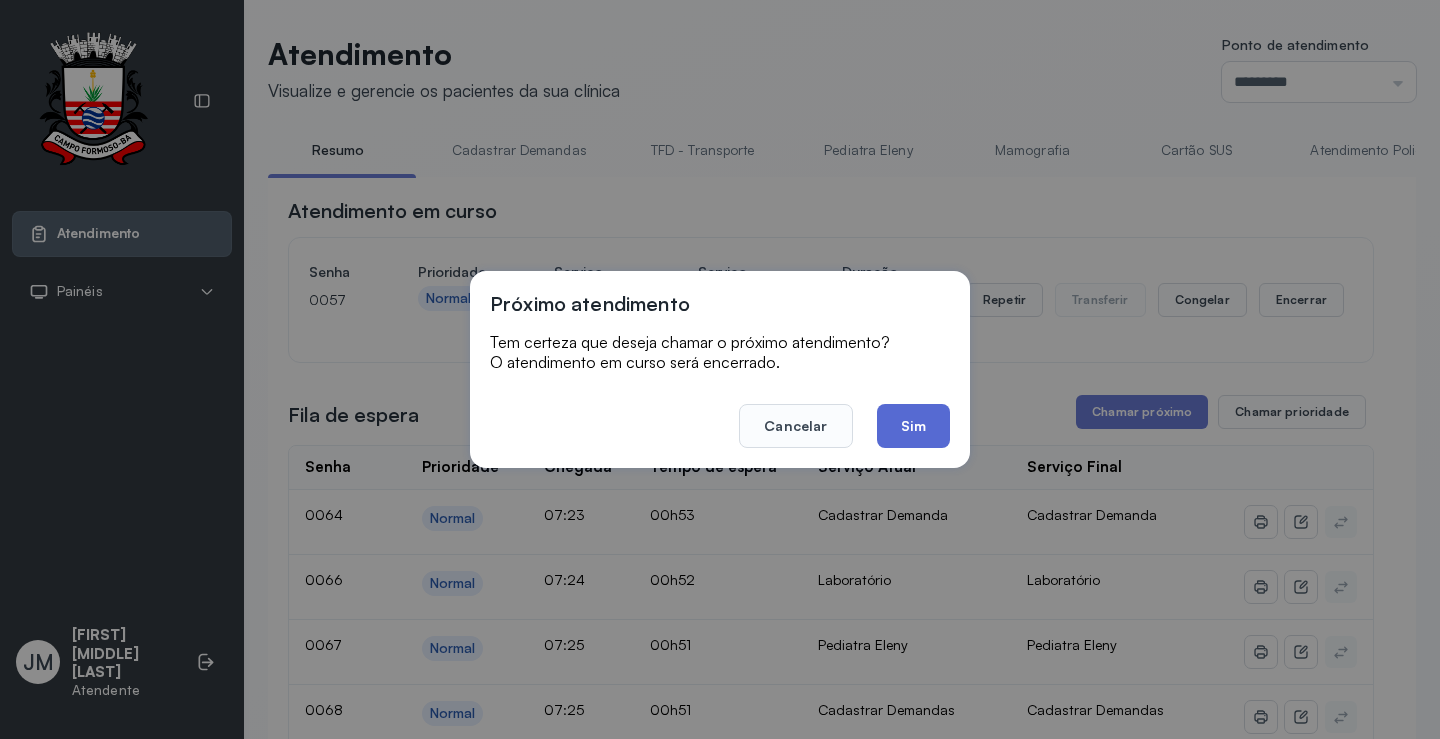 click on "Atendimento em curso Senha [NUMBER] Prioridade Normal Serviço Atual Mamografia Serviço Final Mamografia Duração [TIME] Repetir Transferir Congelar Encerrar Fila de espera Chamar próximo Chamar prioridade Próximo atendimento Tem certeza que deseja chamar o próximo atendimento?  O atendimento em curso será encerrado.  Cancelar Sim Senha    Prioridade  Chegada  Tempo de espera  Serviço Atual  Serviço Final    [NUMBER] Normal [TIME] [TIME] Cadastrar Demanda Cadastrar Demanda [NUMBER] Normal [TIME] [TIME] Laboratório Laboratório [NUMBER] Normal [TIME] [TIME] Pediatra [PERSON] Pediatra [PERSON] [NUMBER] Normal [TIME] [TIME] Cadastrar Demandas Cadastrar Demandas [NUMBER] Normal [TIME] [TIME] Laboratório Laboratório [NUMBER] Normal [TIME] [TIME] Laboratório Laboratório [NUMBER] Normal [TIME] [TIME] Laboratório Laboratório [NUMBER] Normal [TIME] [TIME] Endocrinologista [PERSON] Endocrinologista [PERSON] [NUMBER] Normal [TIME] [TIME] Cadastrar Demanda |" at bounding box center (831, 1548) 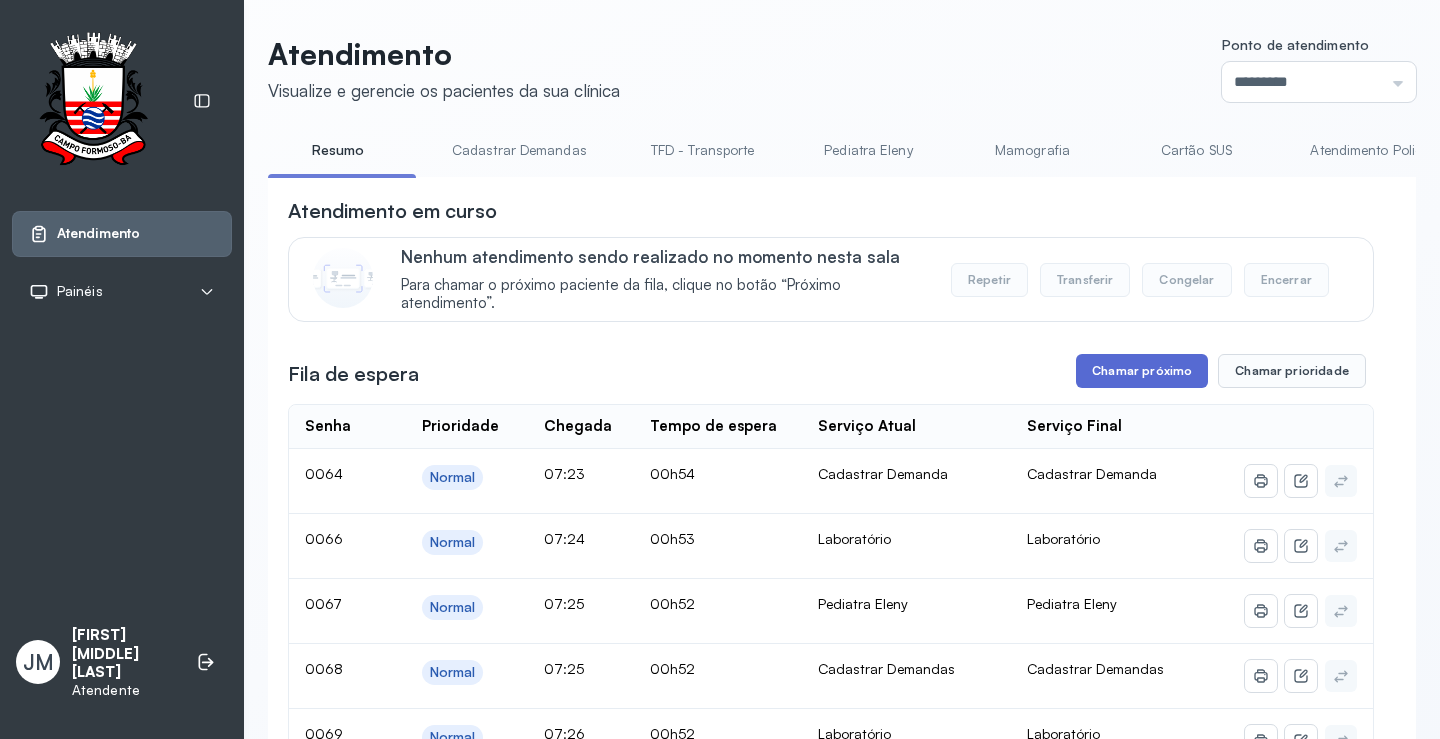 click on "Chamar próximo" at bounding box center (1142, 371) 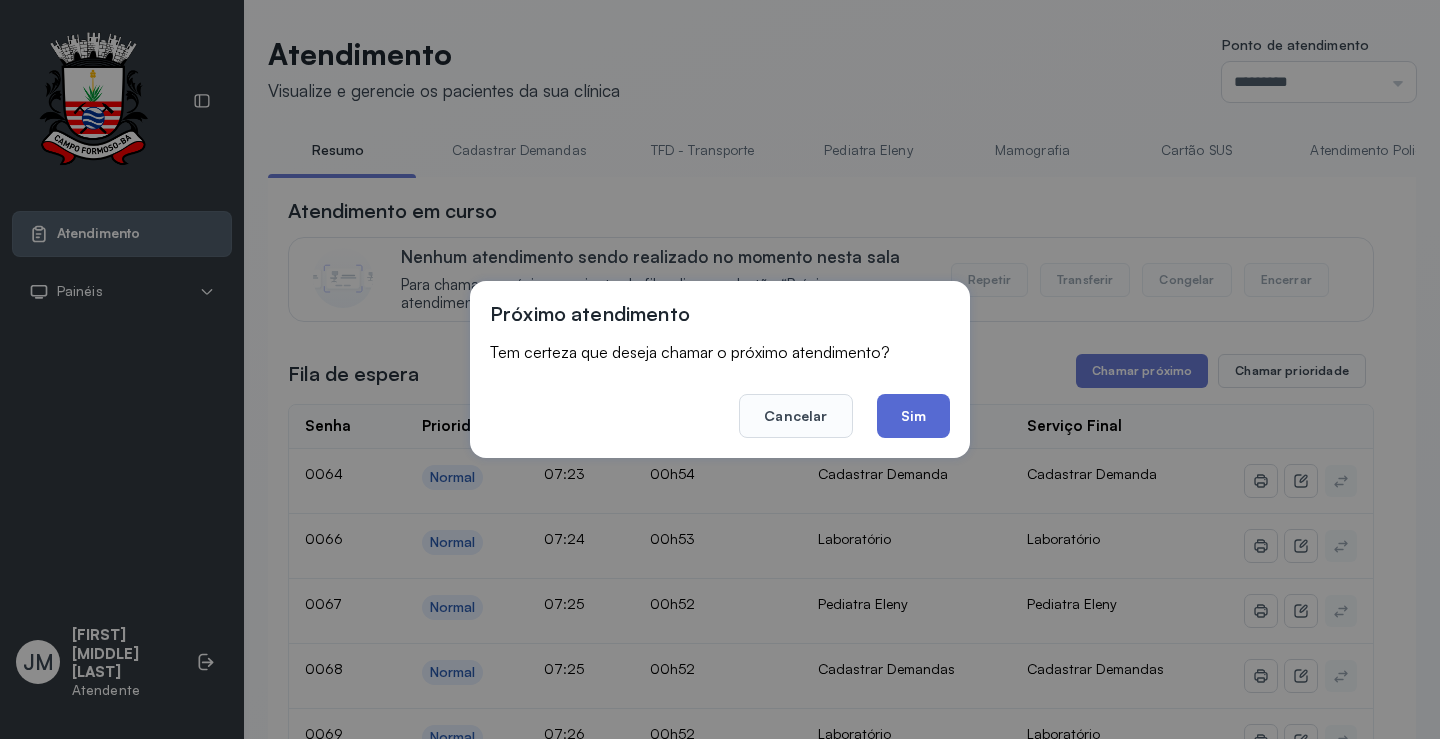 click on "Sim" 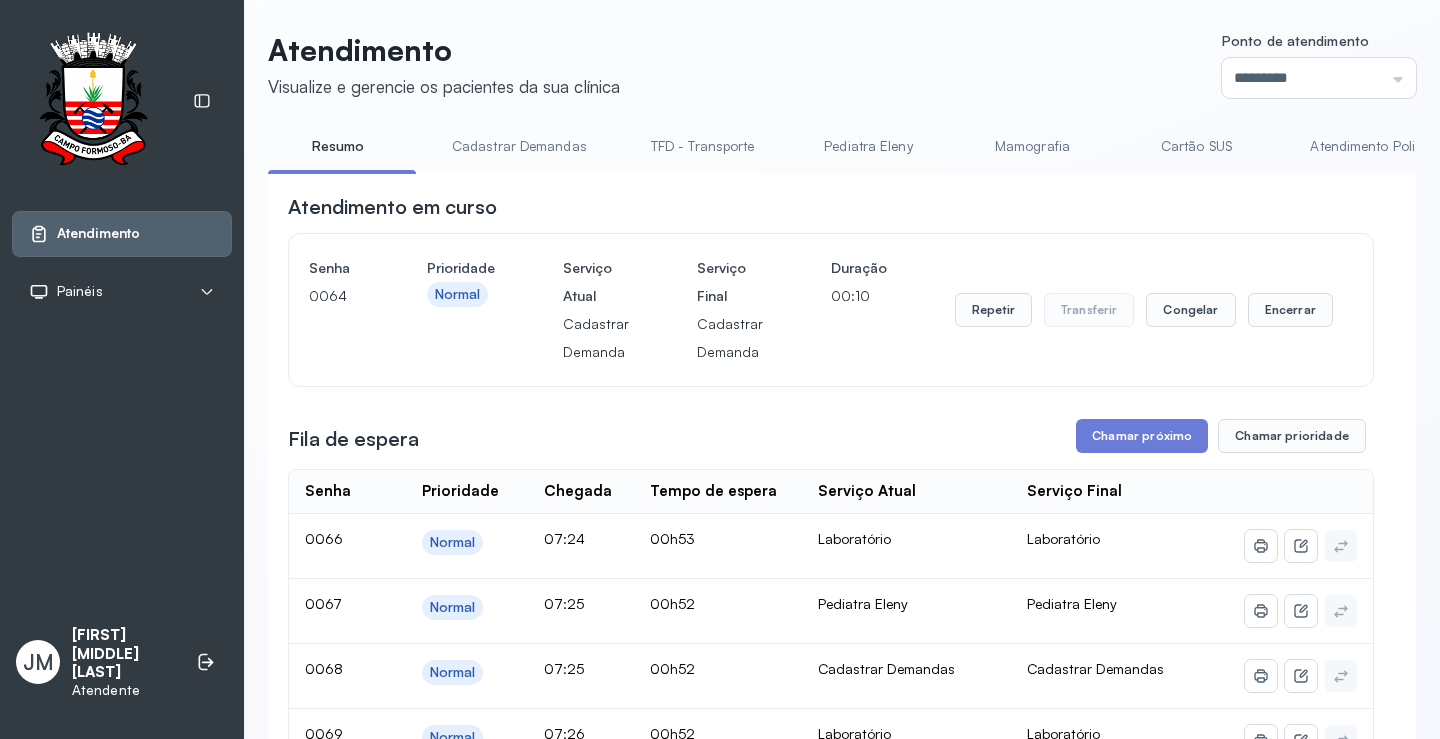 scroll, scrollTop: 0, scrollLeft: 0, axis: both 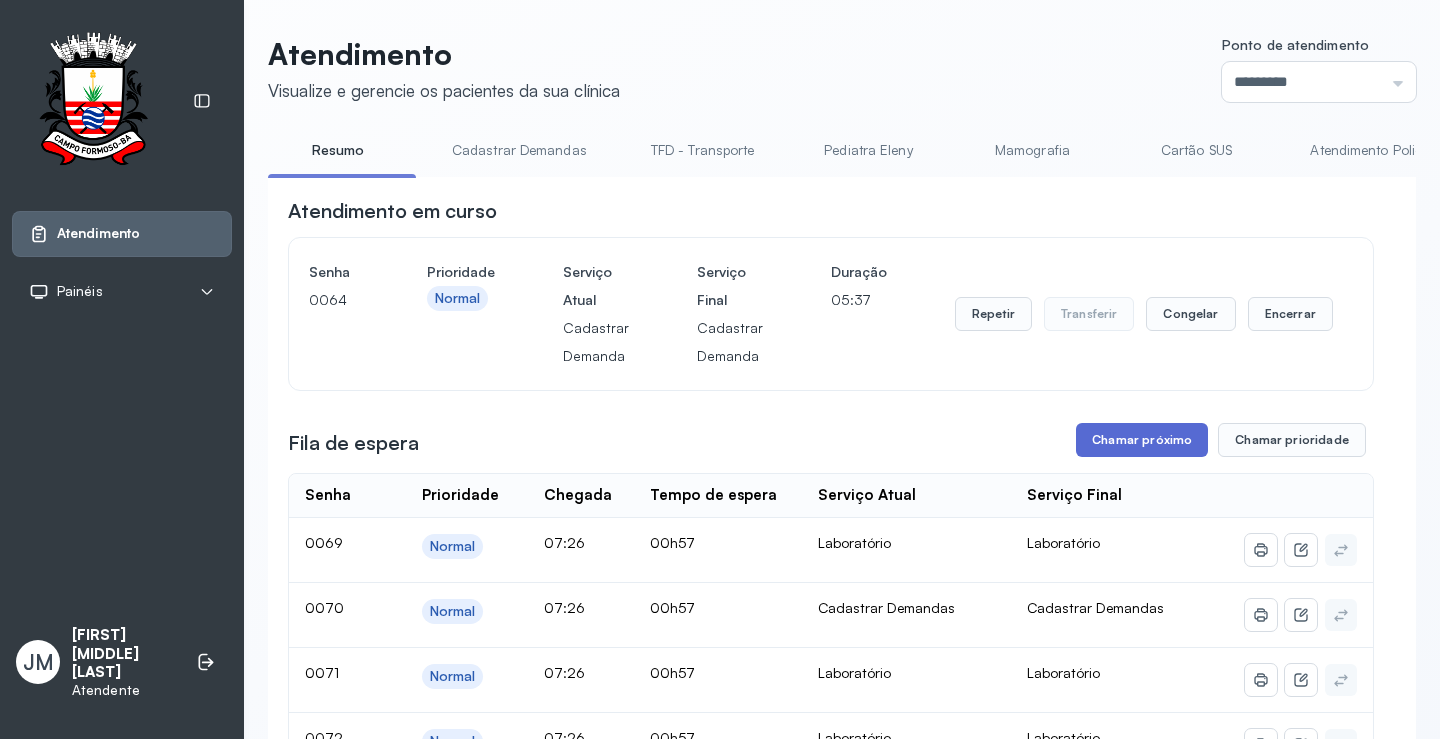 click on "Chamar próximo" at bounding box center (1142, 440) 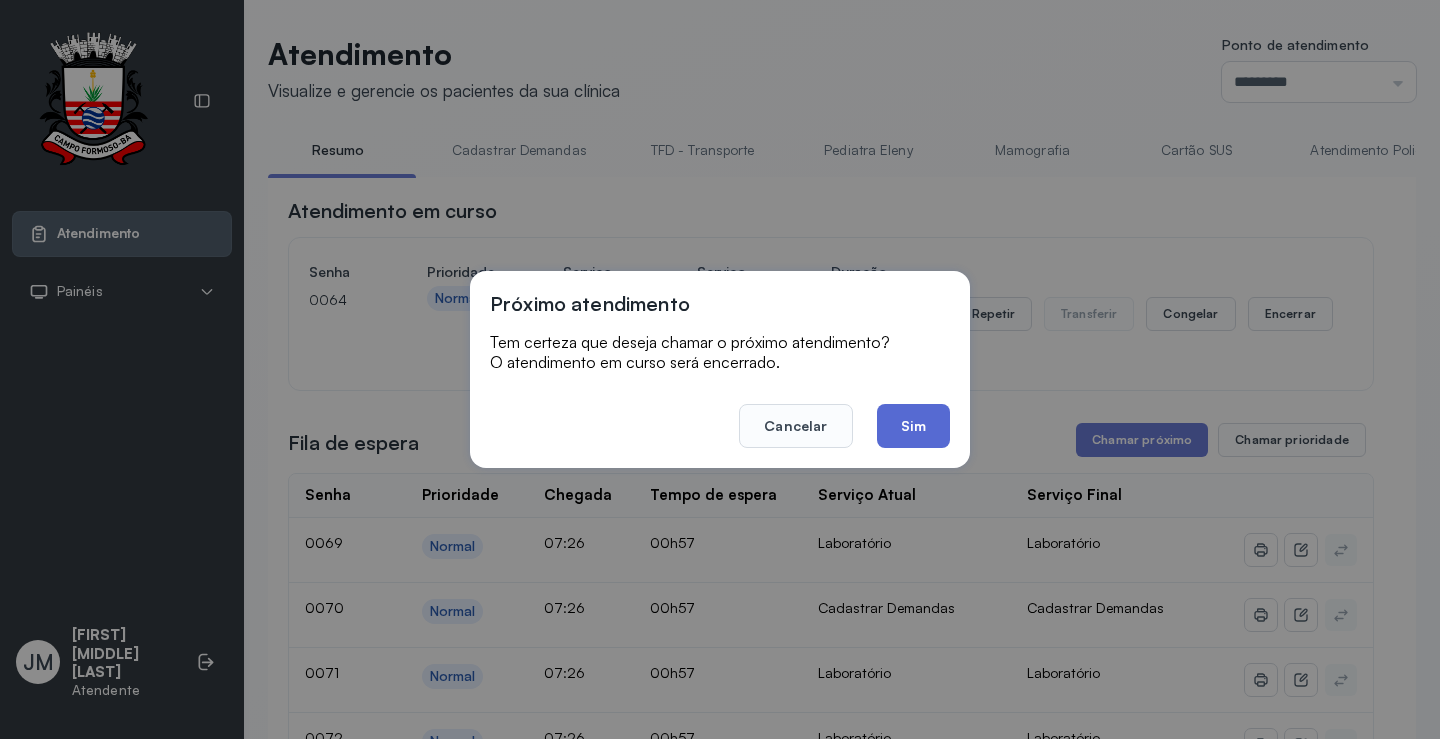 click on "Sim" 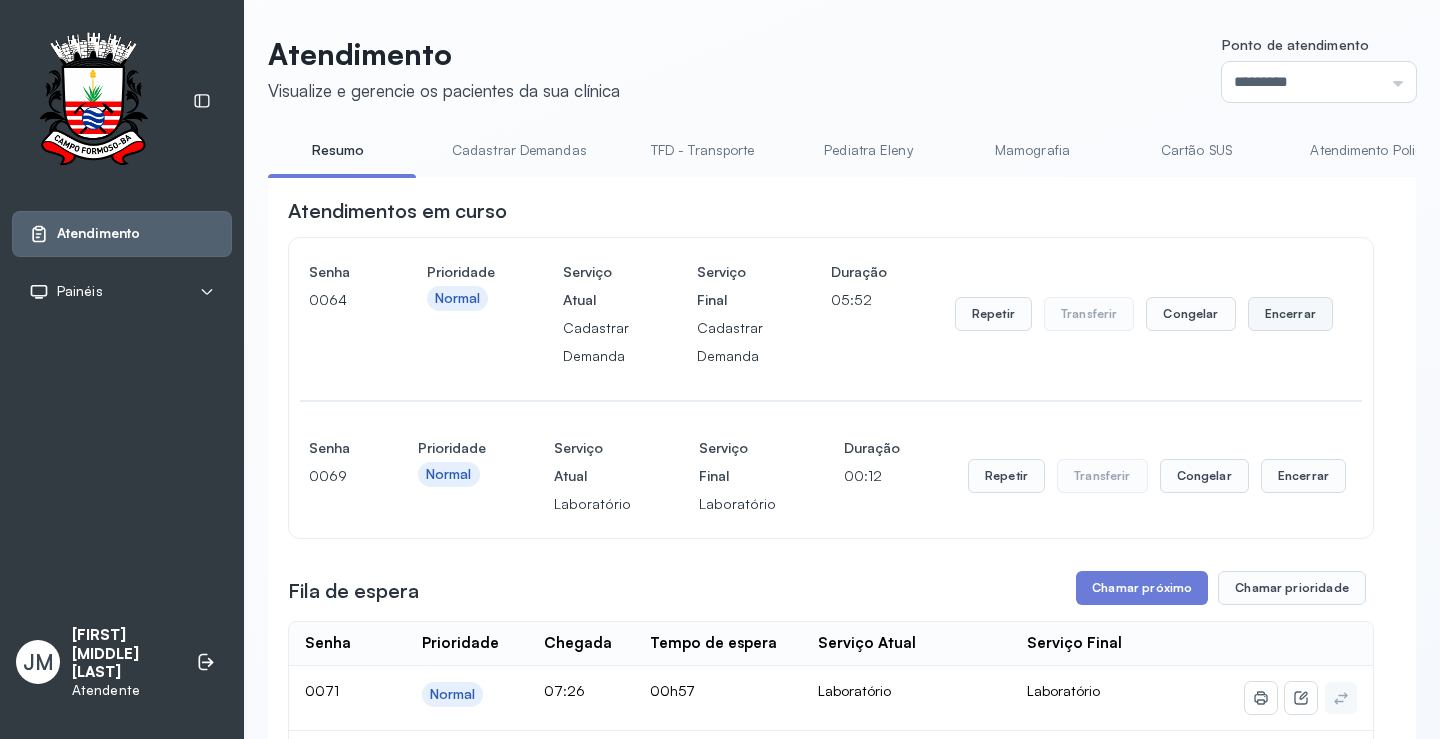 click on "Encerrar" at bounding box center (1290, 314) 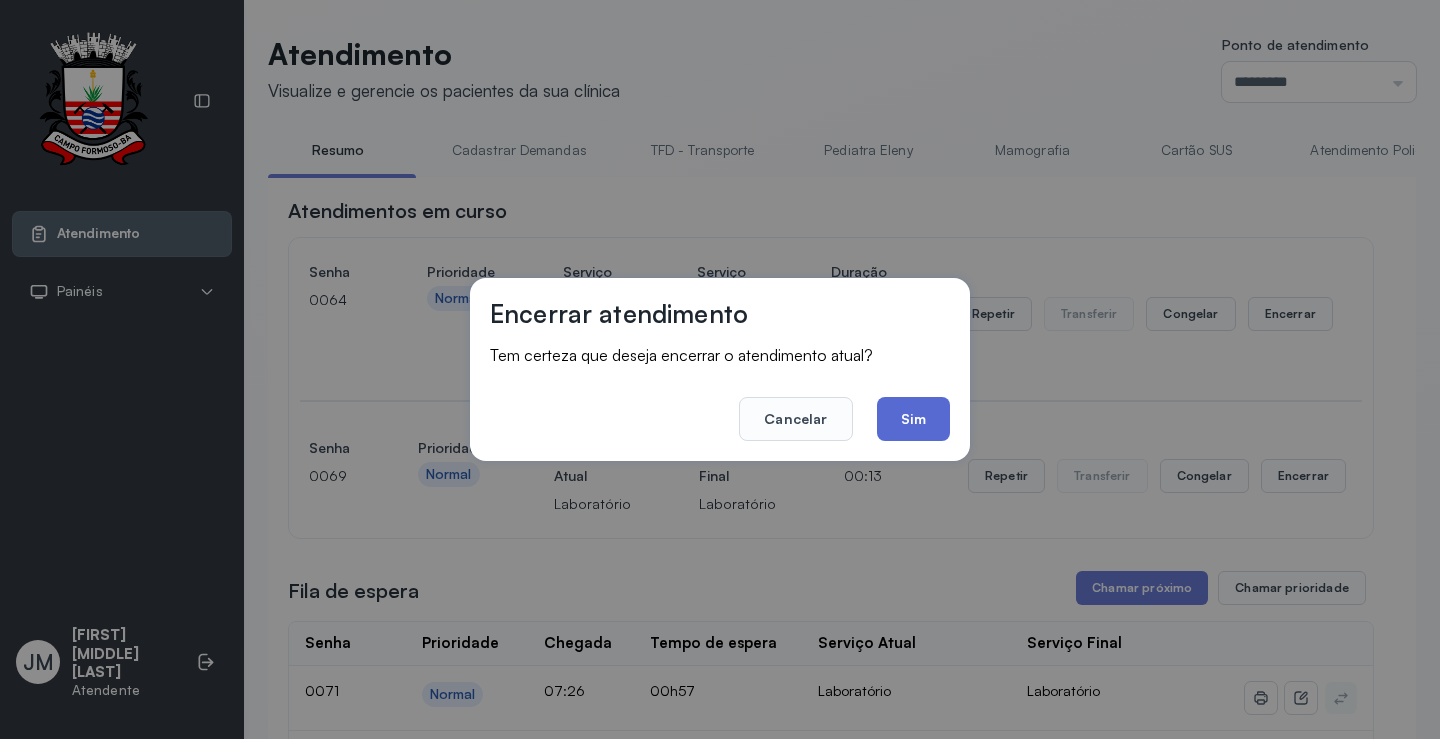 click on "Sim" 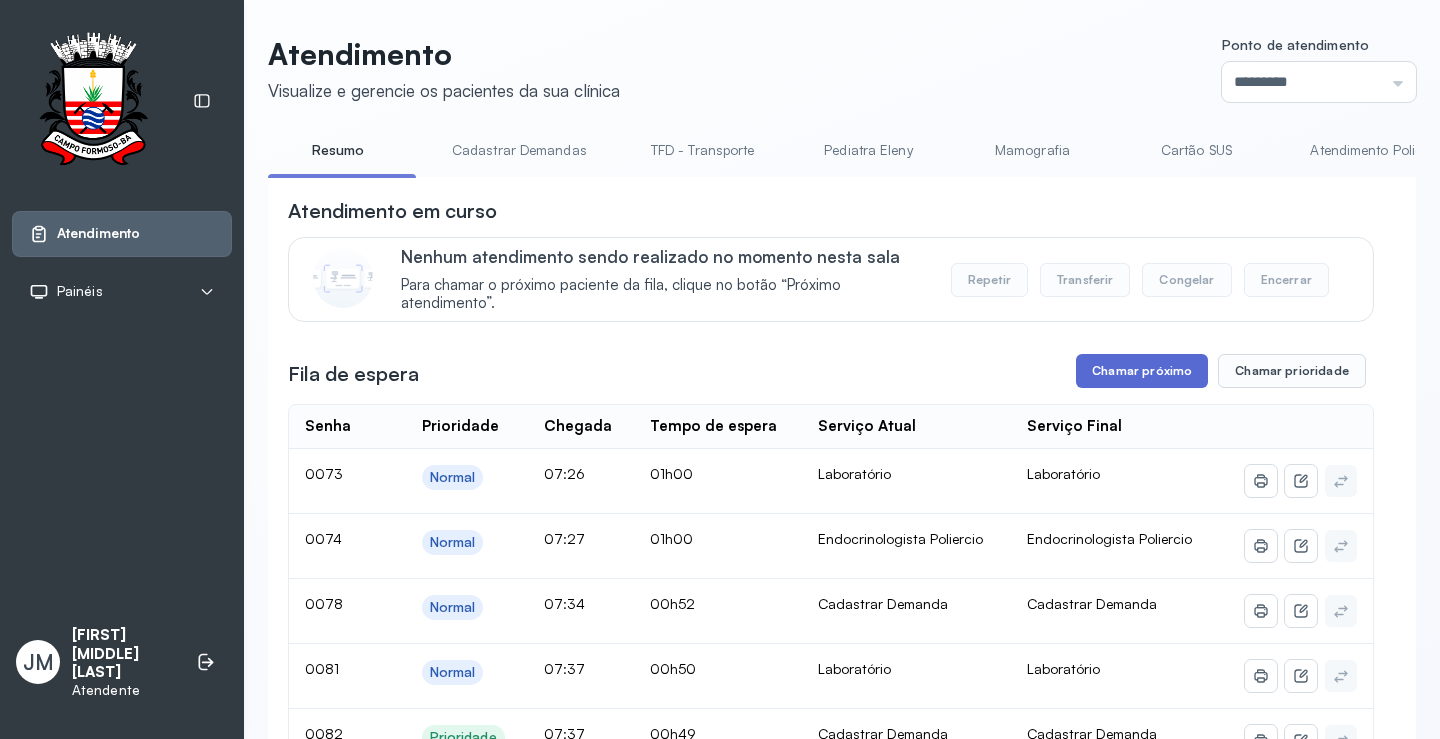 click on "Chamar próximo" at bounding box center (1142, 371) 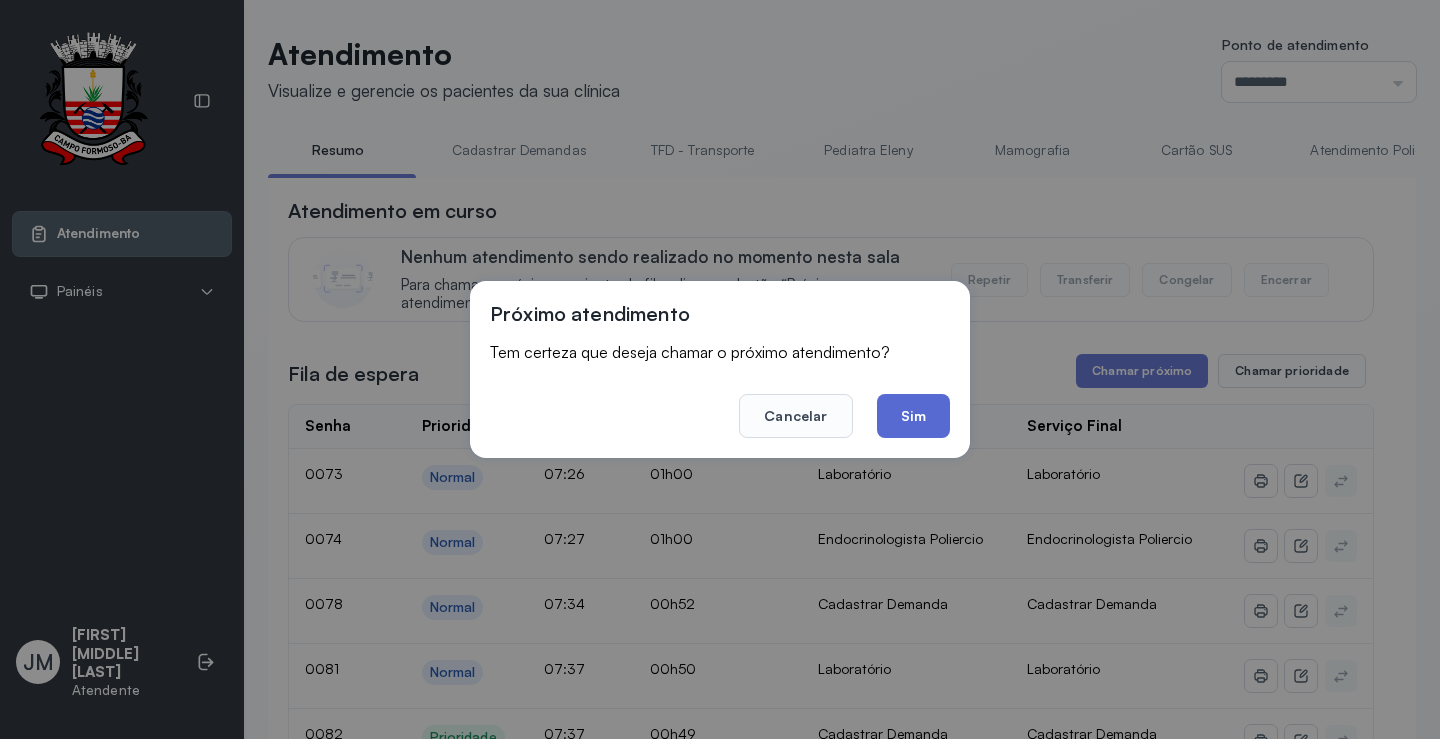 click on "Sim" 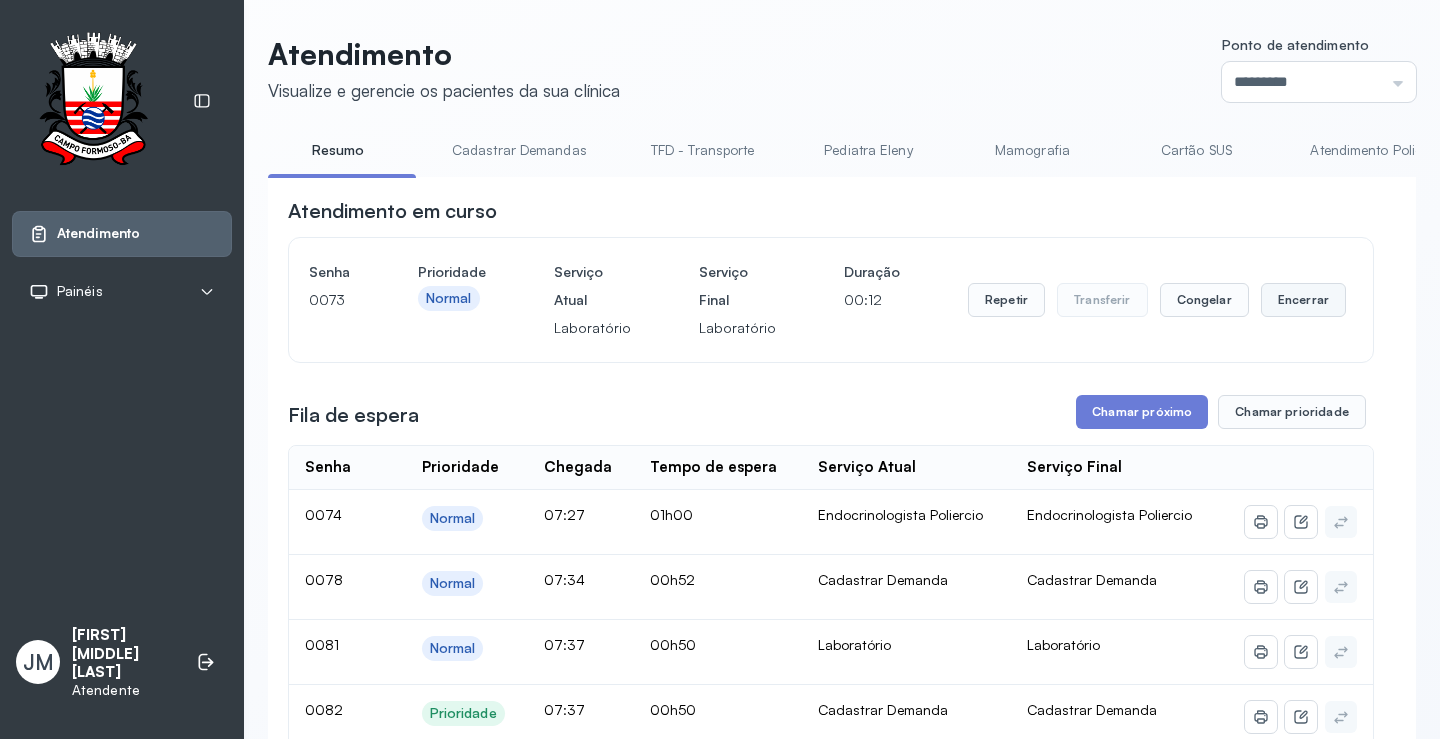 click on "Encerrar" at bounding box center (1303, 300) 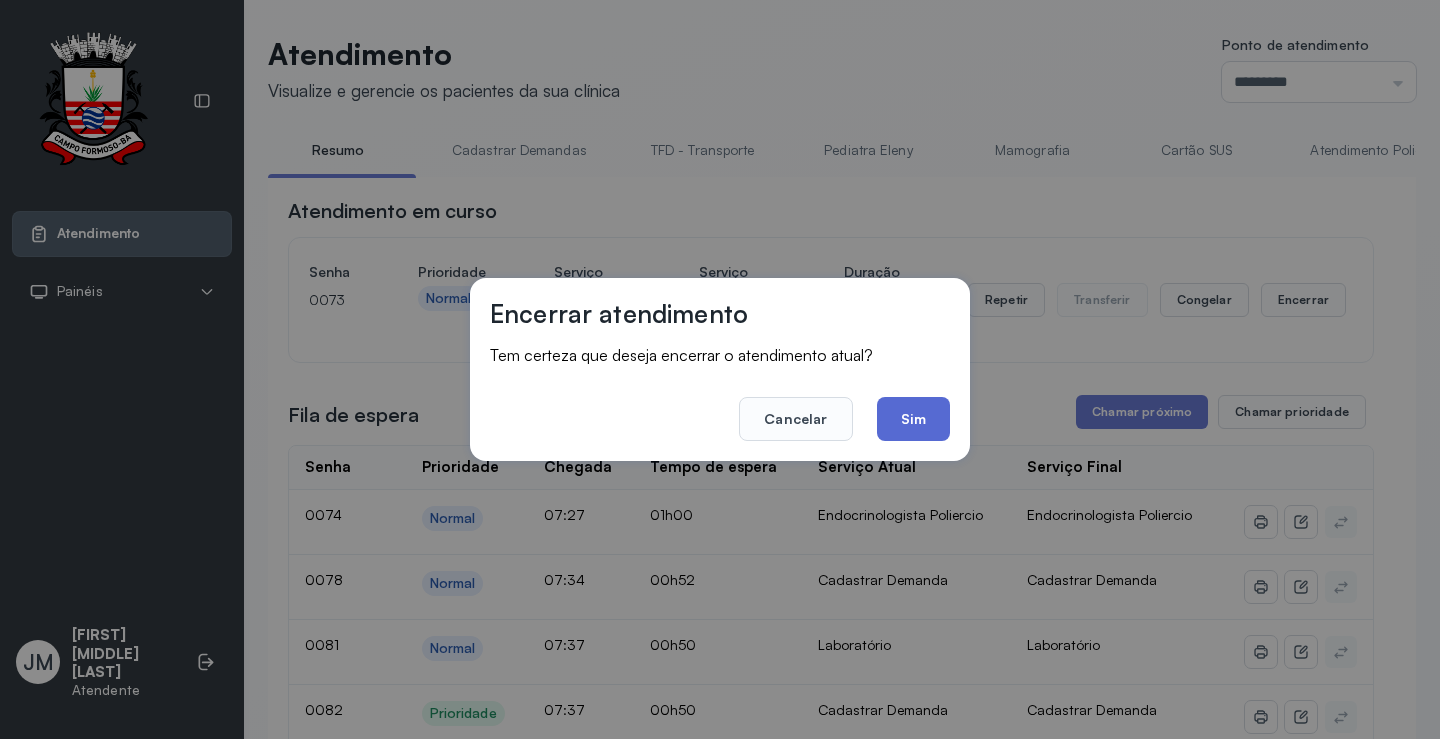 click on "Sim" 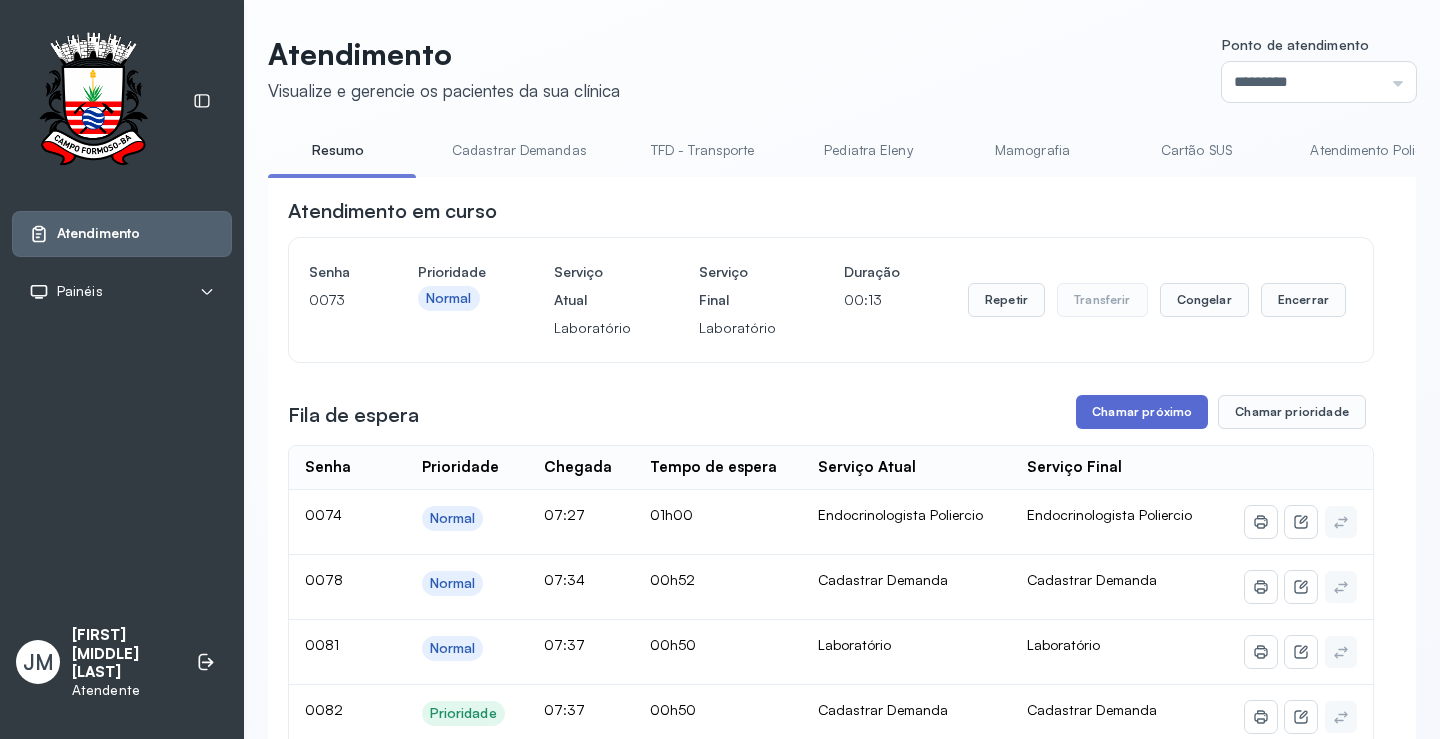click on "Chamar próximo" at bounding box center [1142, 412] 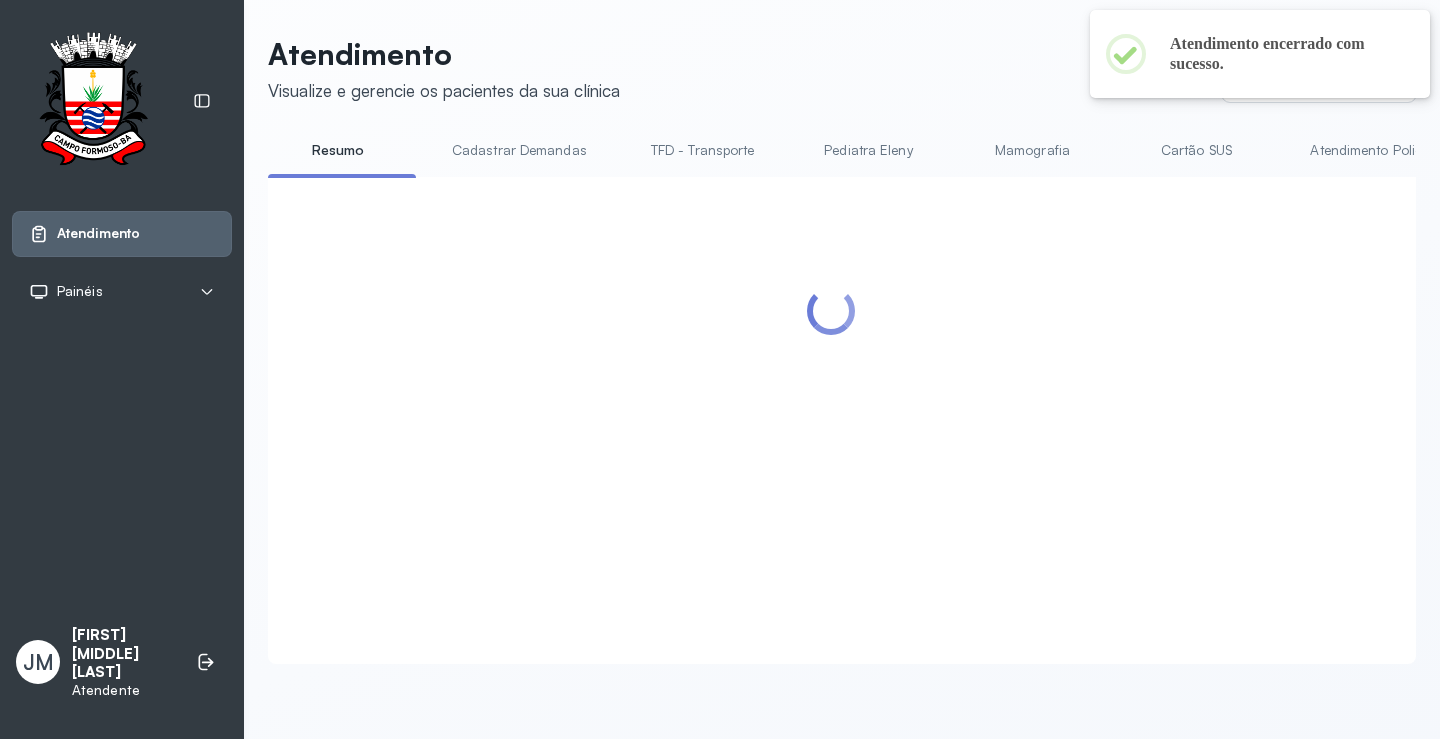 click at bounding box center [831, 396] 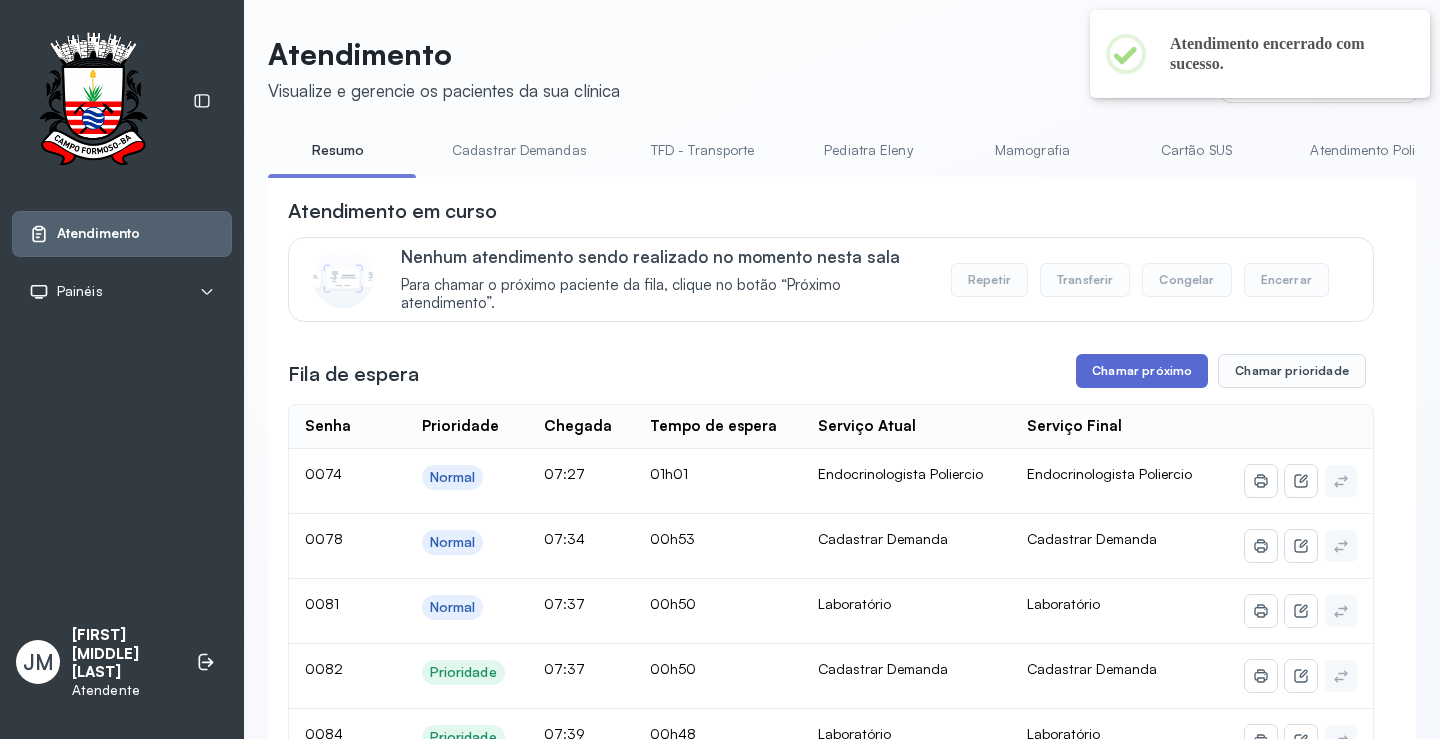 click on "Chamar próximo" at bounding box center [1142, 371] 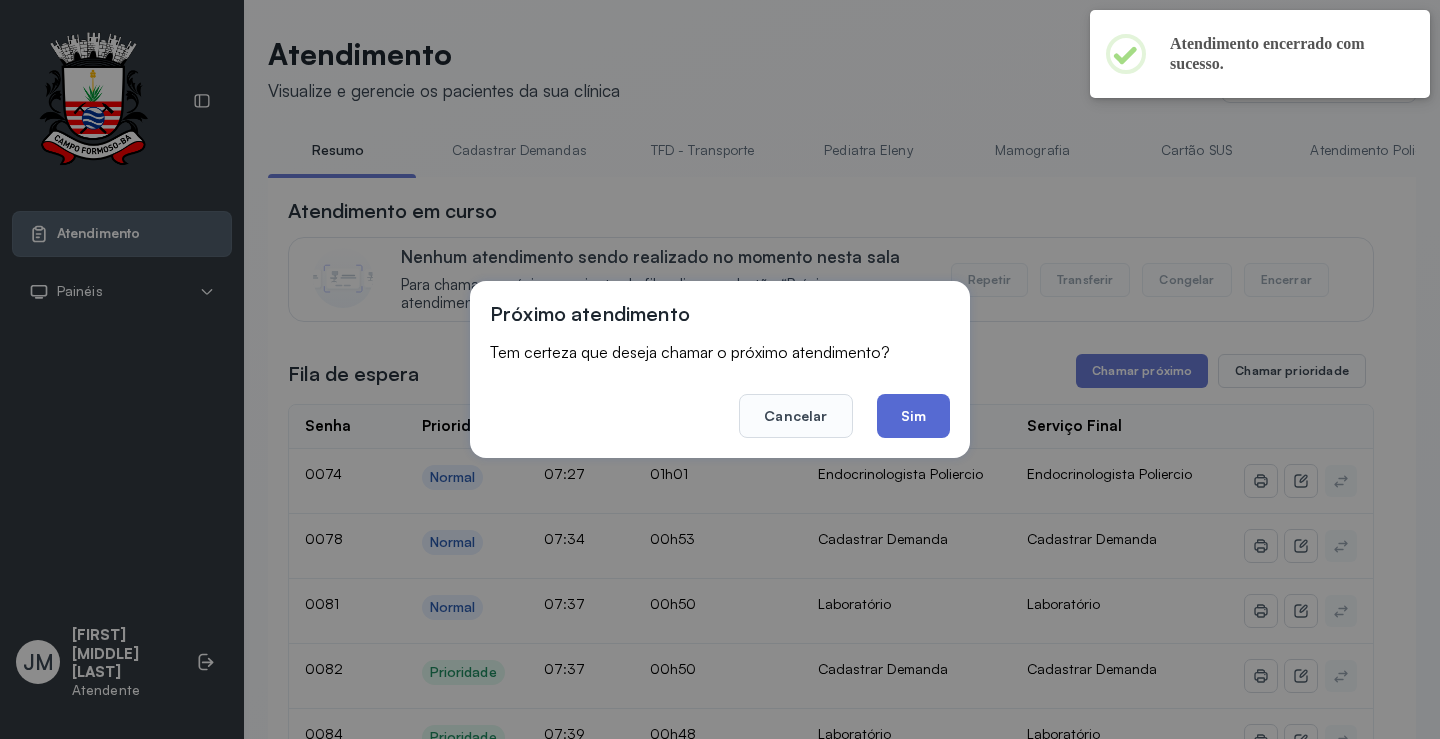 click on "Sim" 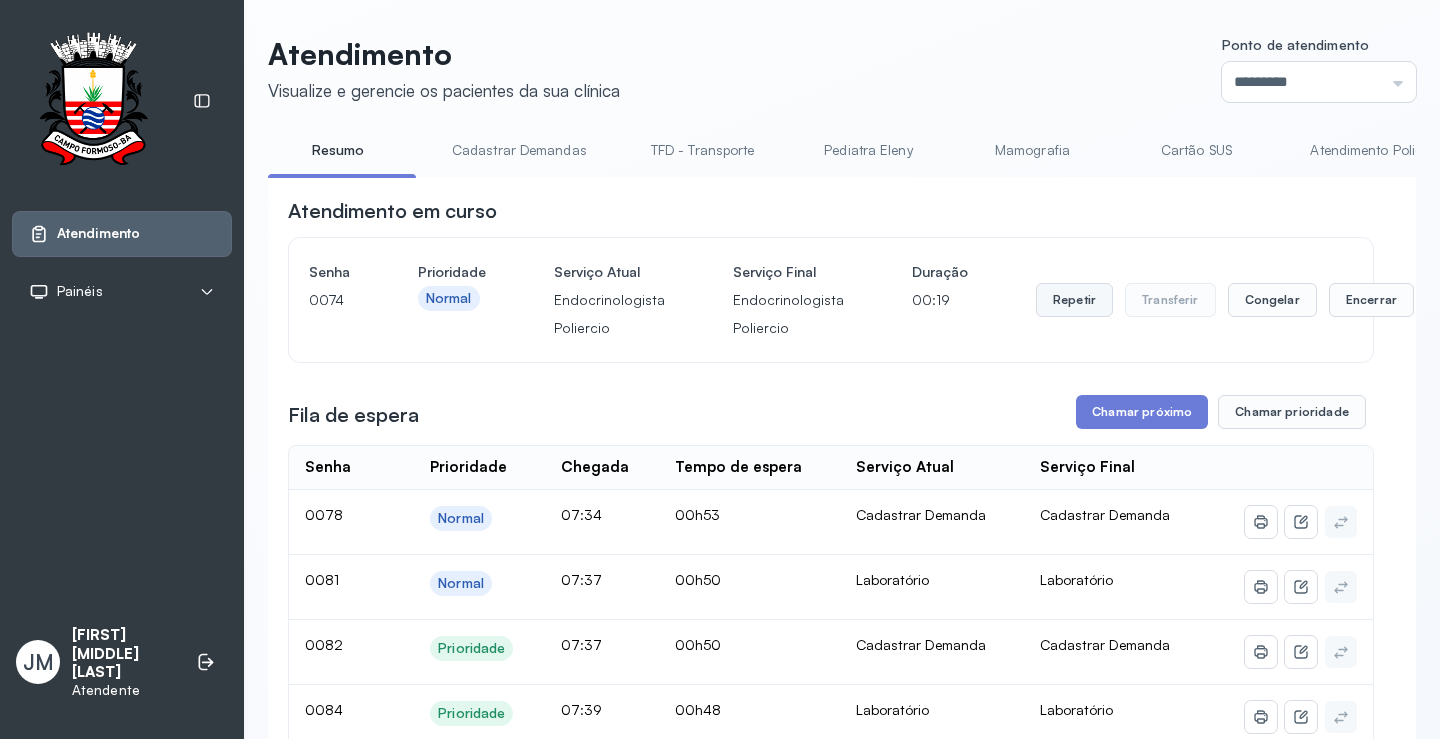 click on "Repetir" at bounding box center (1074, 300) 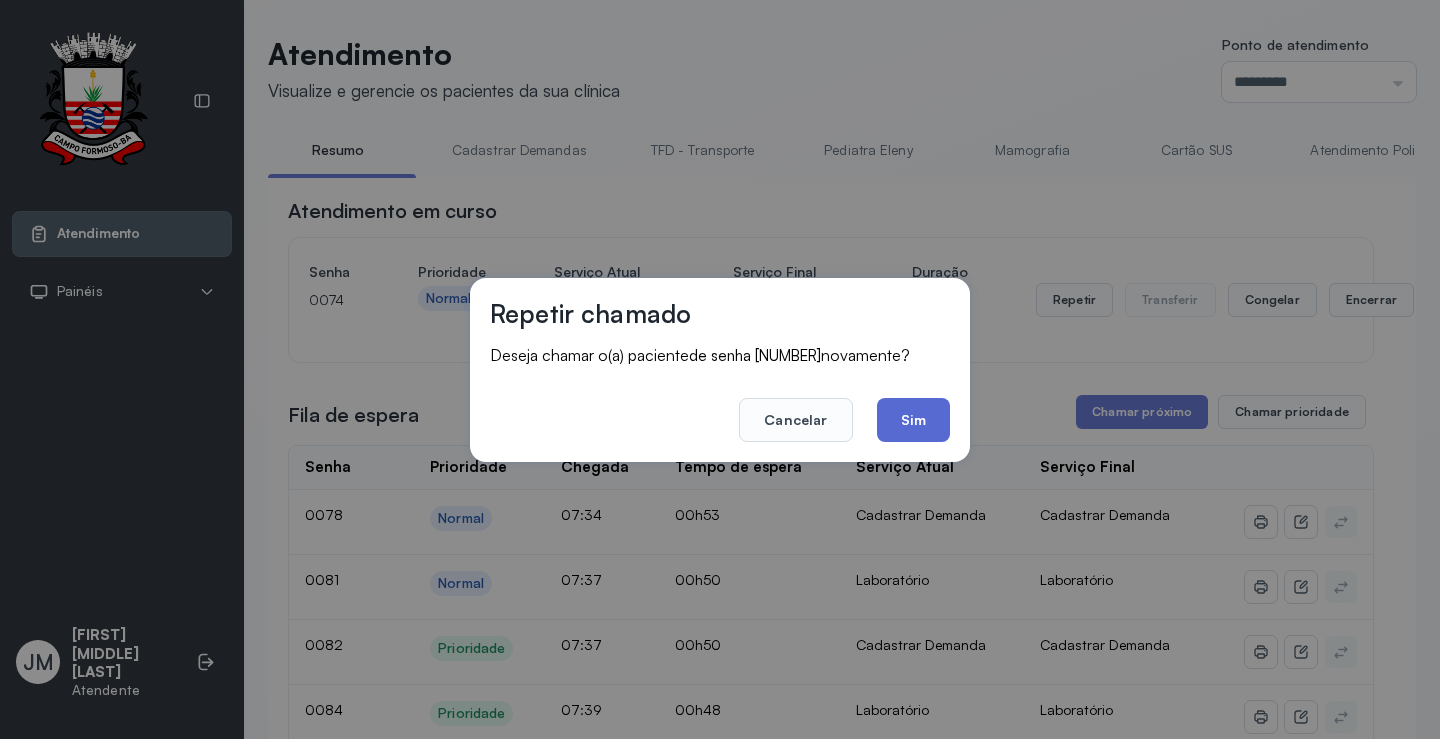 click on "Sim" 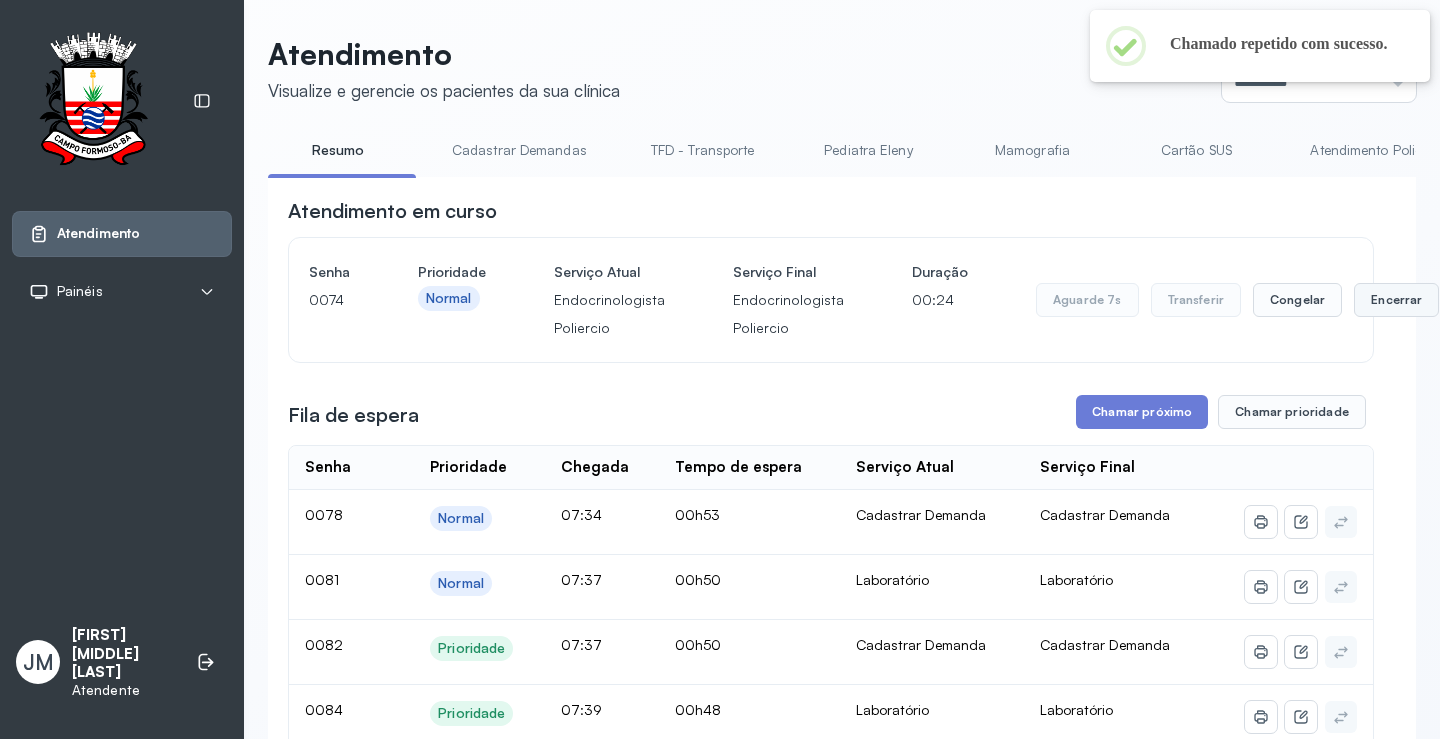 click on "Encerrar" at bounding box center (1396, 300) 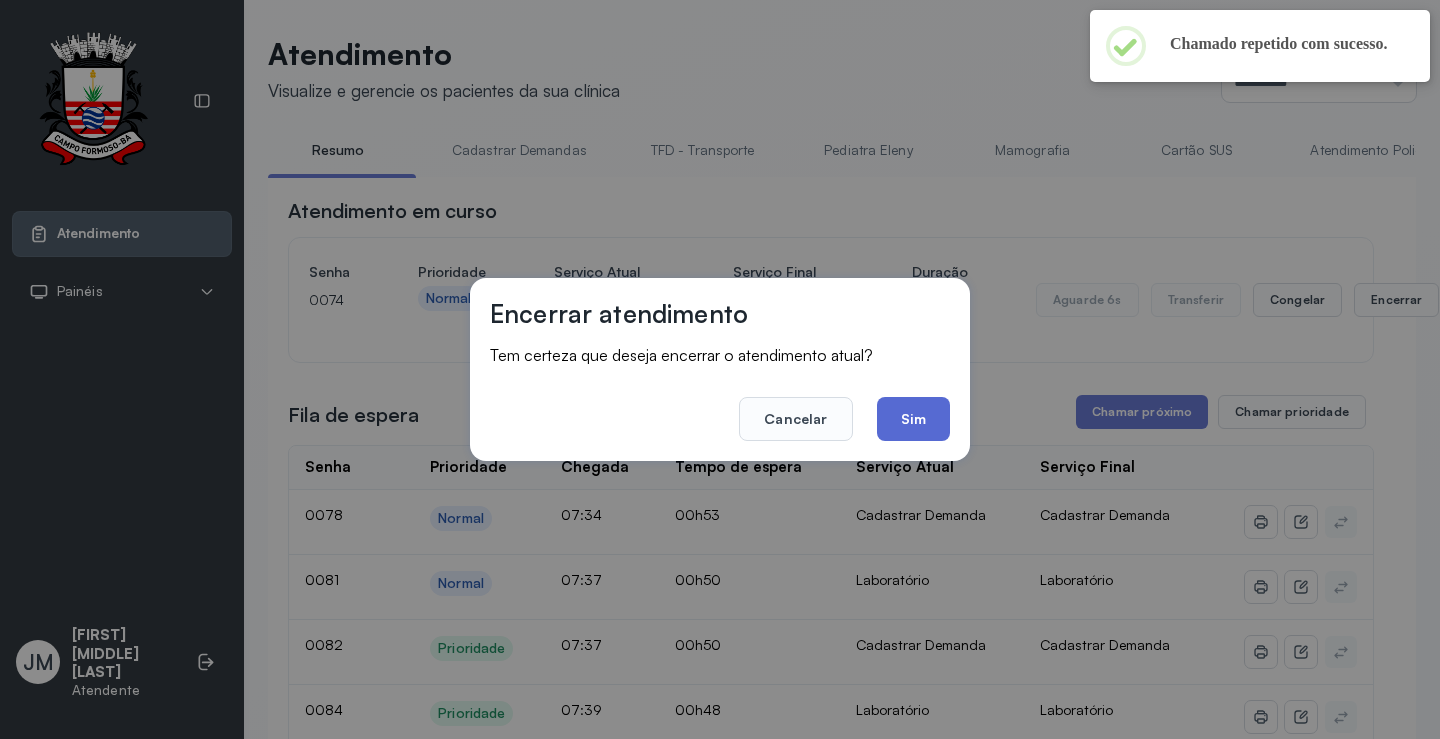 click on "Sim" 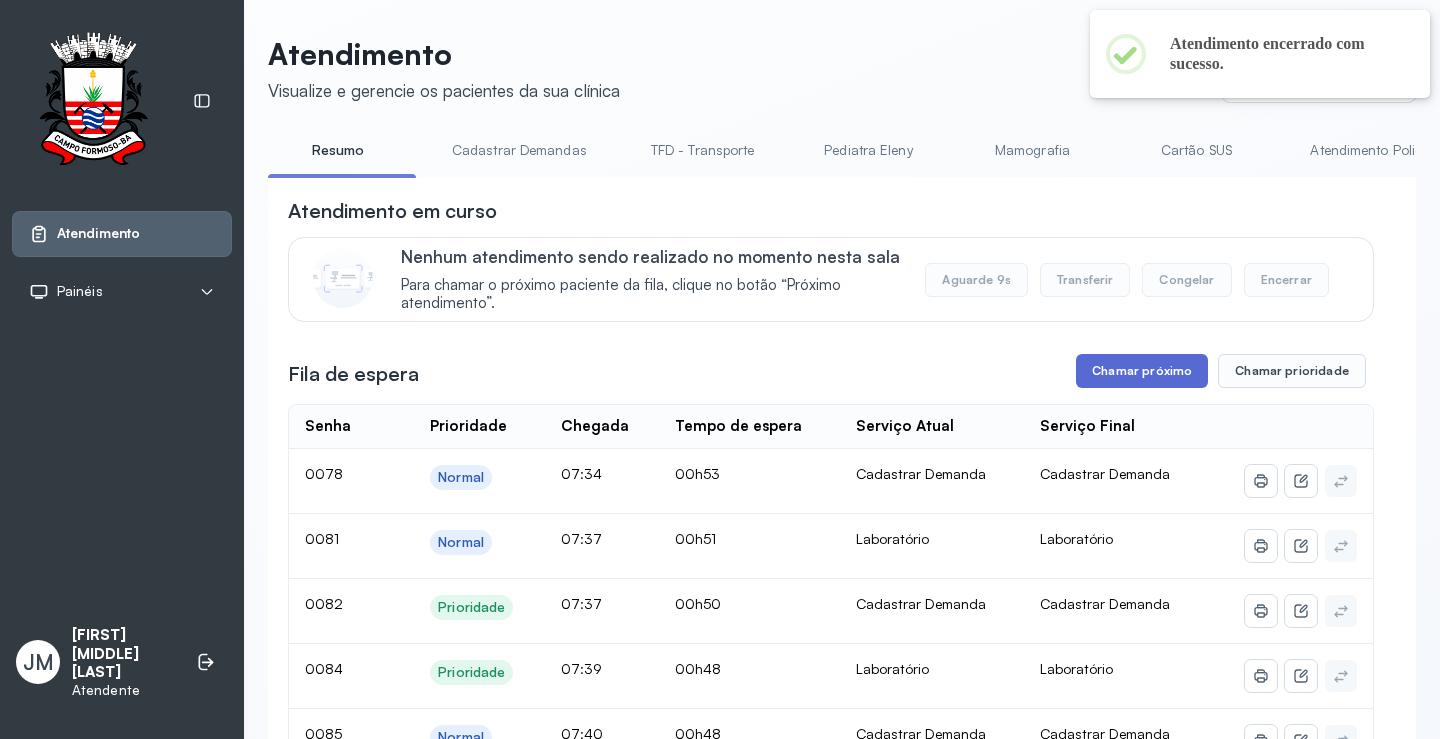 click on "Chamar próximo" at bounding box center [1142, 371] 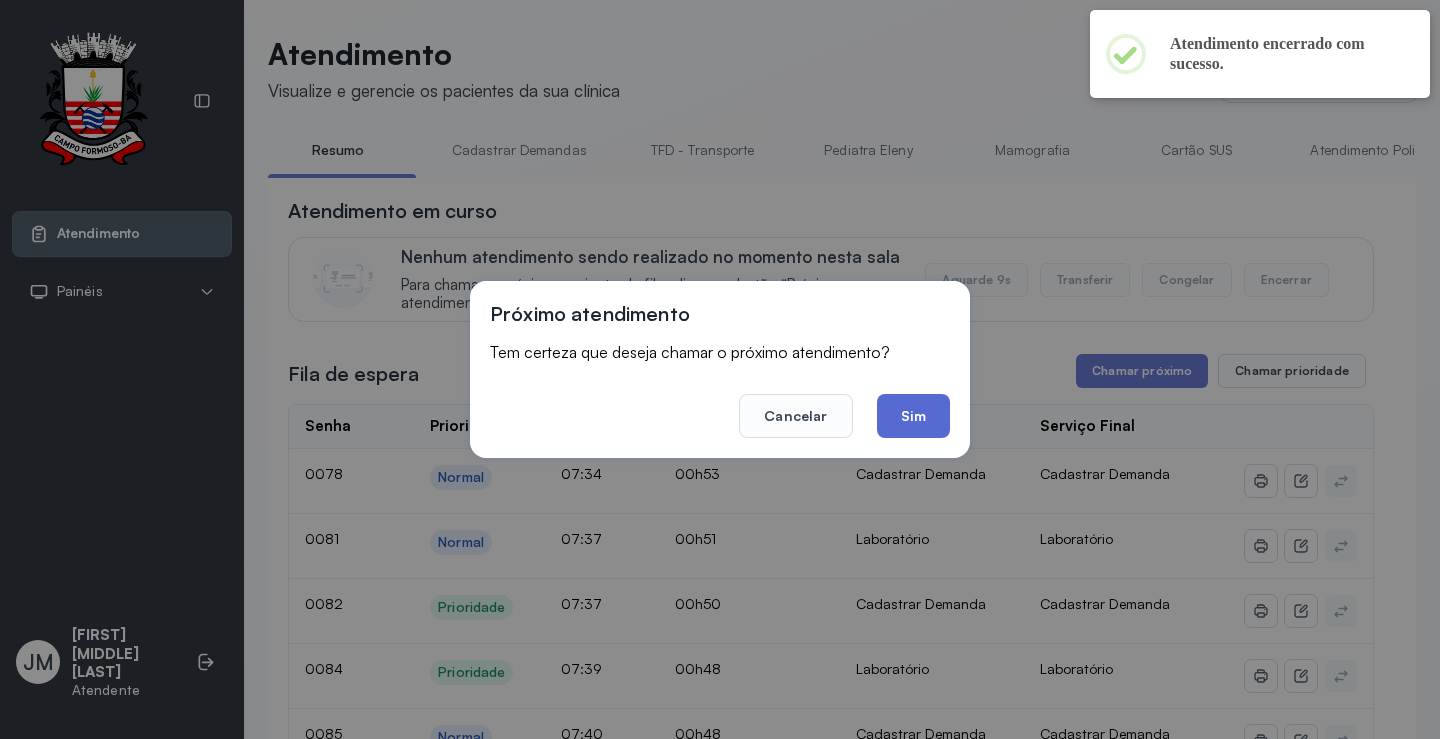click on "Sim" 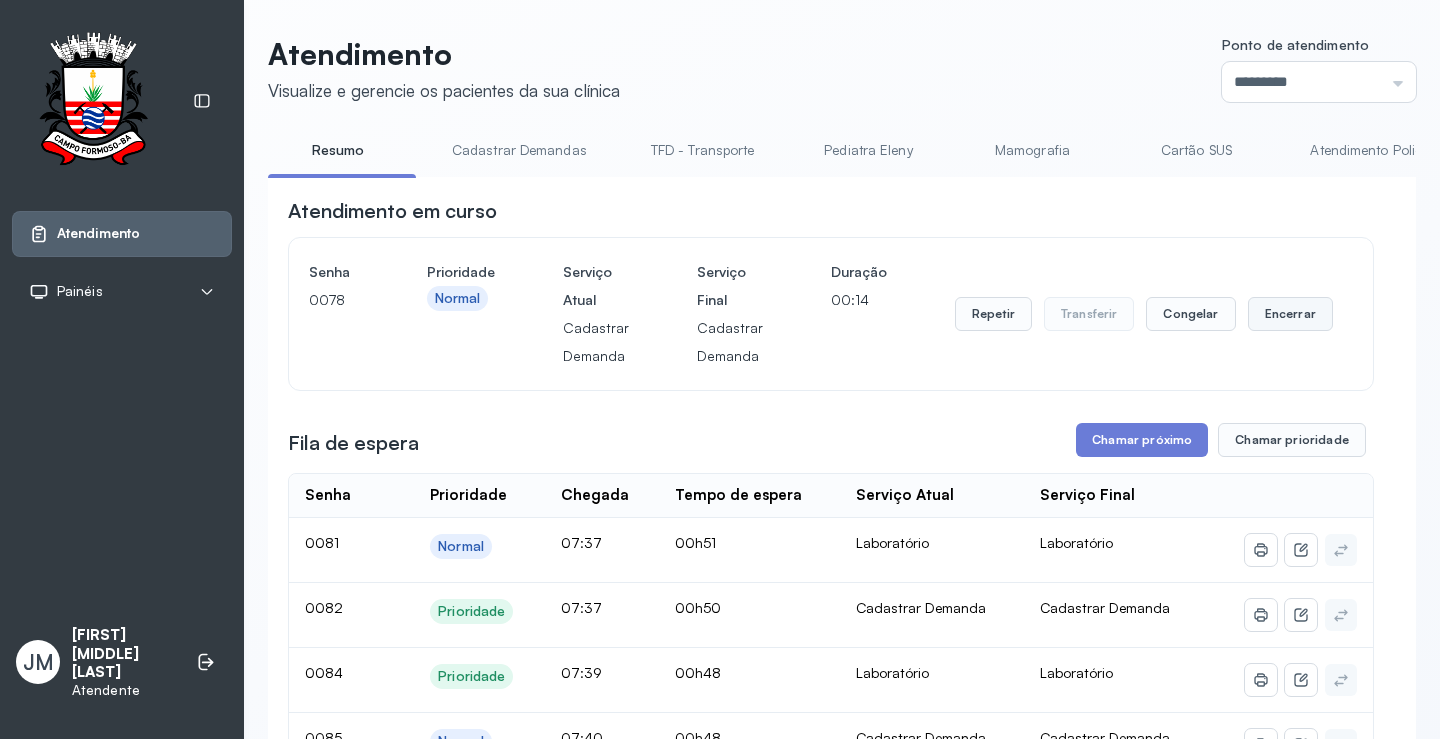 click on "Encerrar" at bounding box center (1290, 314) 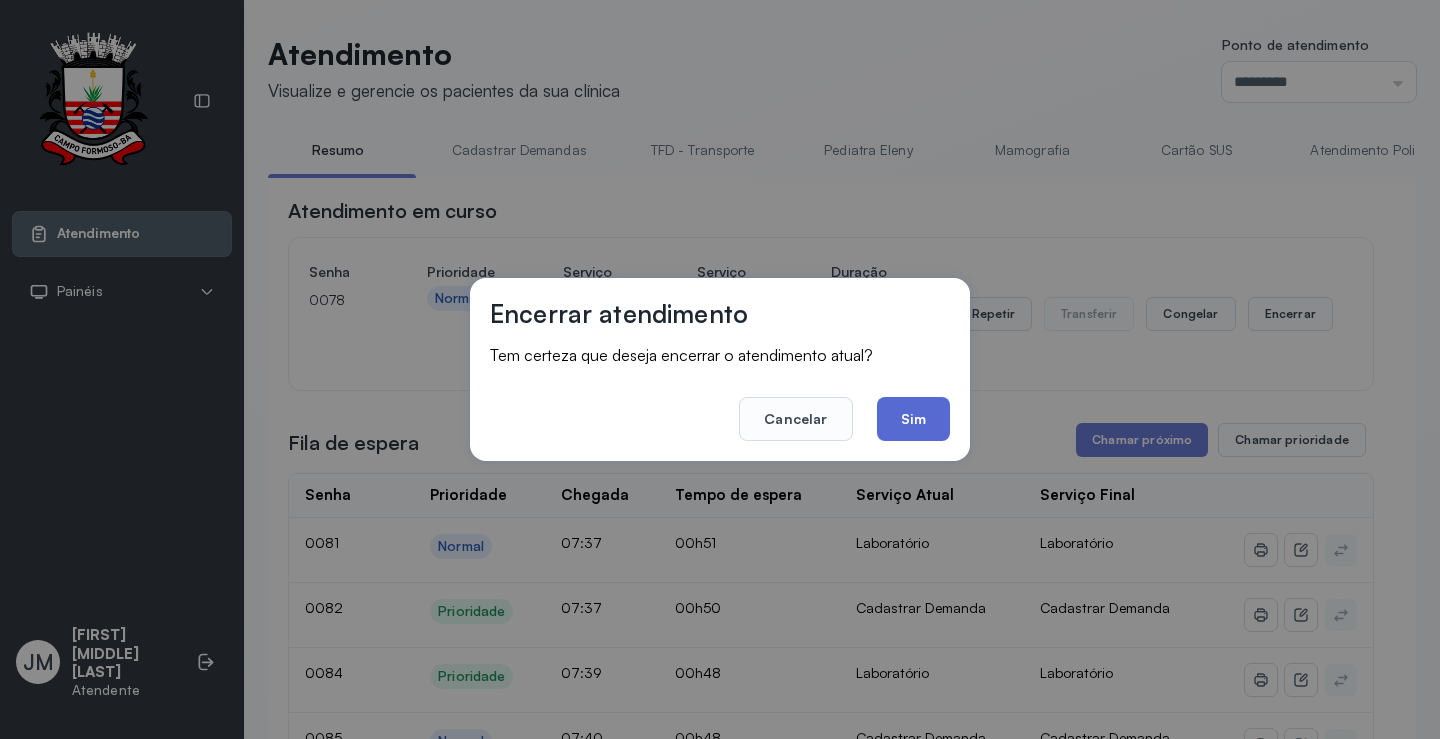 click on "Sim" 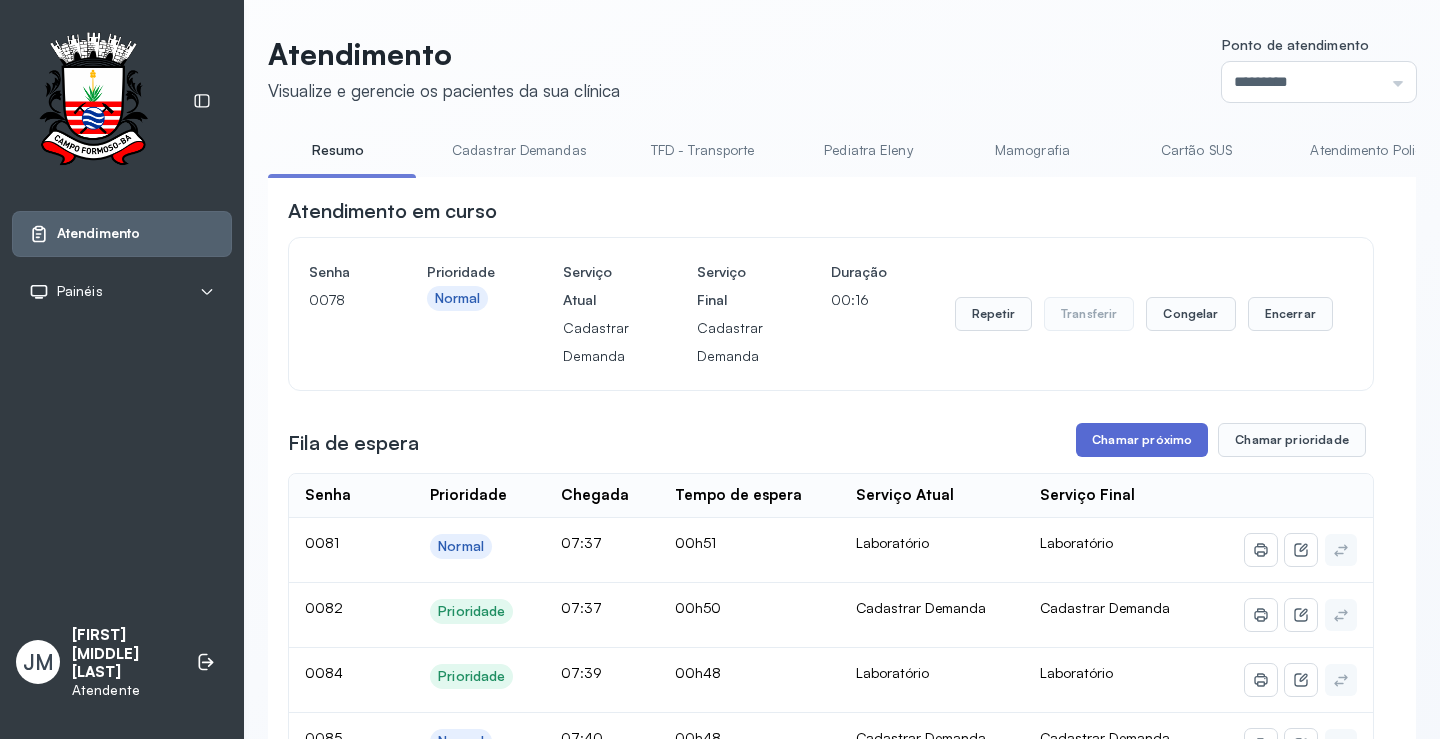 click on "Chamar próximo" at bounding box center (1142, 440) 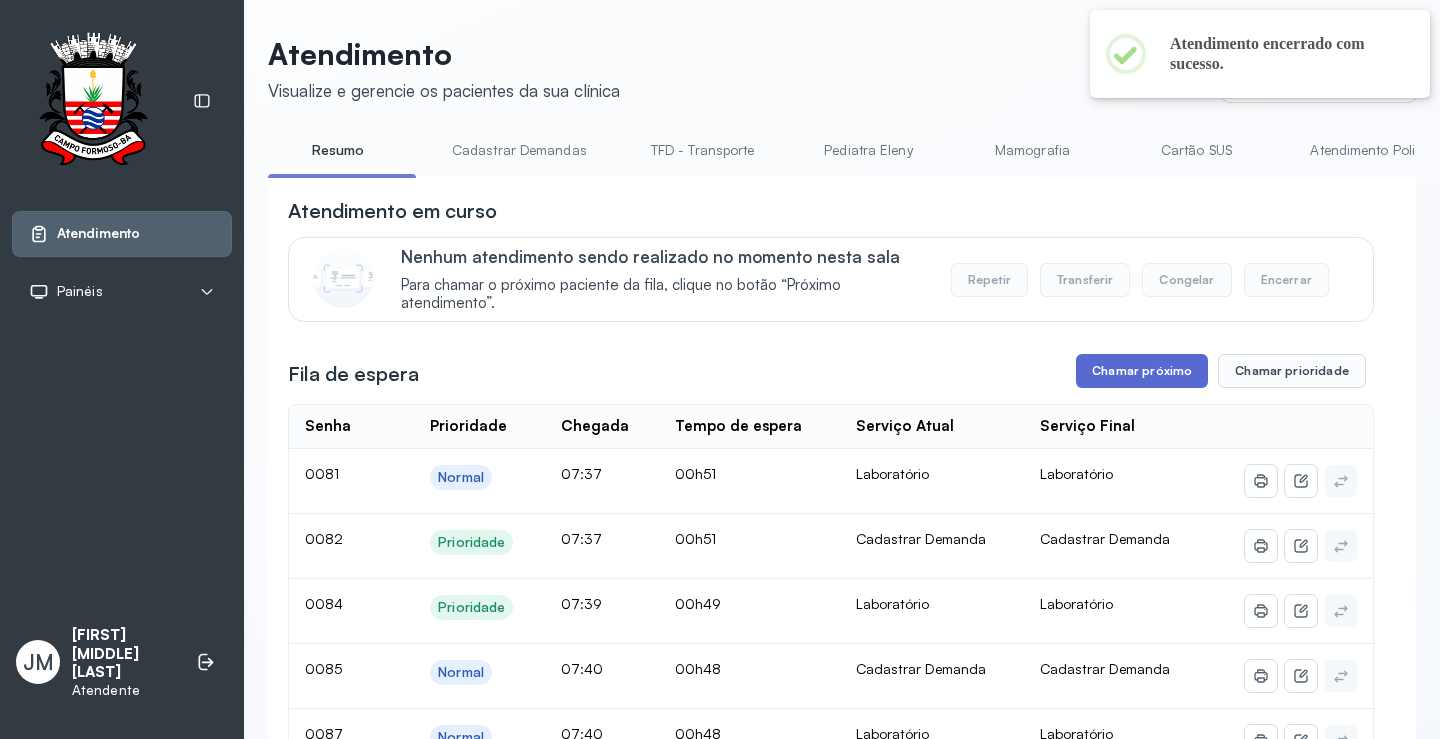 click on "Chamar próximo" at bounding box center [1142, 371] 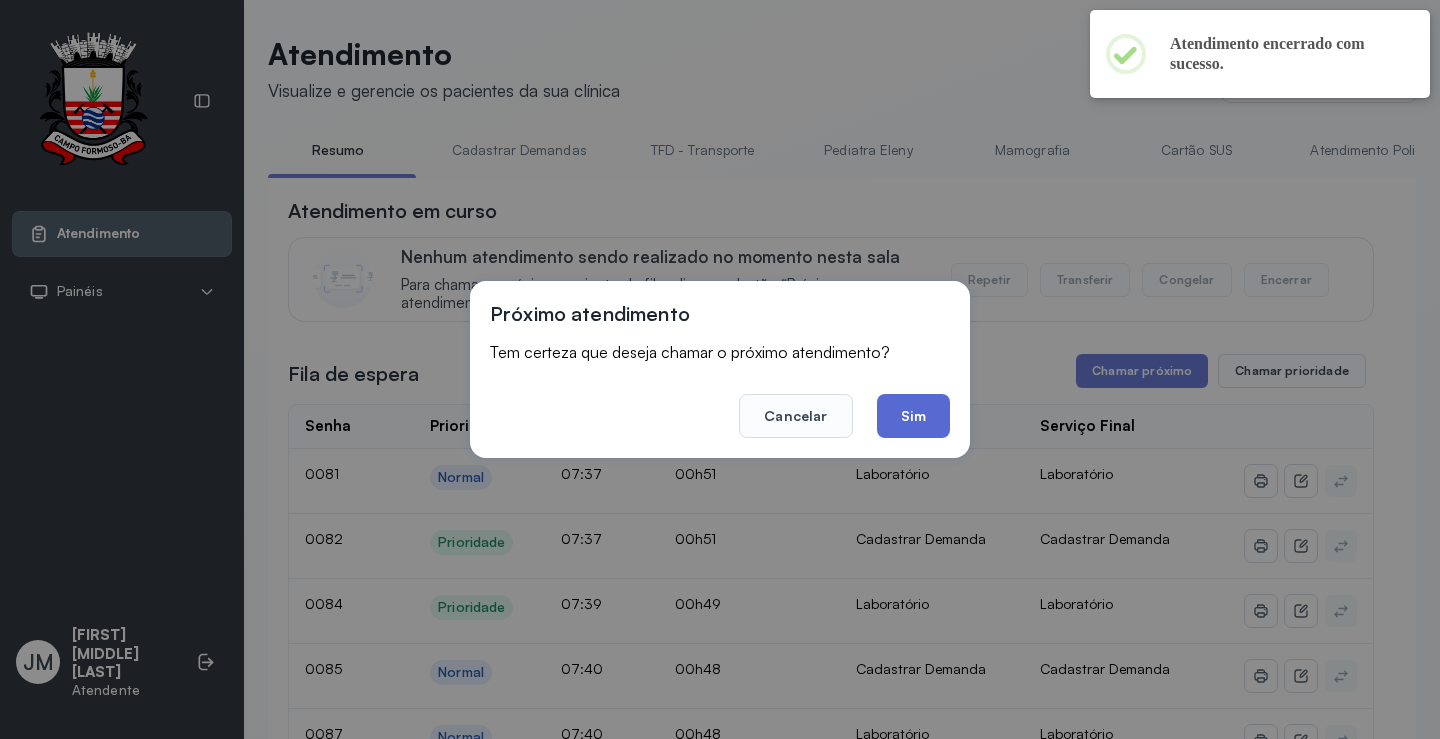 click on "Sim" 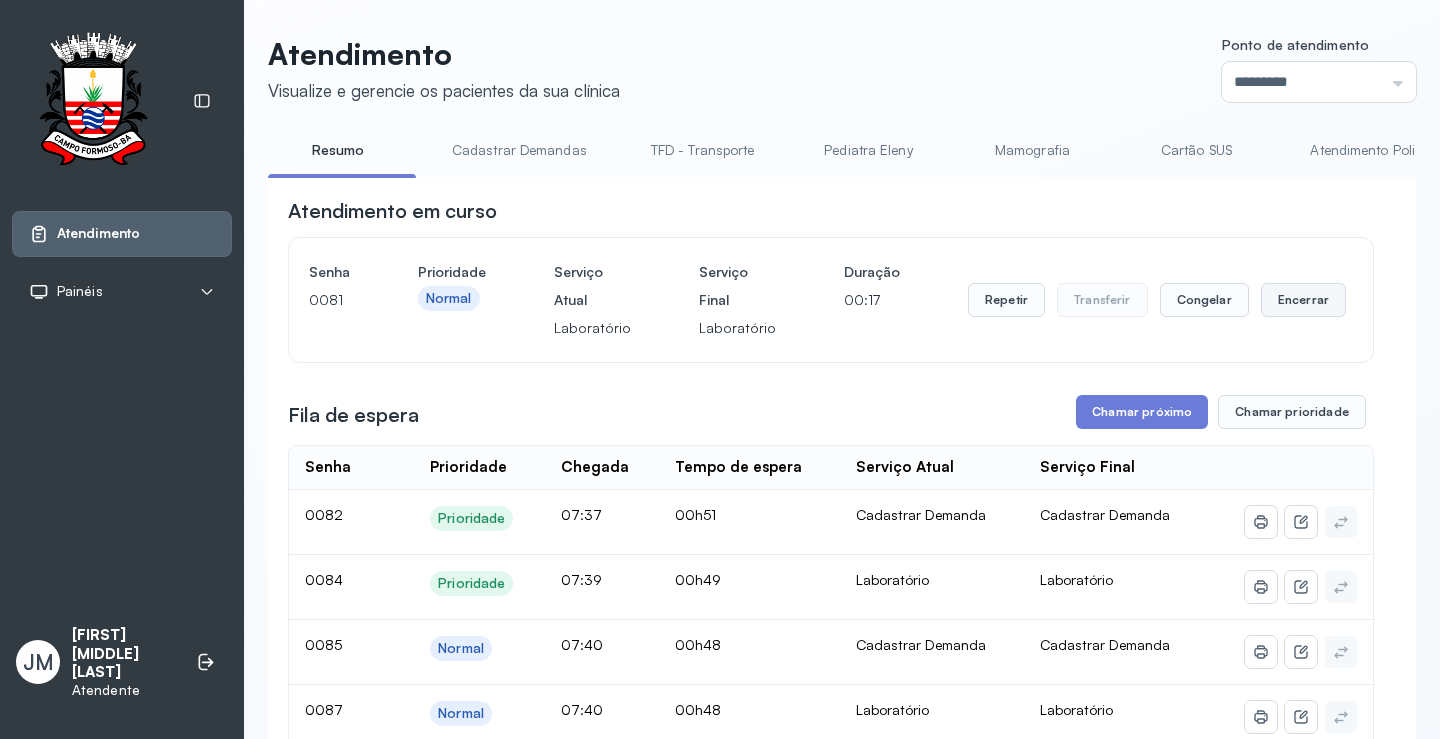 click on "Encerrar" at bounding box center (1303, 300) 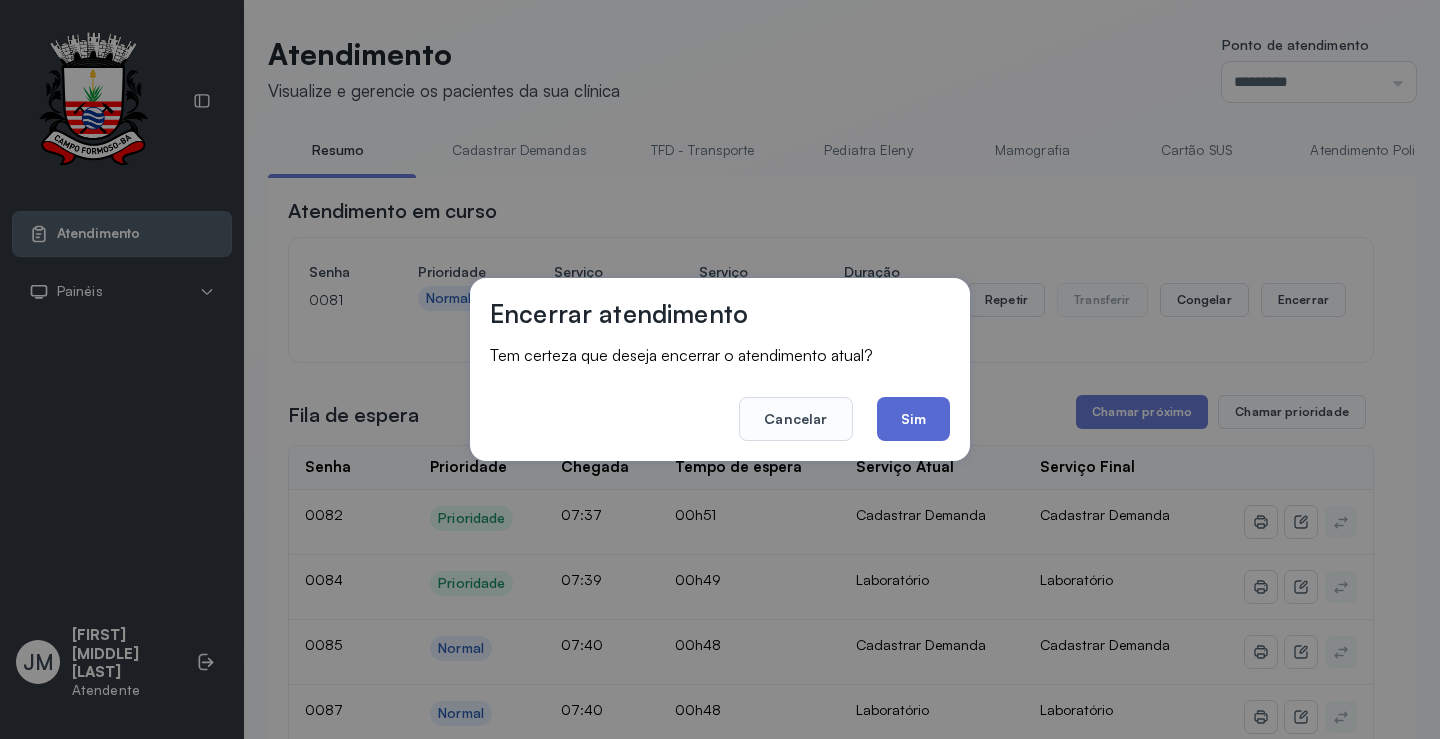 click on "Sim" 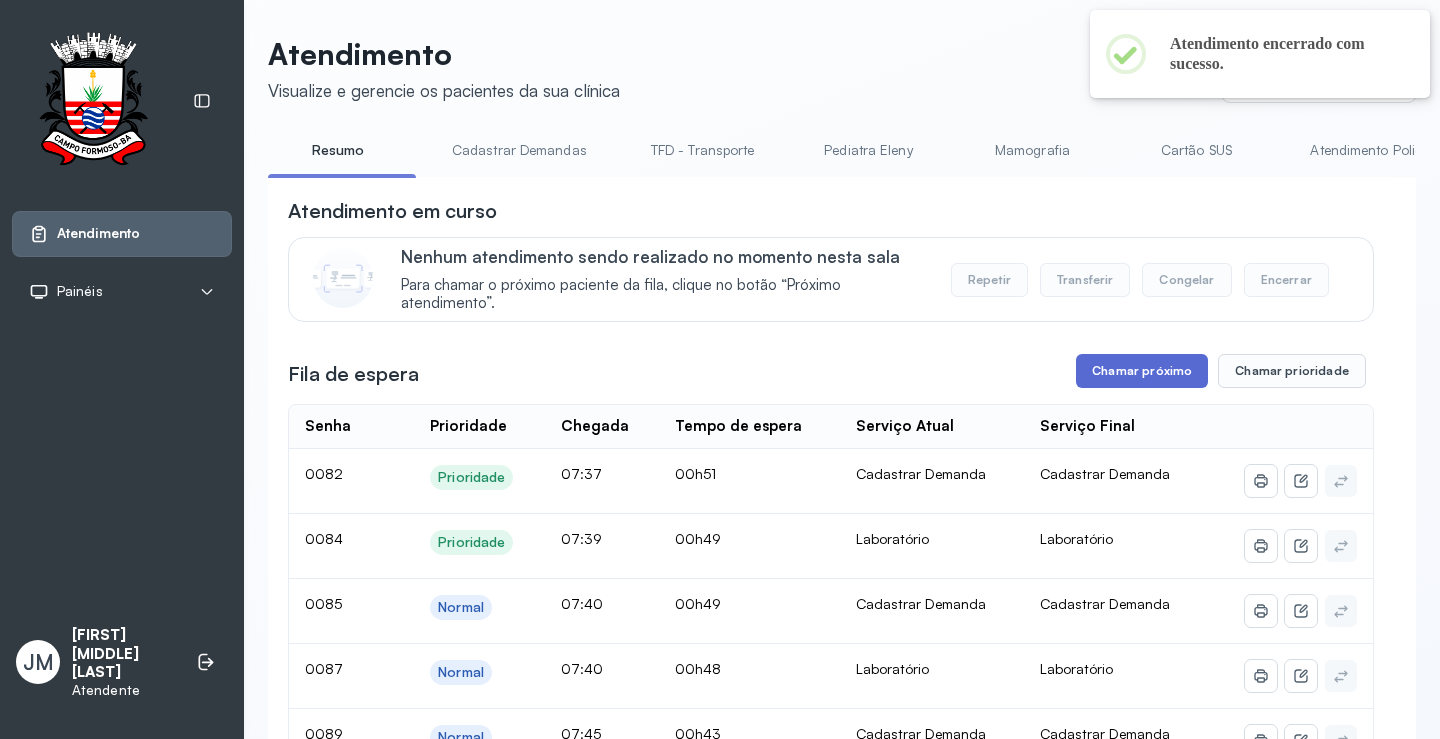 click on "Chamar próximo" at bounding box center [1142, 371] 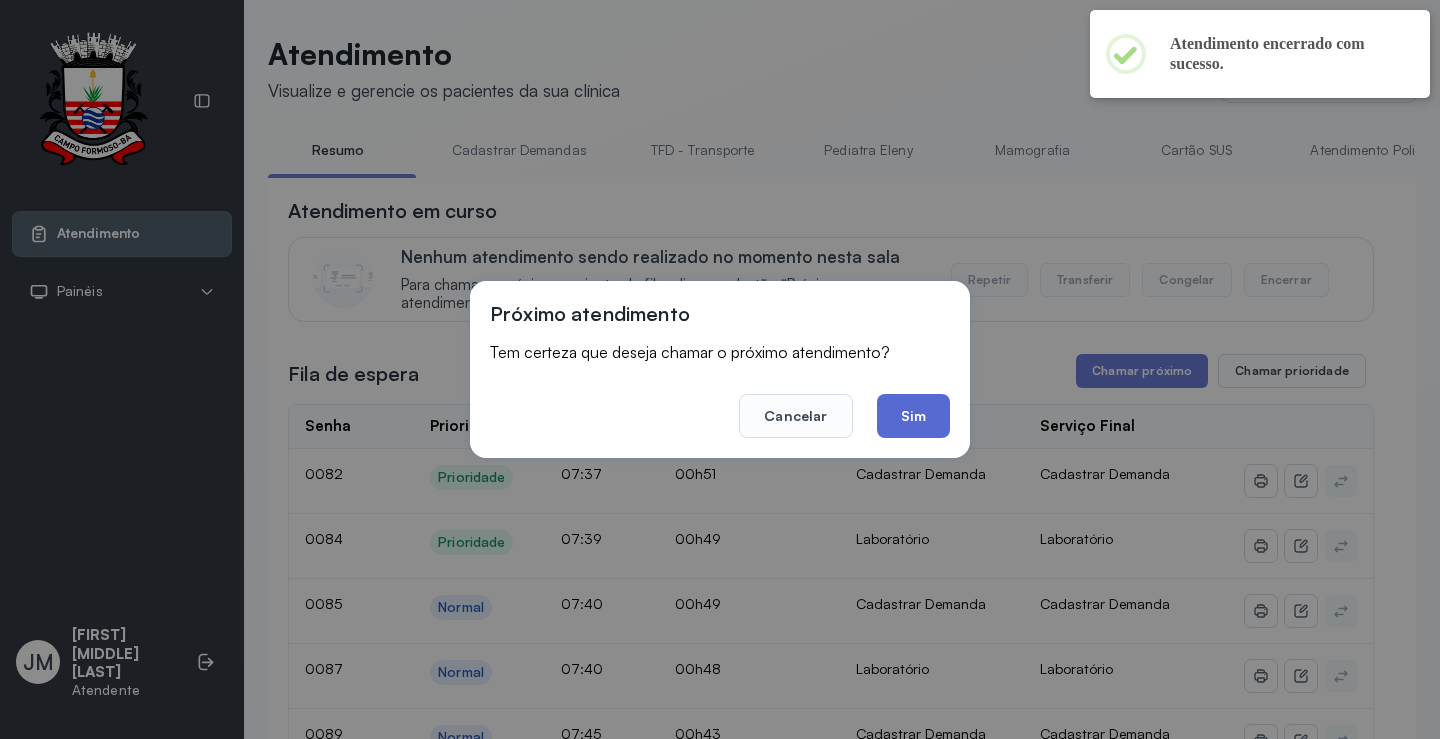 click on "Sim" 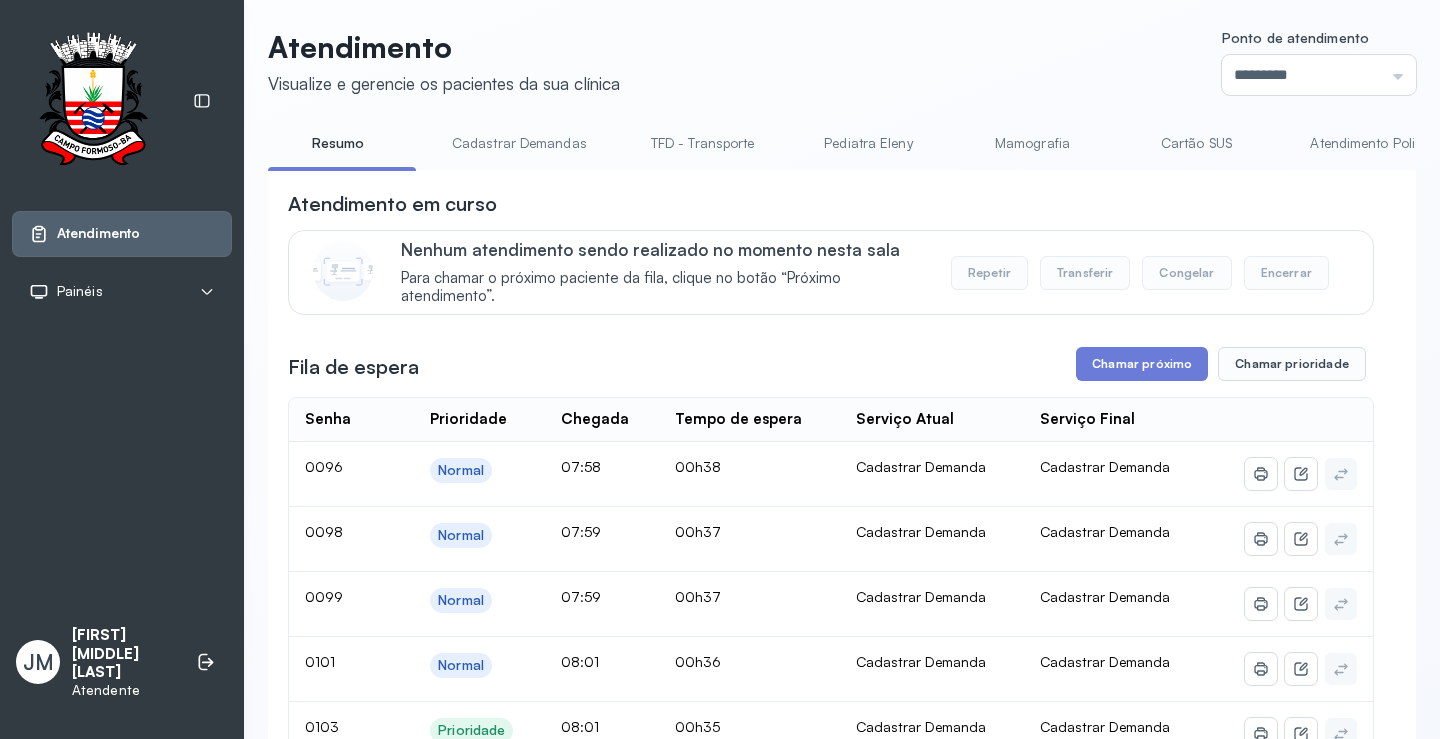scroll, scrollTop: 0, scrollLeft: 0, axis: both 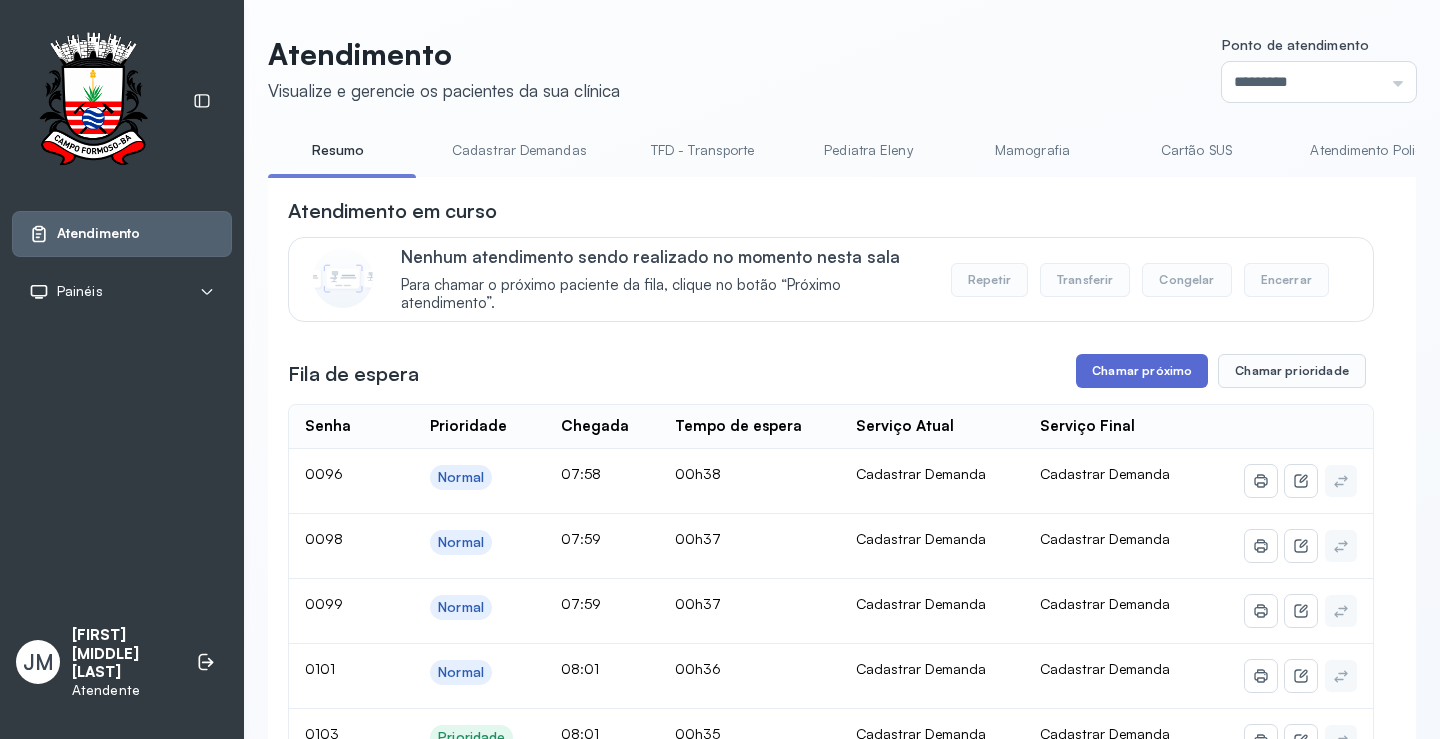 click on "Chamar próximo" at bounding box center [1142, 371] 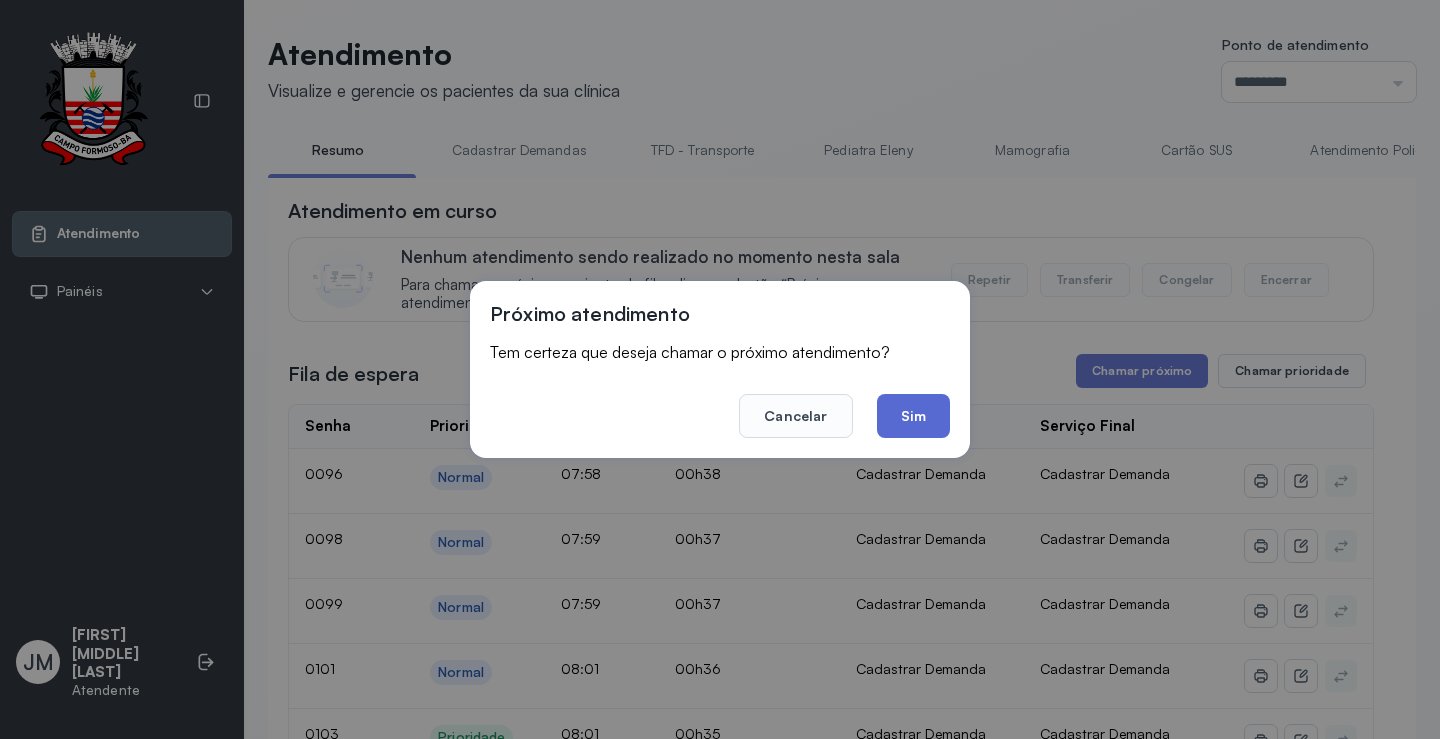 click on "Sim" 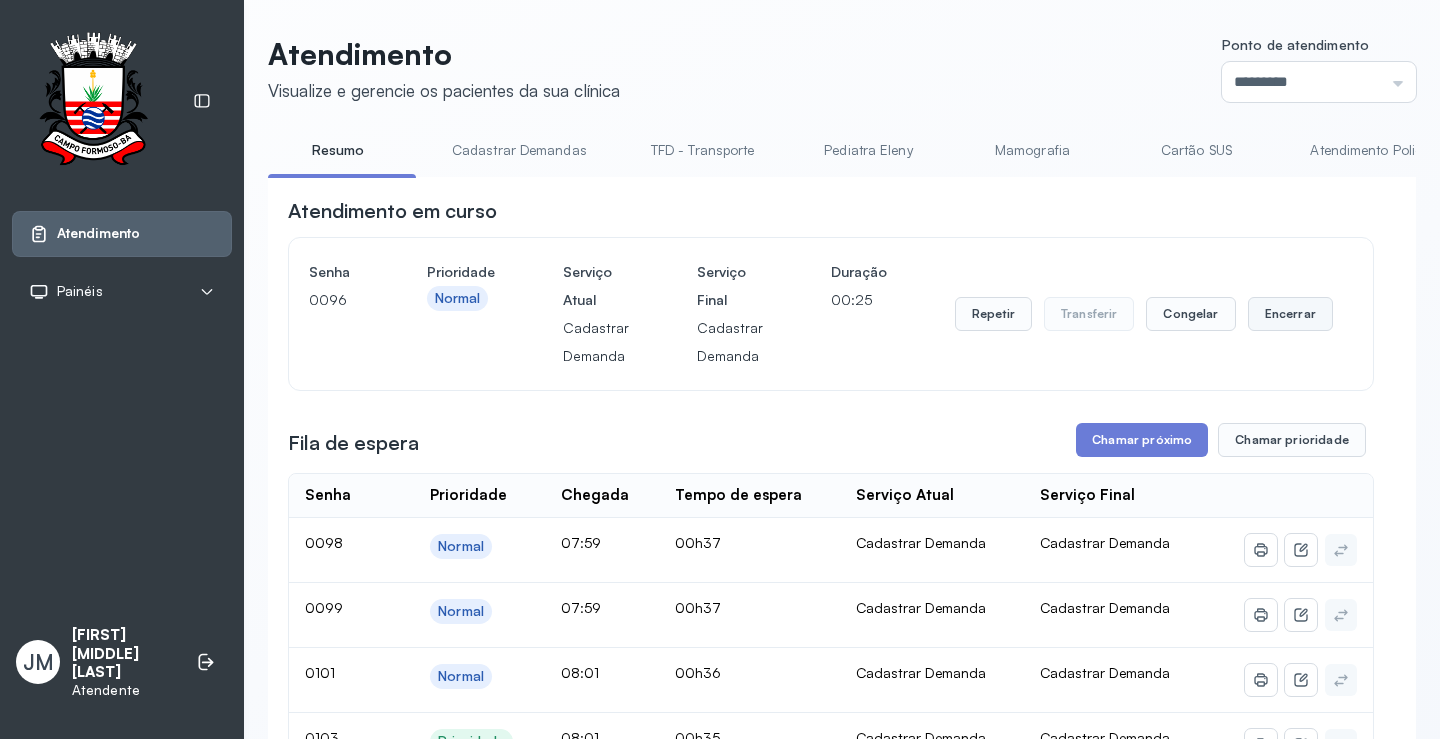 click on "Encerrar" at bounding box center [1290, 314] 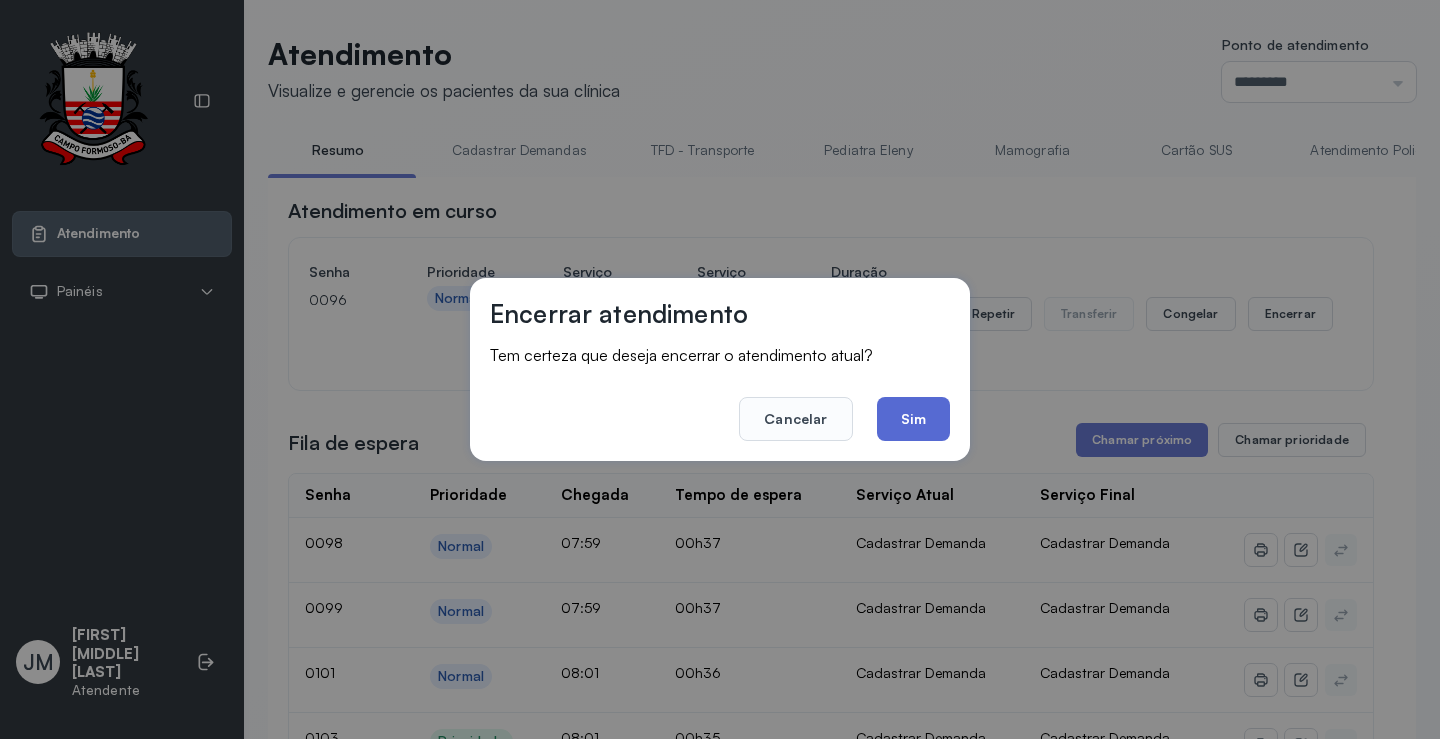 click on "Sim" 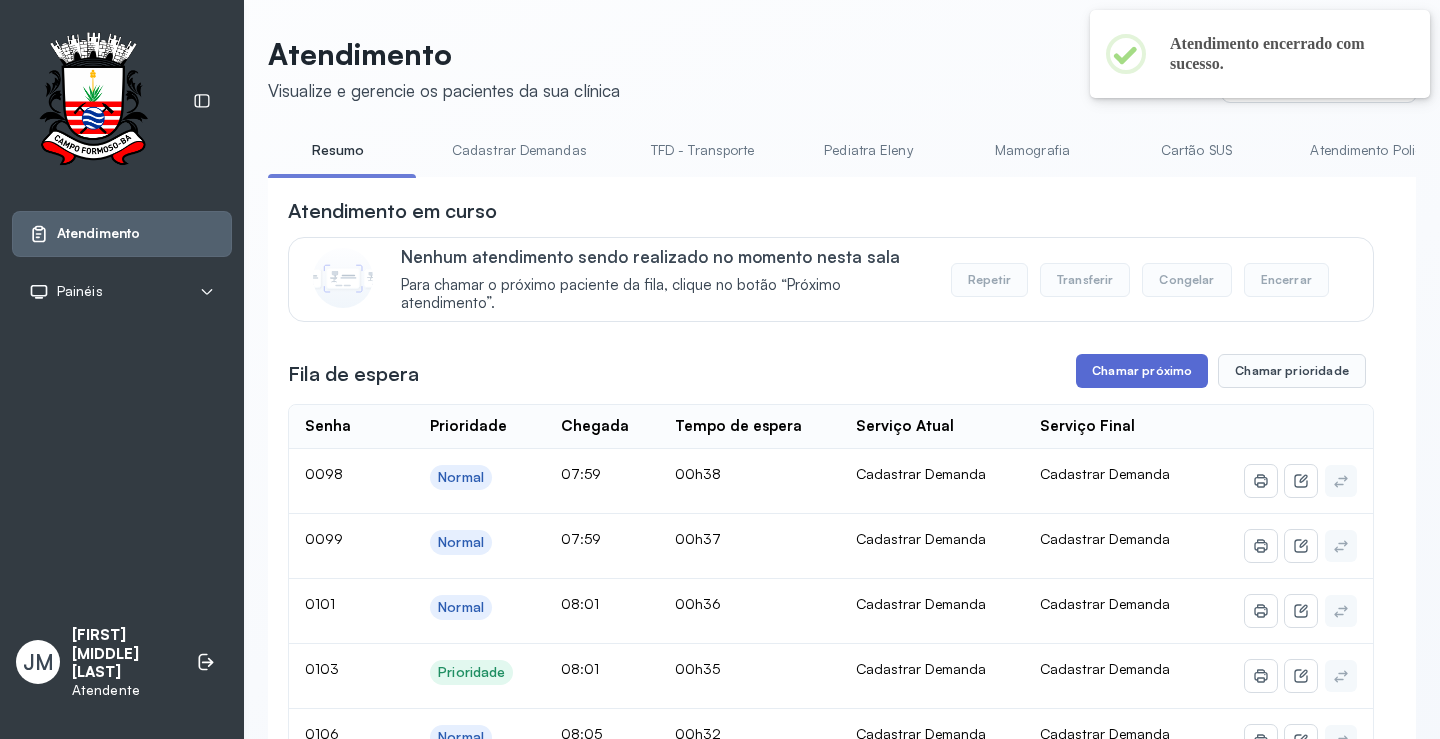 click on "Chamar próximo" at bounding box center (1142, 371) 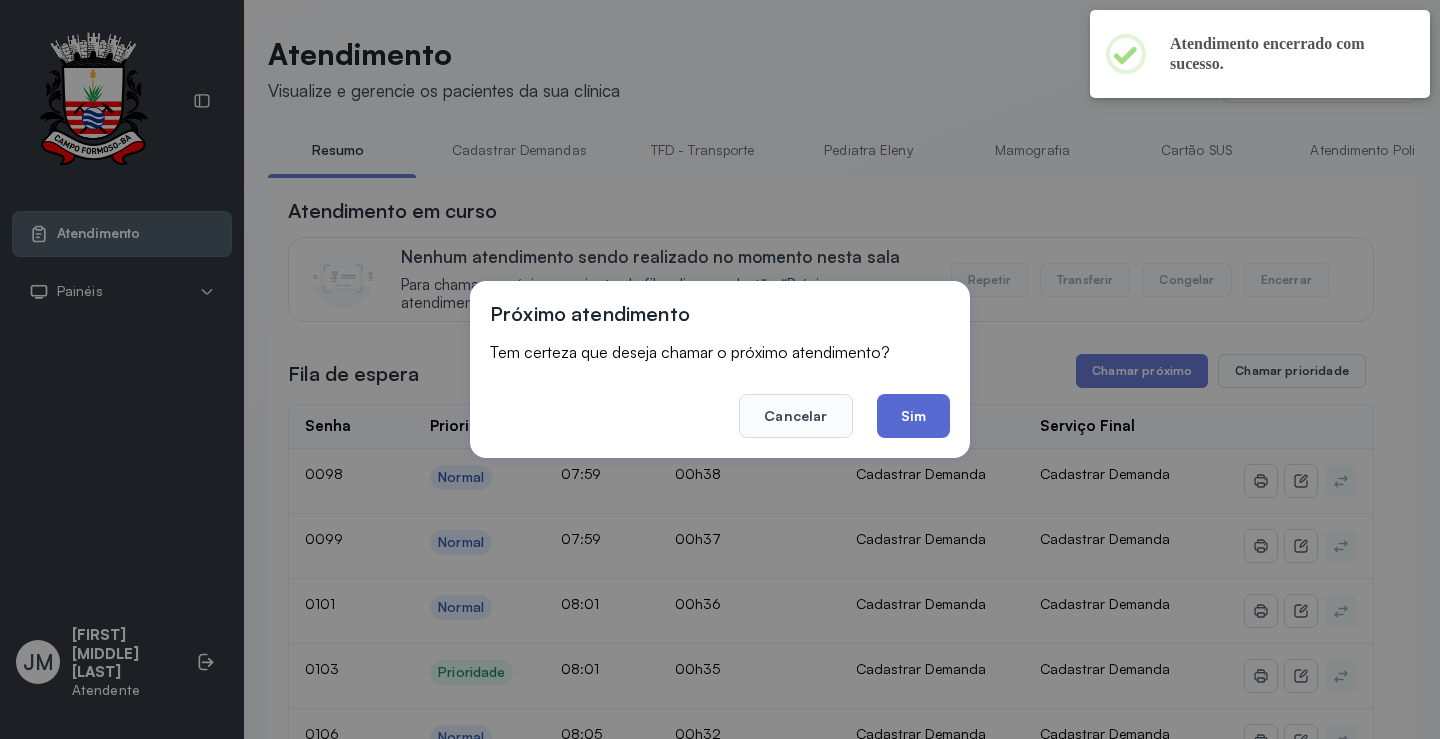 click on "Sim" 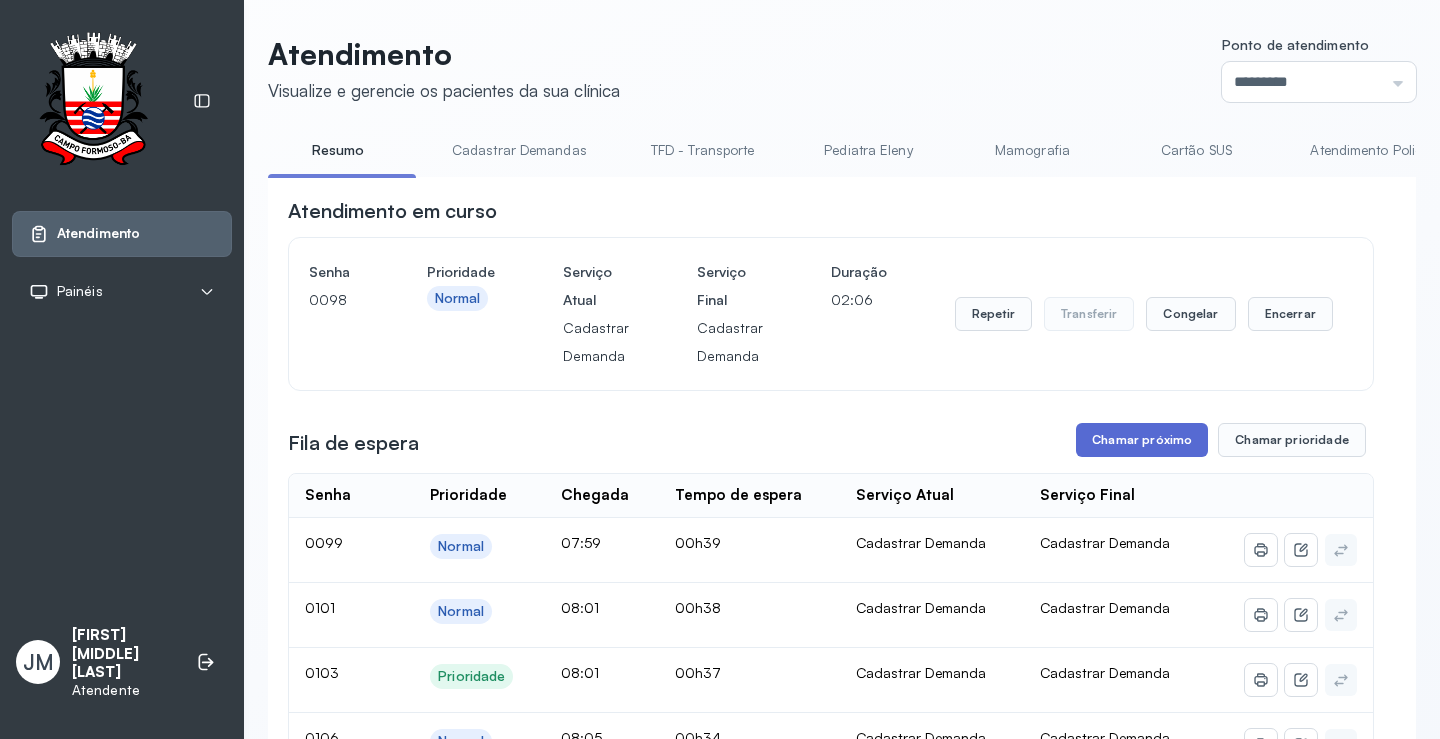 click on "Chamar próximo" at bounding box center (1142, 440) 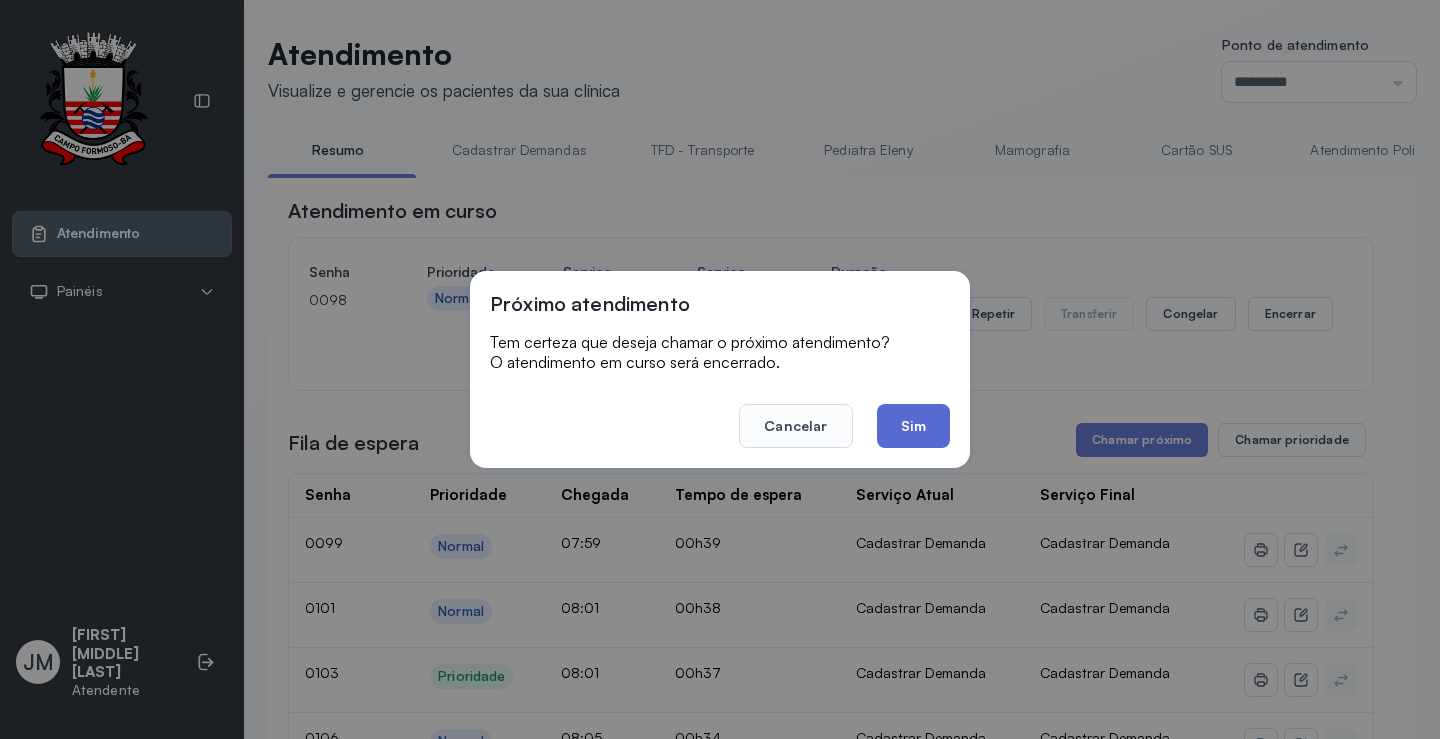 click on "Sim" 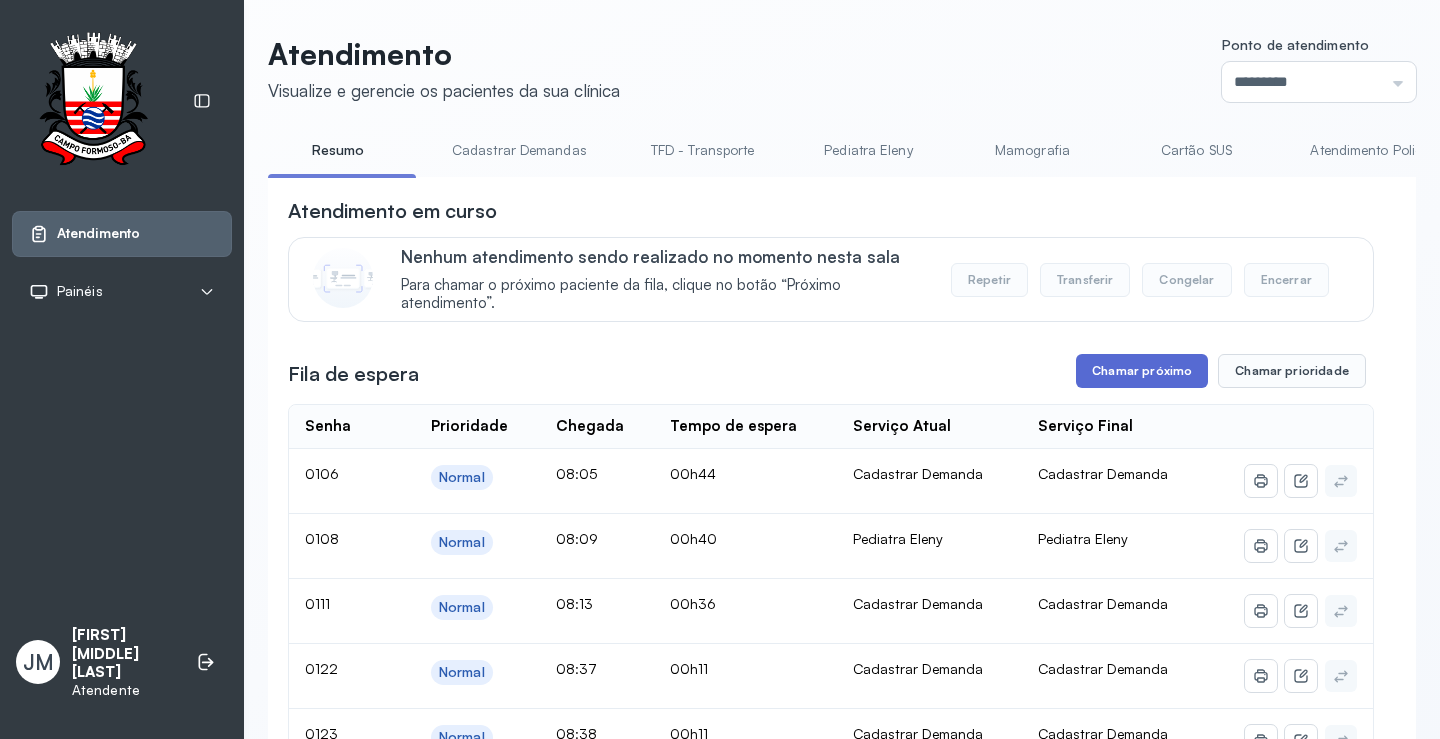 click on "Chamar próximo" at bounding box center (1142, 371) 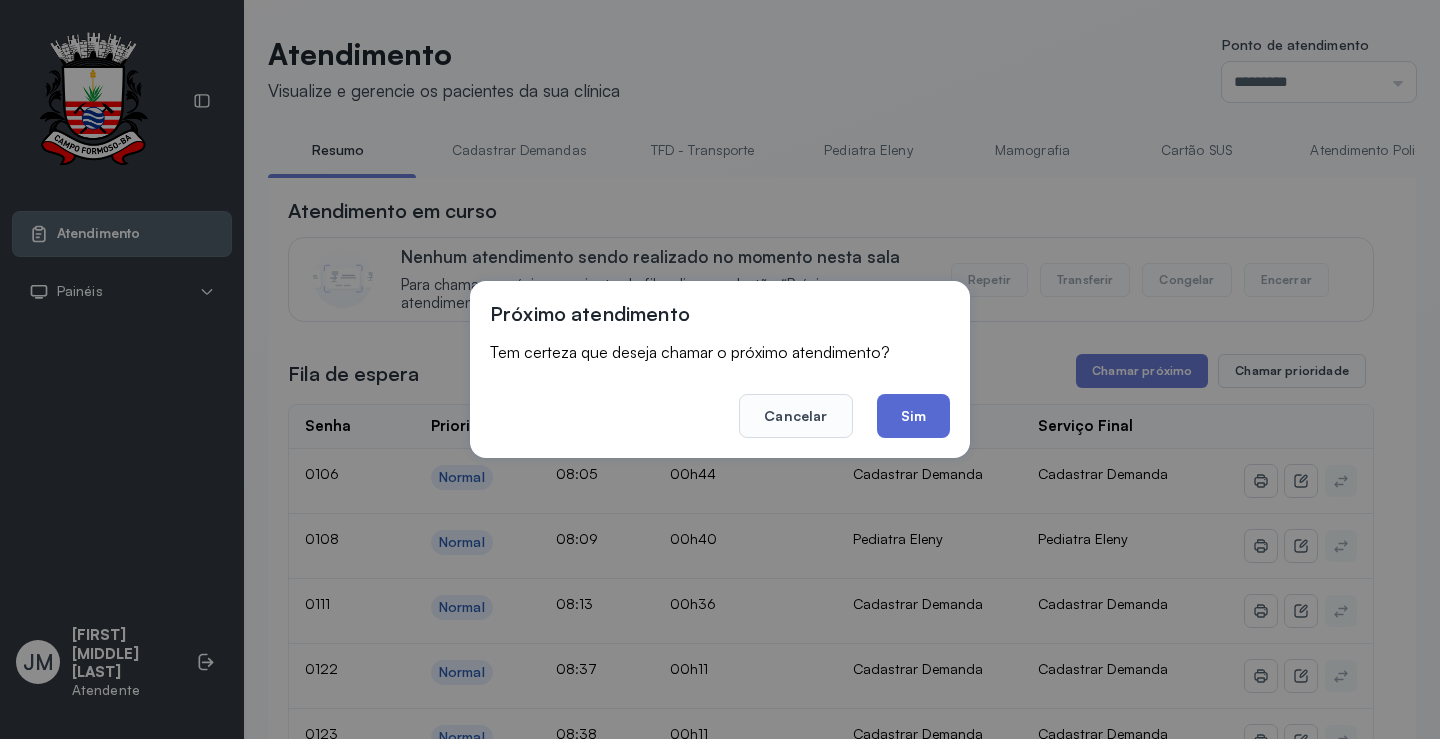 click on "Sim" 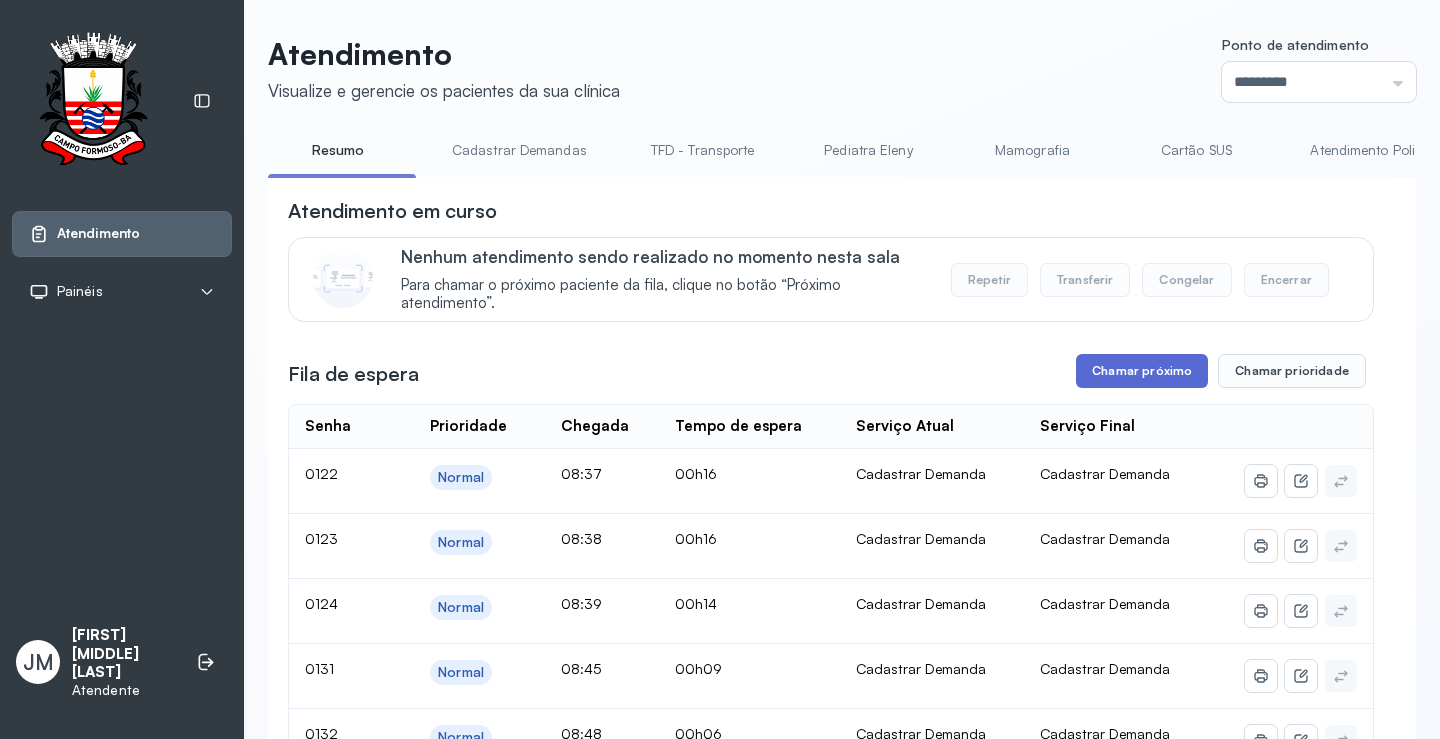 click on "Chamar próximo" at bounding box center [1142, 371] 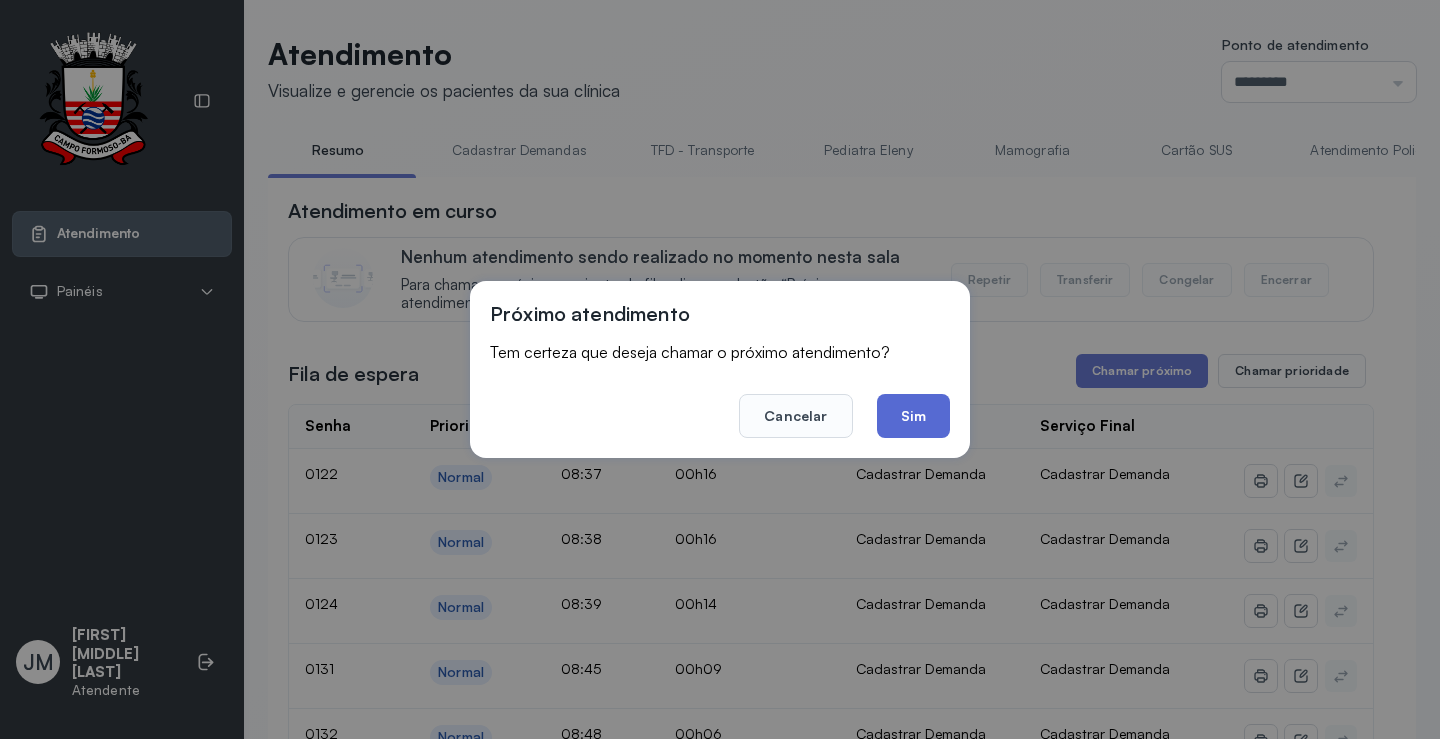 click on "Sim" 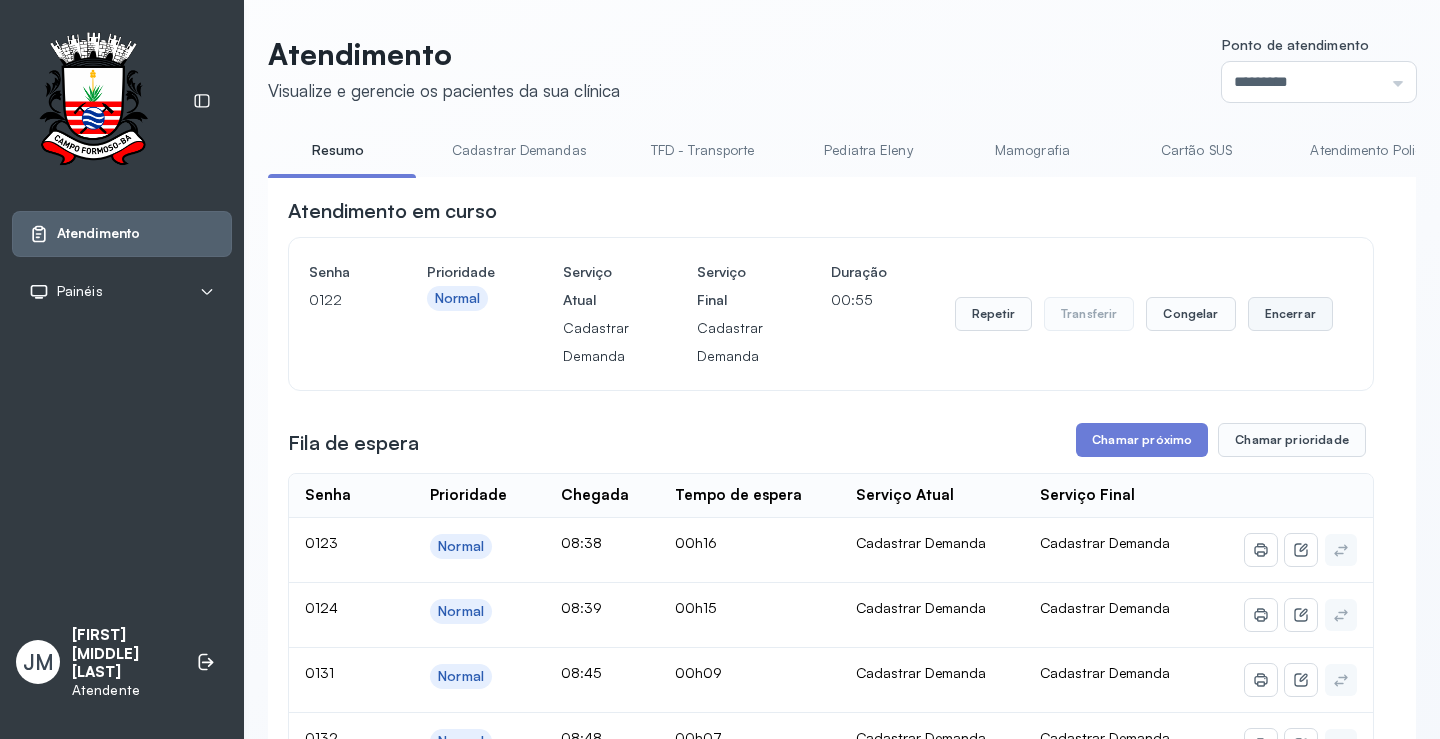 click on "Encerrar" at bounding box center (1290, 314) 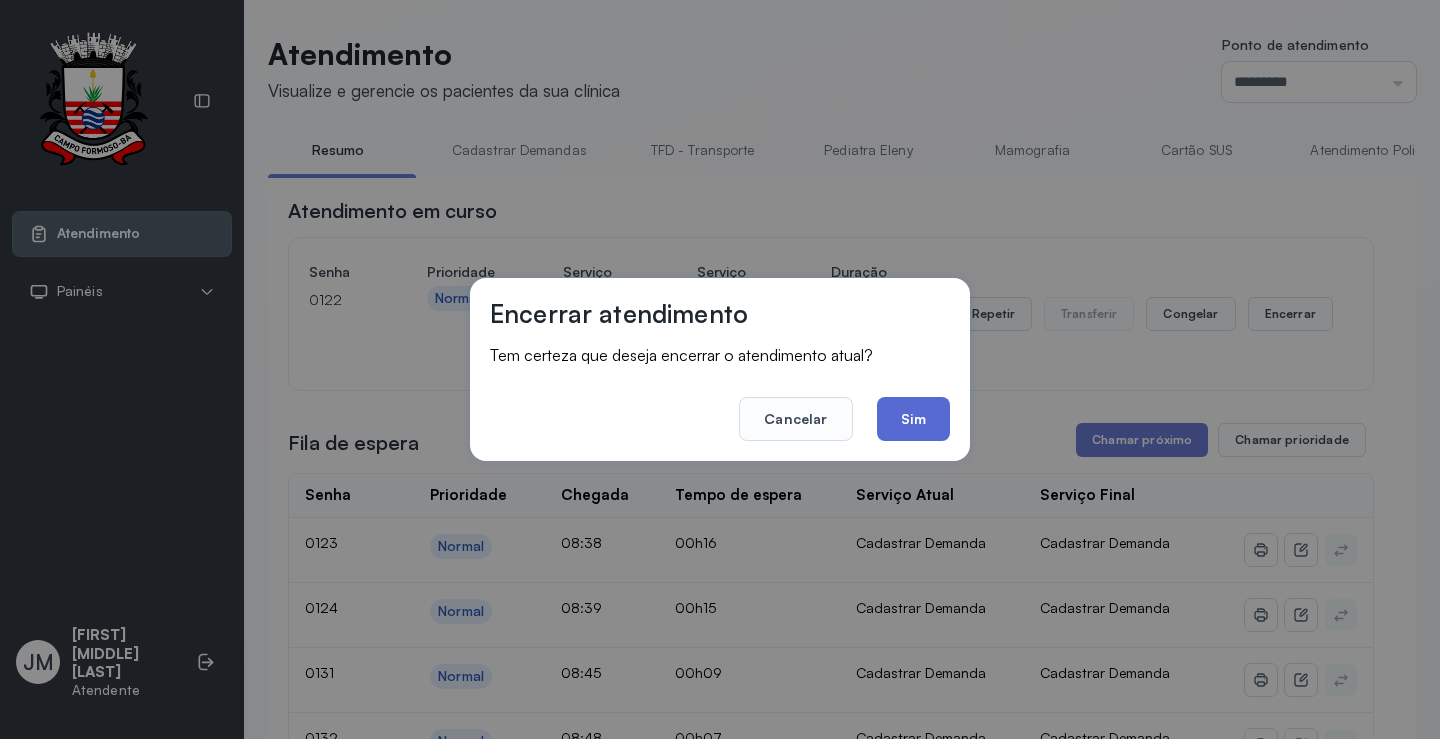 click on "Sim" 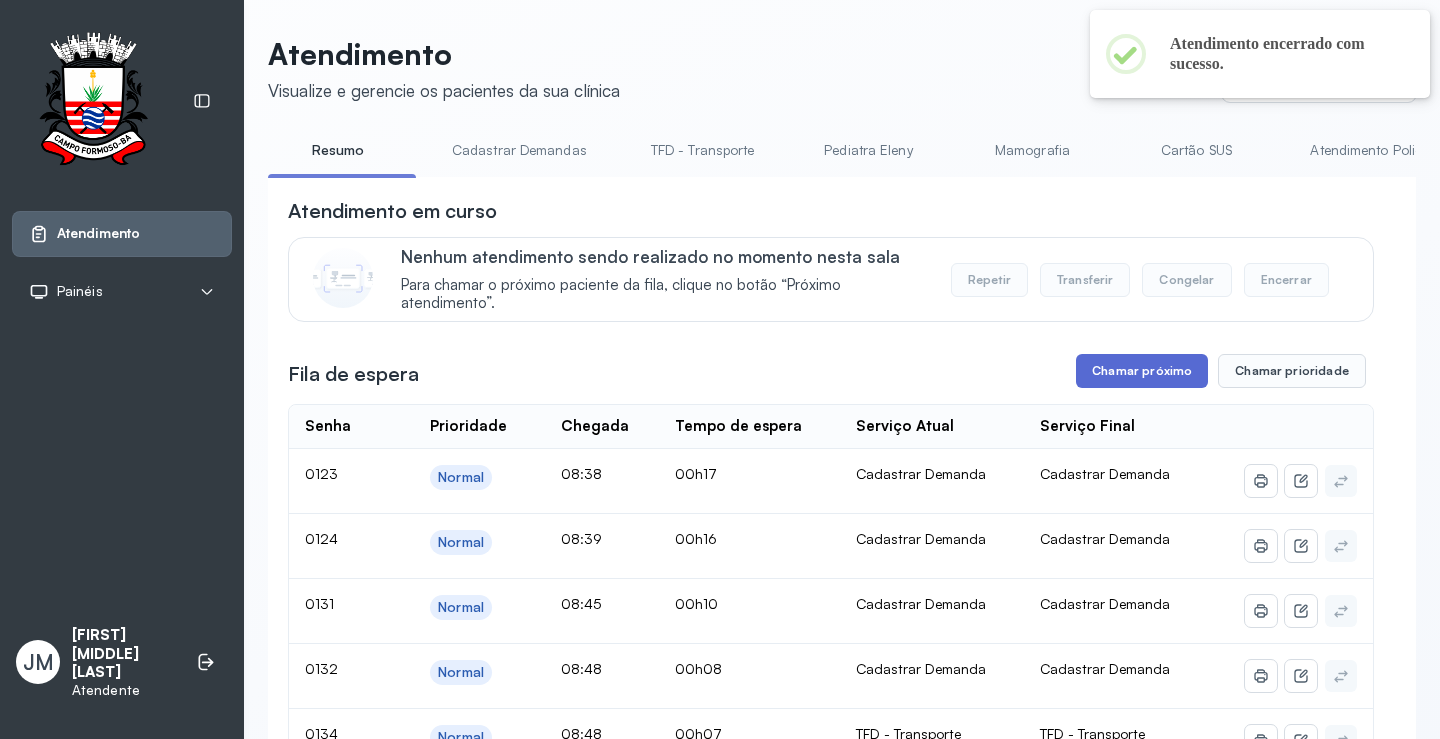 click on "Chamar próximo" at bounding box center (1142, 371) 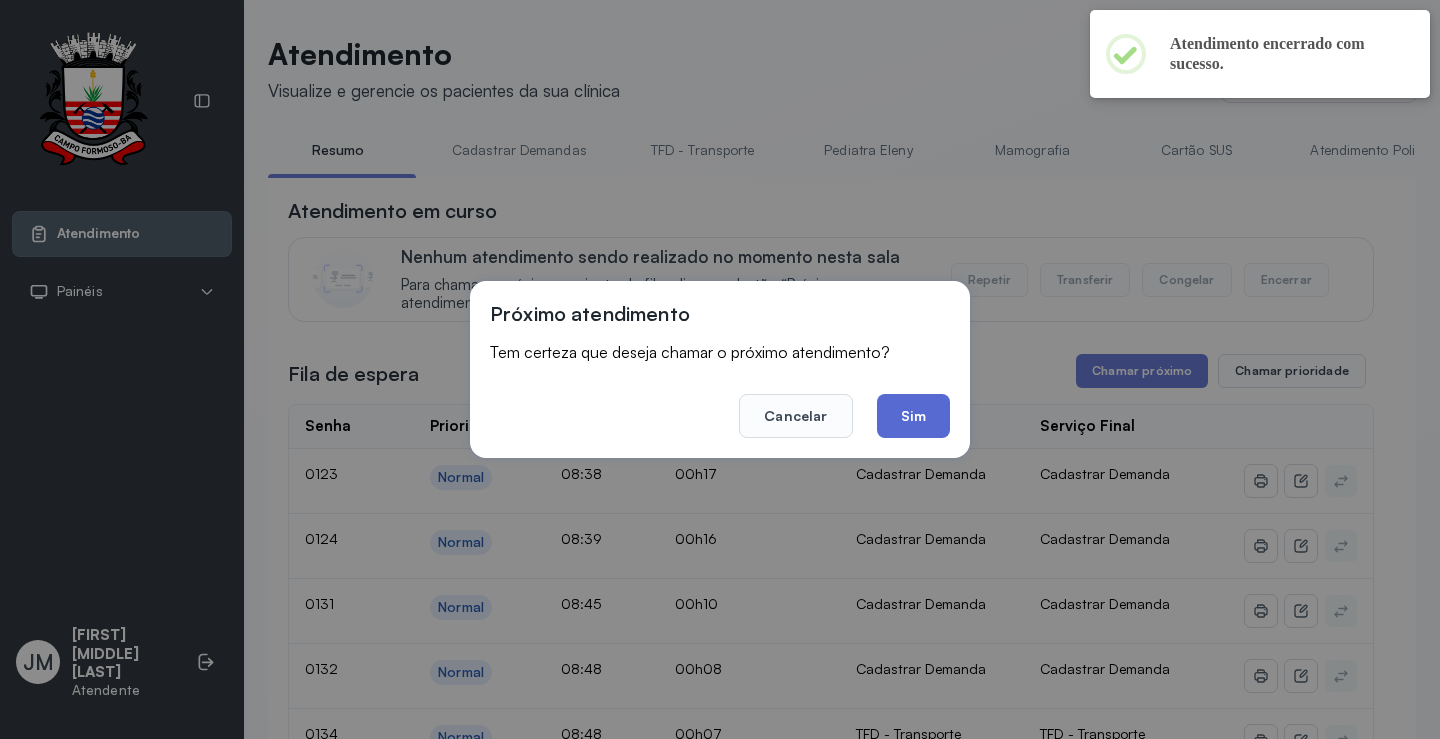 click on "Sim" 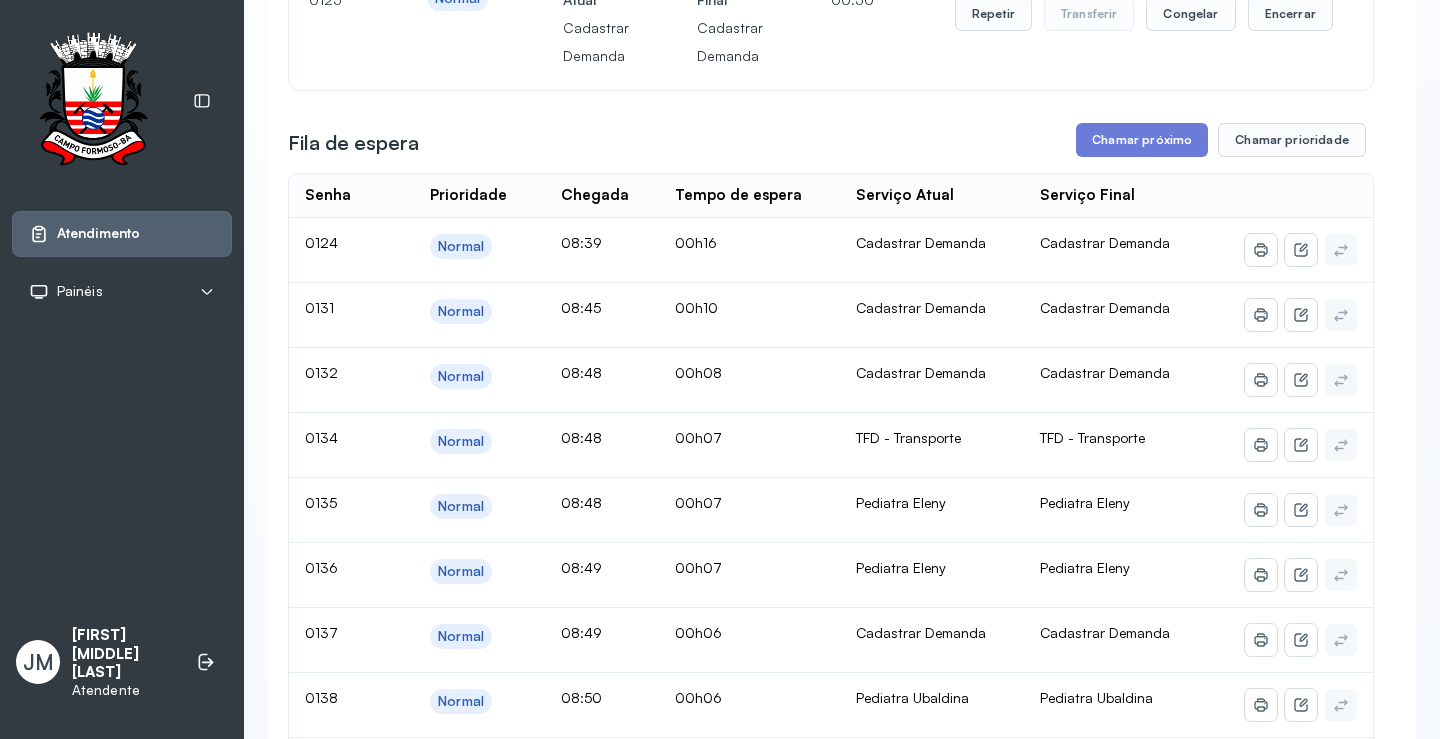 scroll, scrollTop: 0, scrollLeft: 0, axis: both 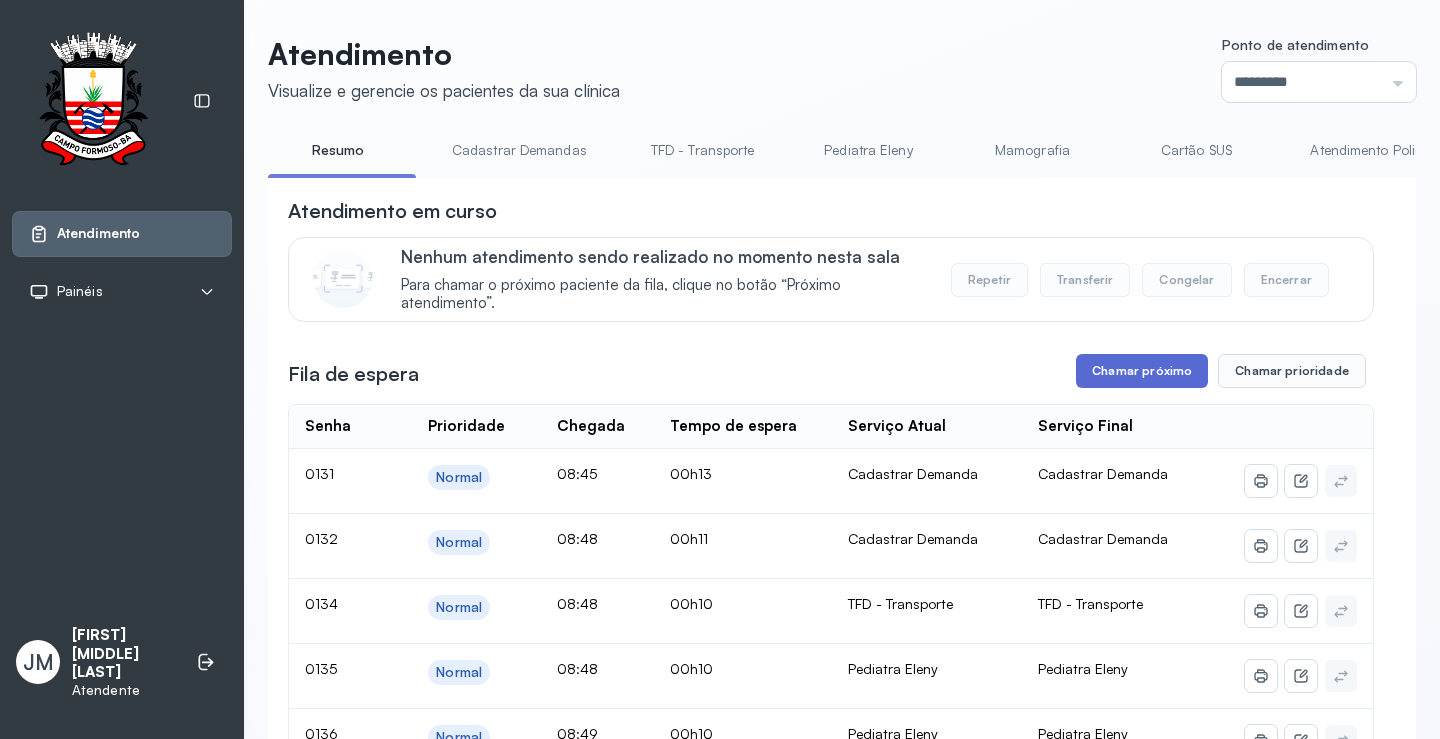 click on "Chamar próximo" at bounding box center [1142, 371] 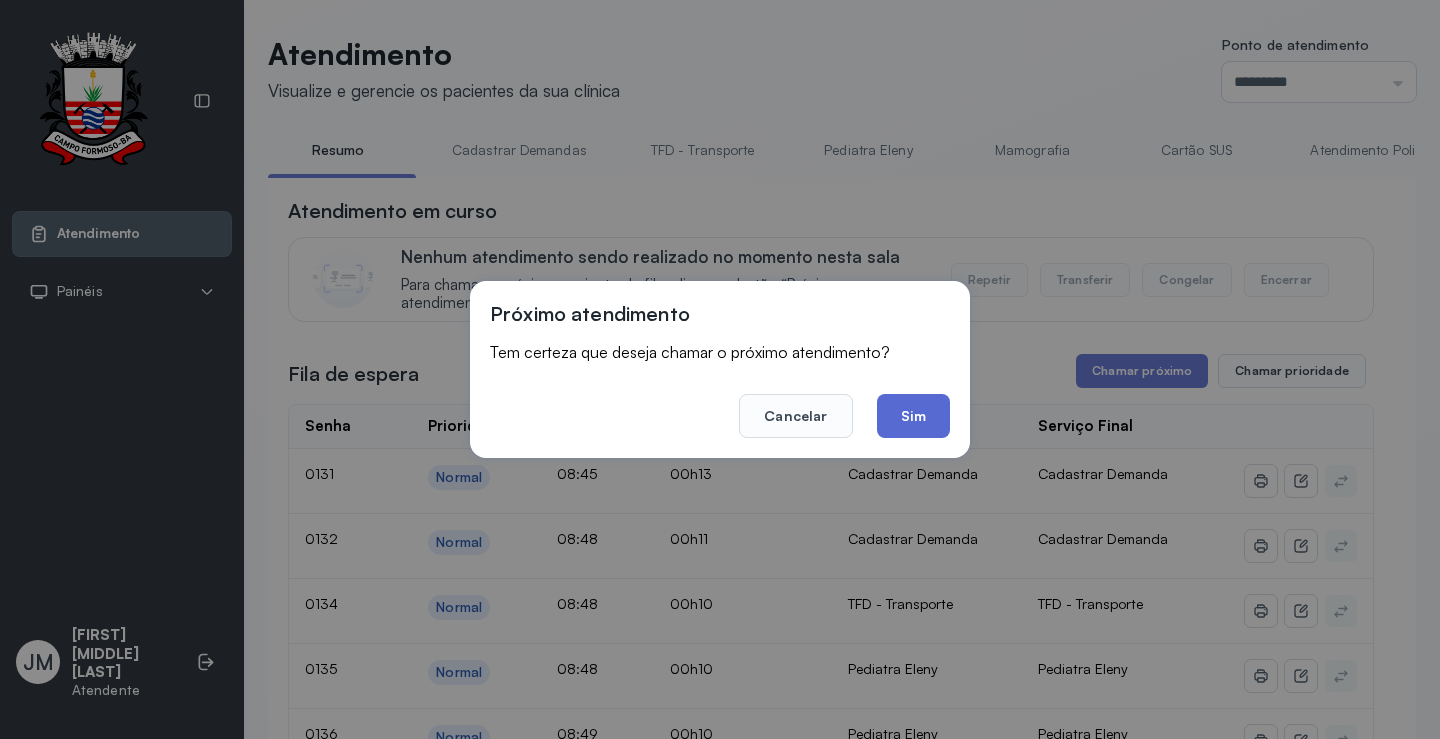 click on "Sim" 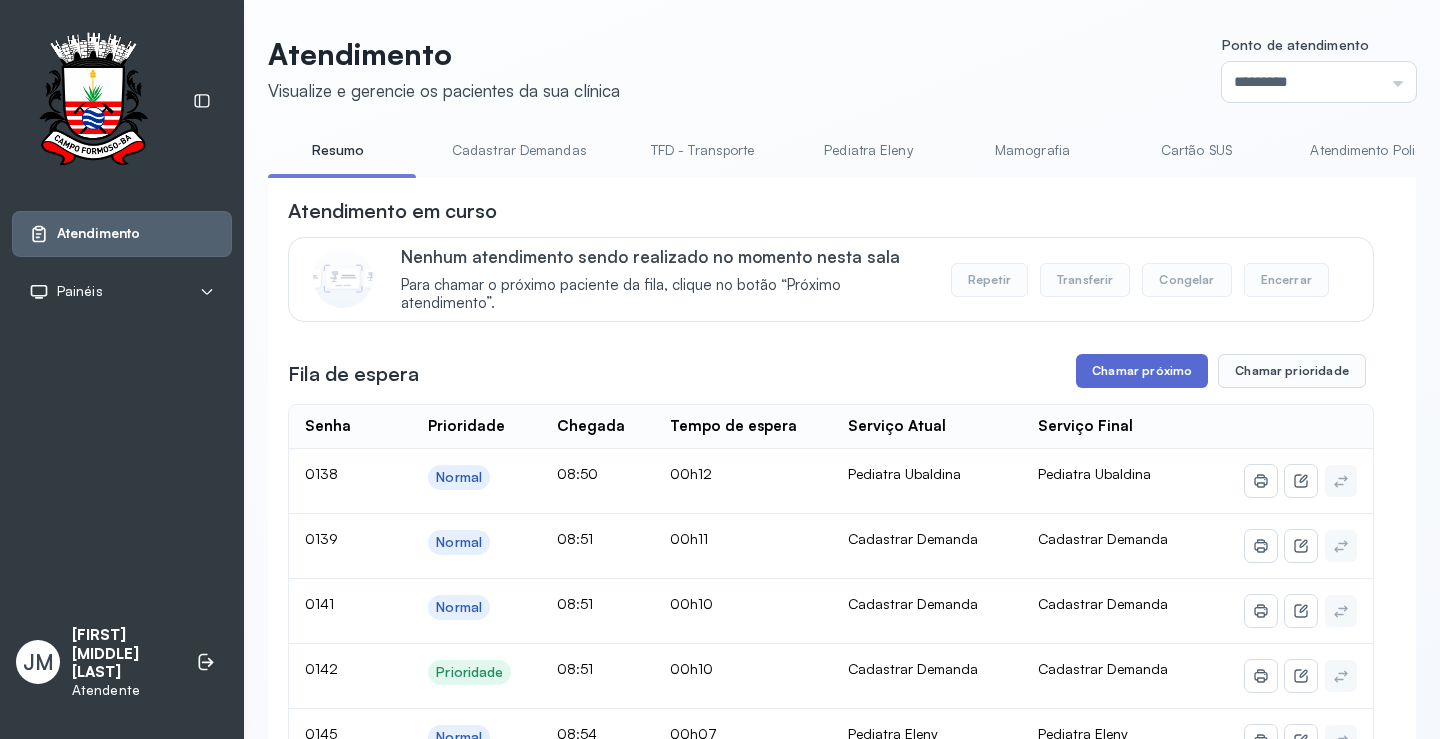 click on "Chamar próximo" at bounding box center (1142, 371) 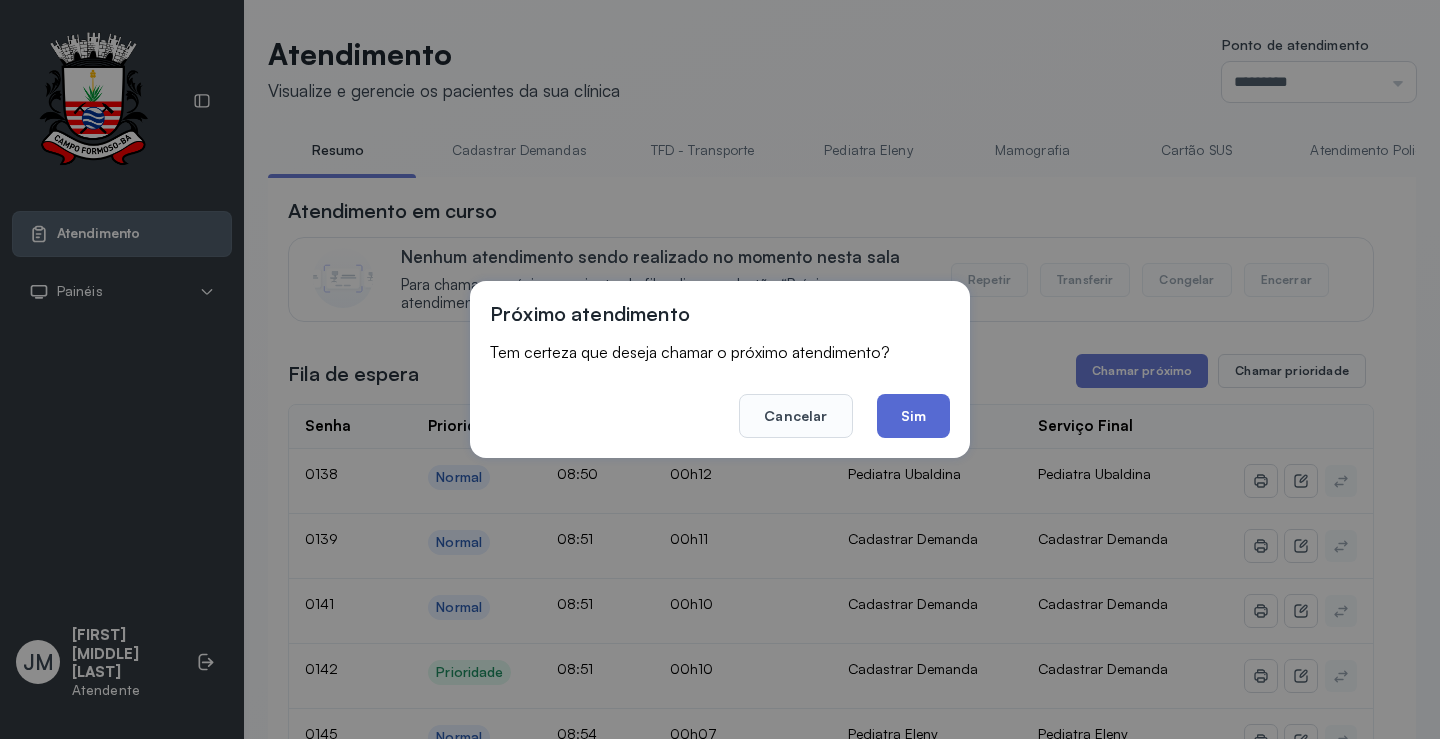 click on "Sim" 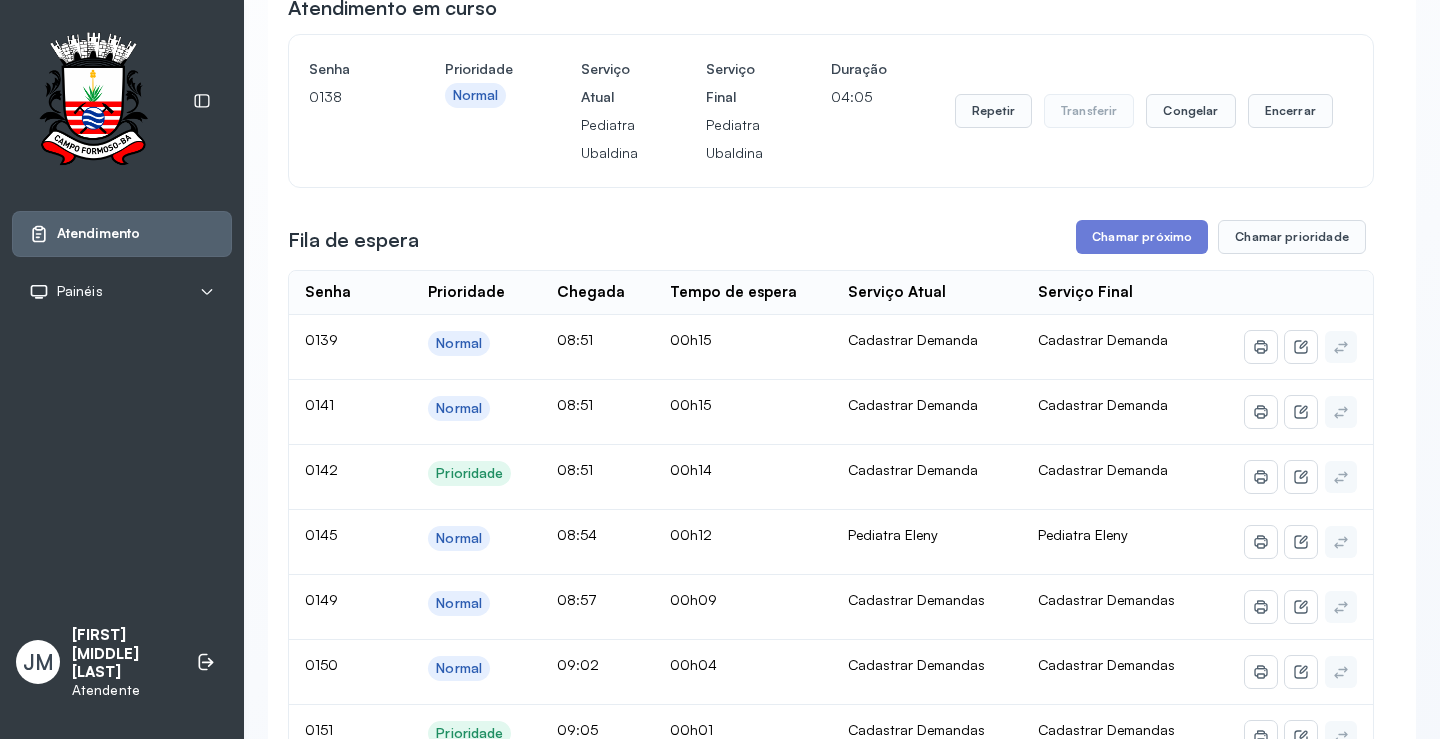 scroll, scrollTop: 200, scrollLeft: 0, axis: vertical 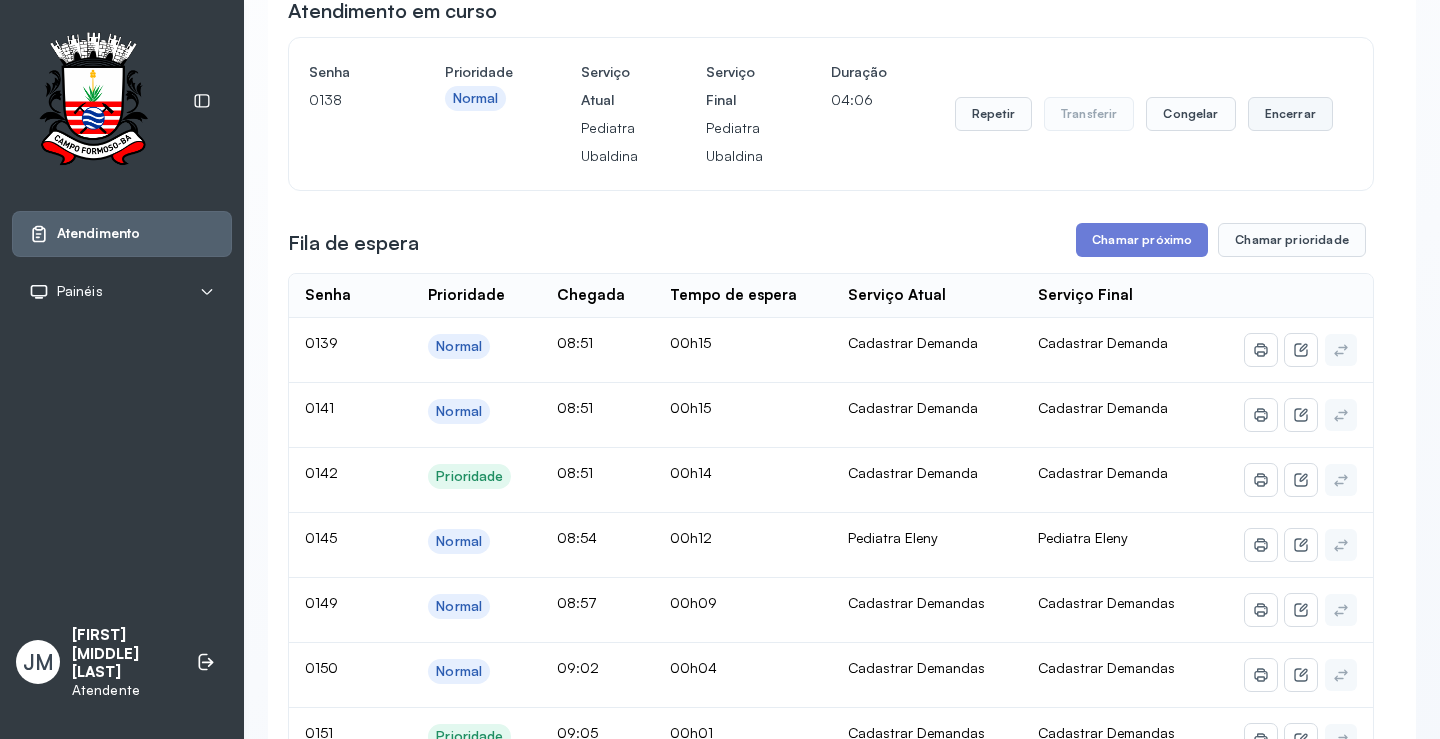 click on "Encerrar" at bounding box center (1290, 114) 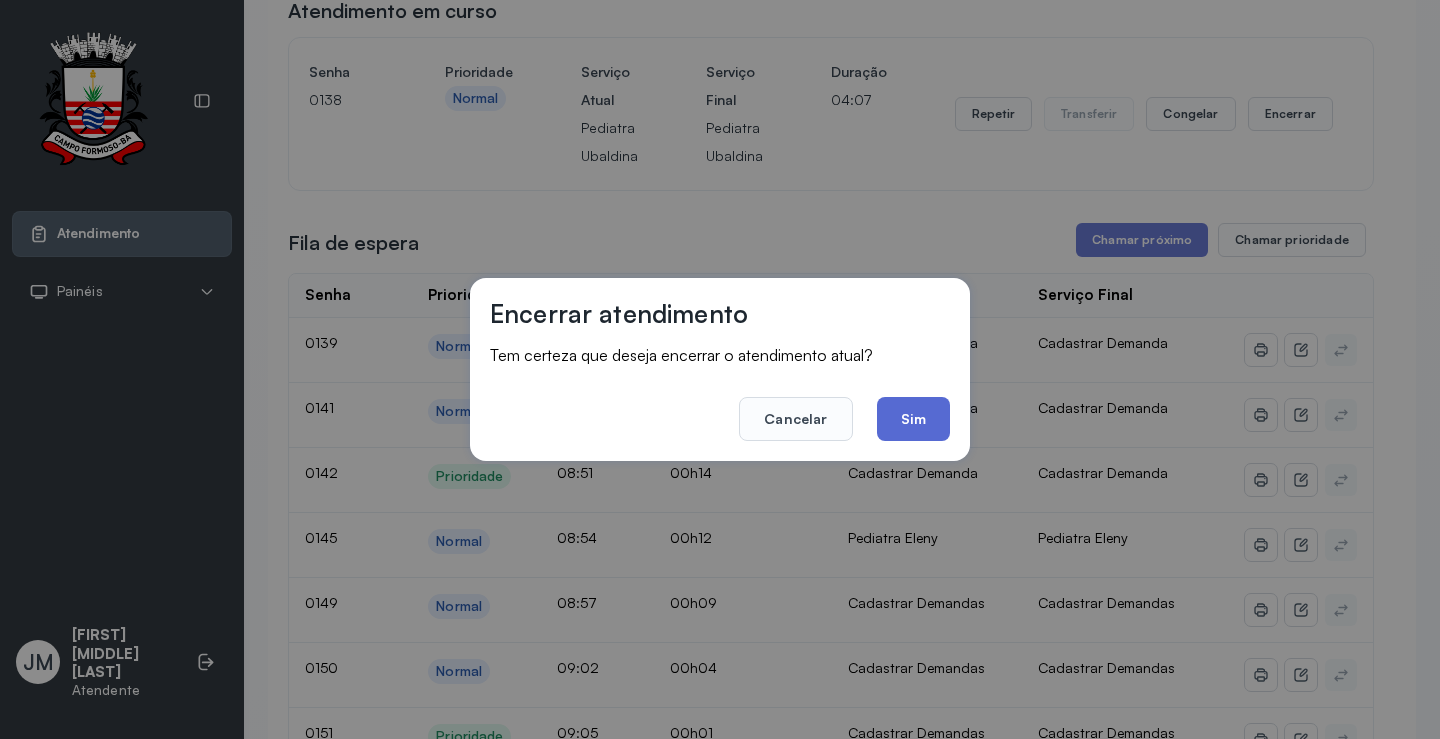 click on "Sim" 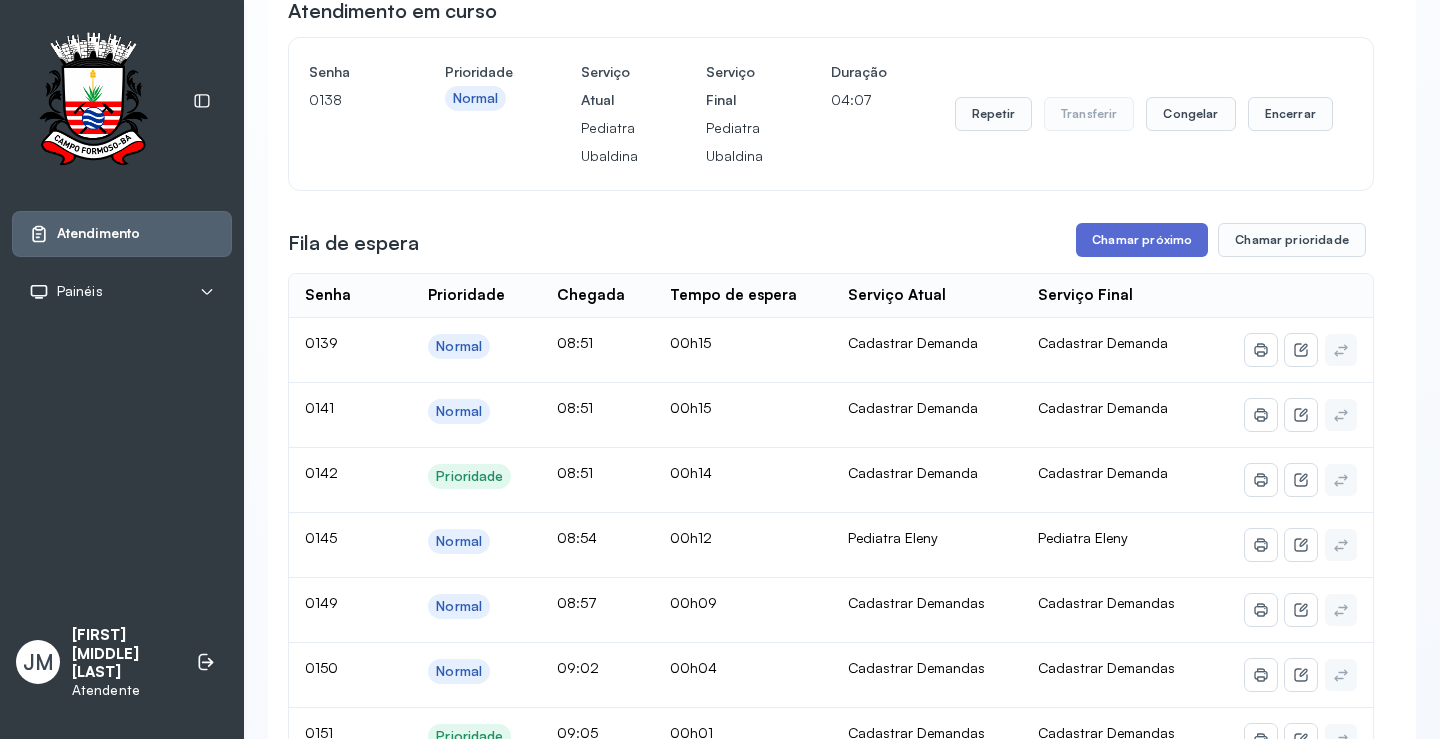 click on "Chamar próximo" at bounding box center (1142, 240) 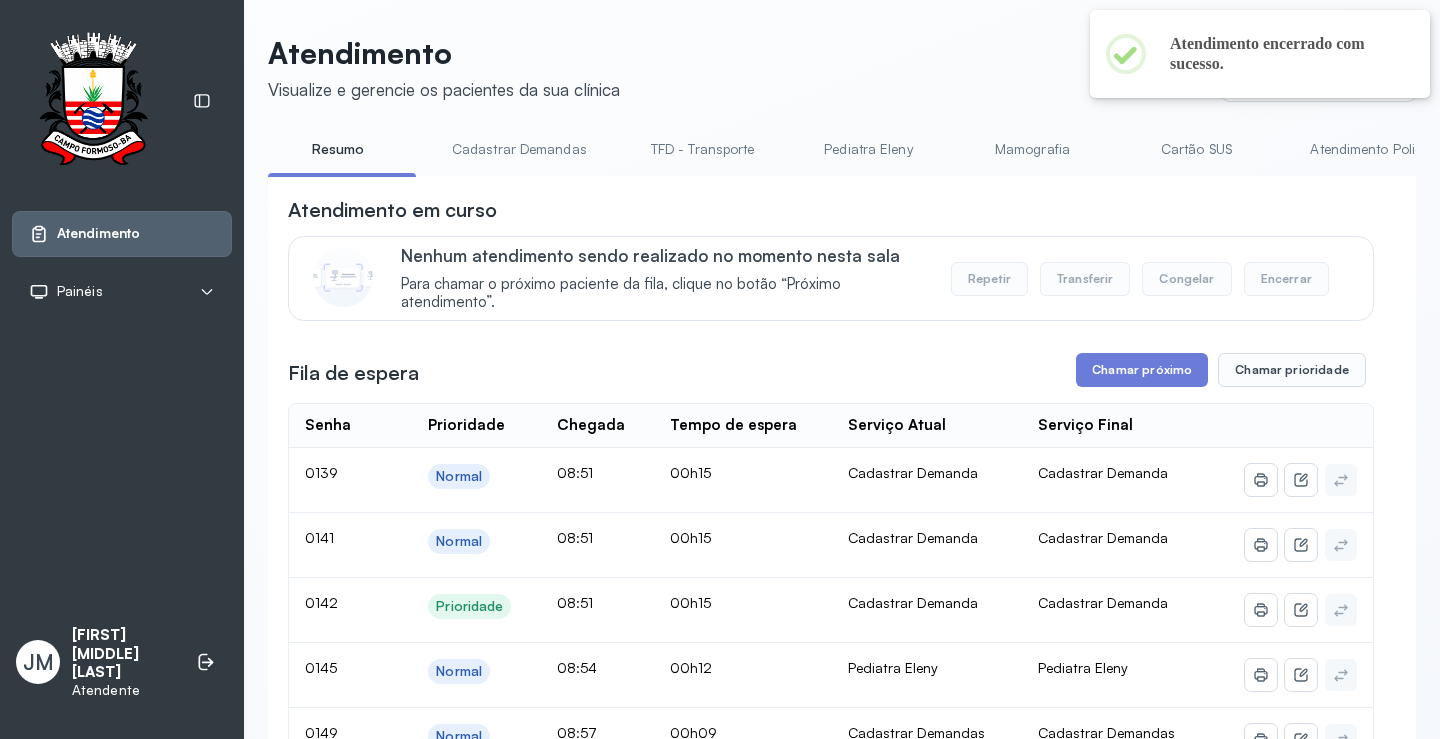scroll, scrollTop: 200, scrollLeft: 0, axis: vertical 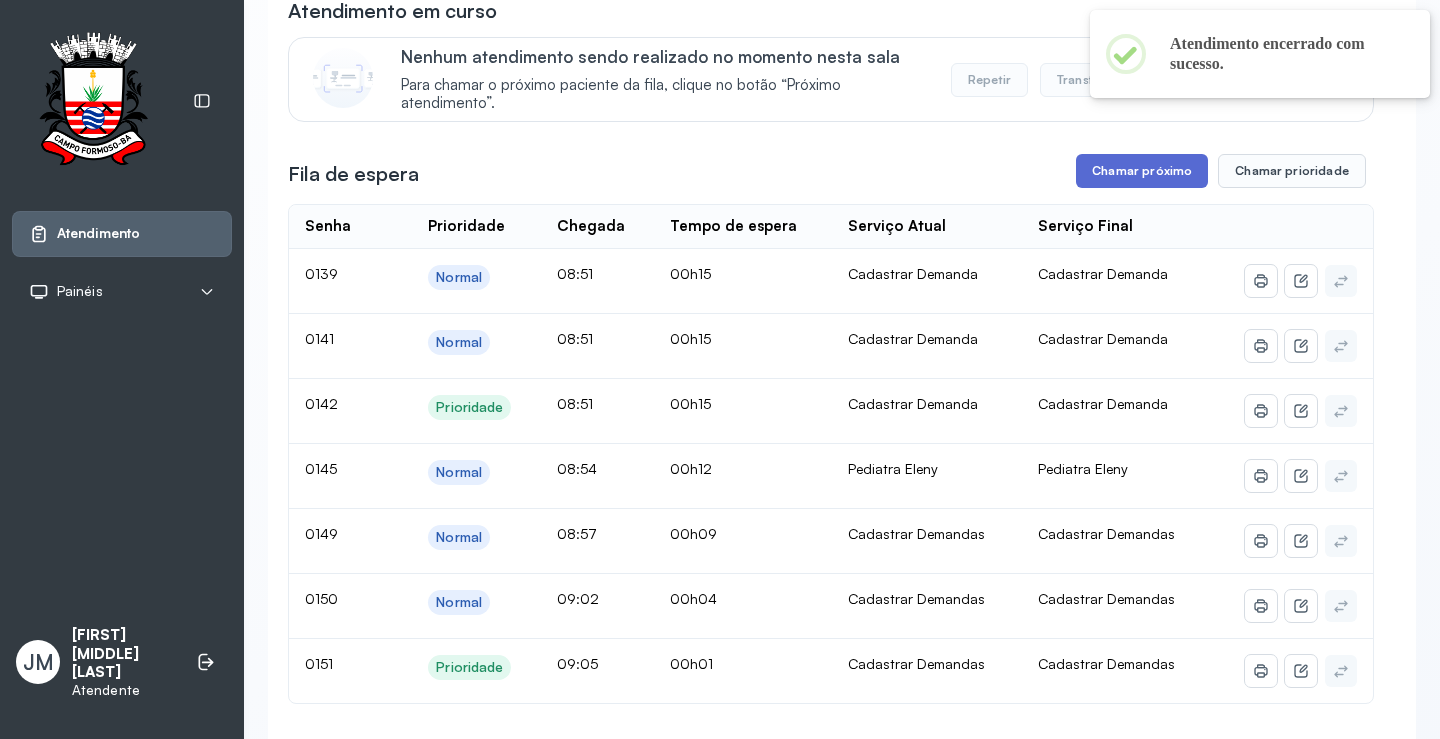 click on "Chamar próximo" at bounding box center (1142, 171) 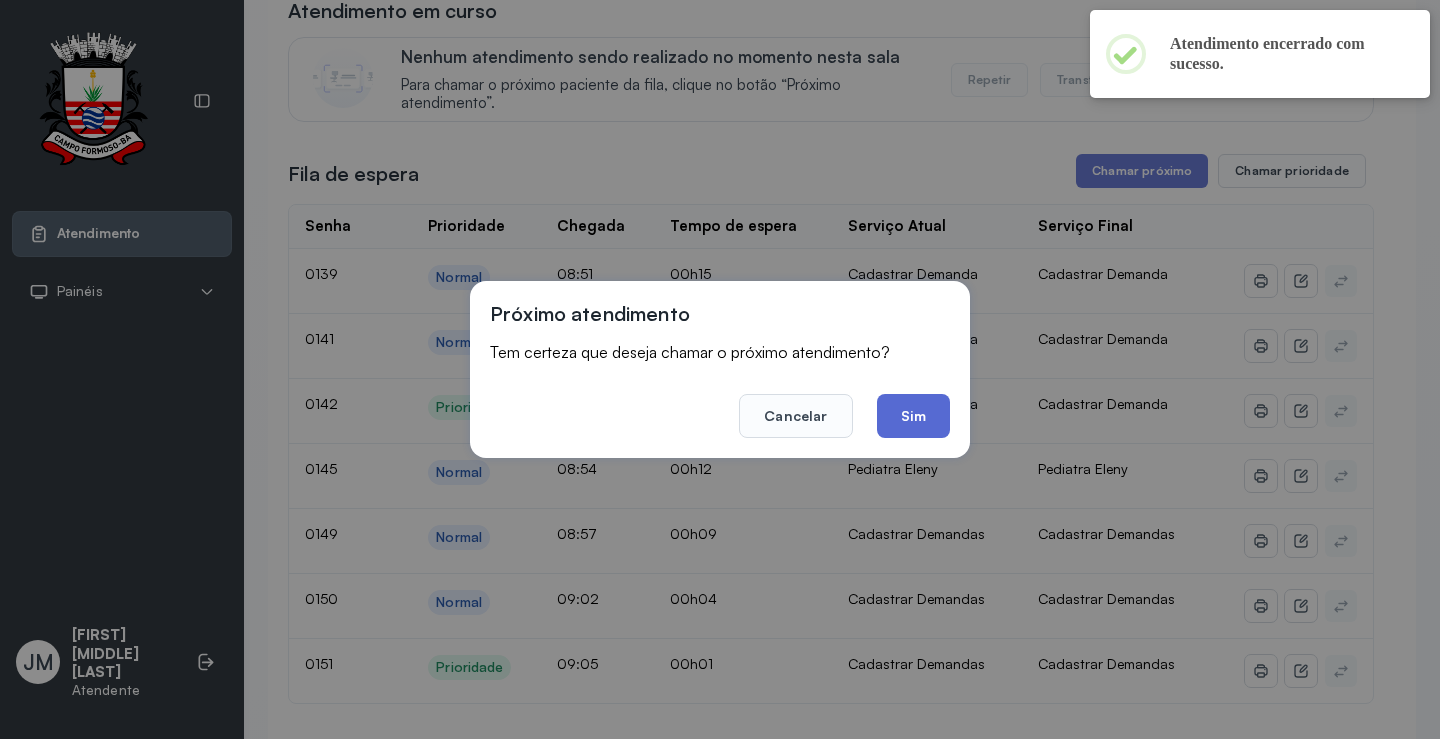 click on "Sim" 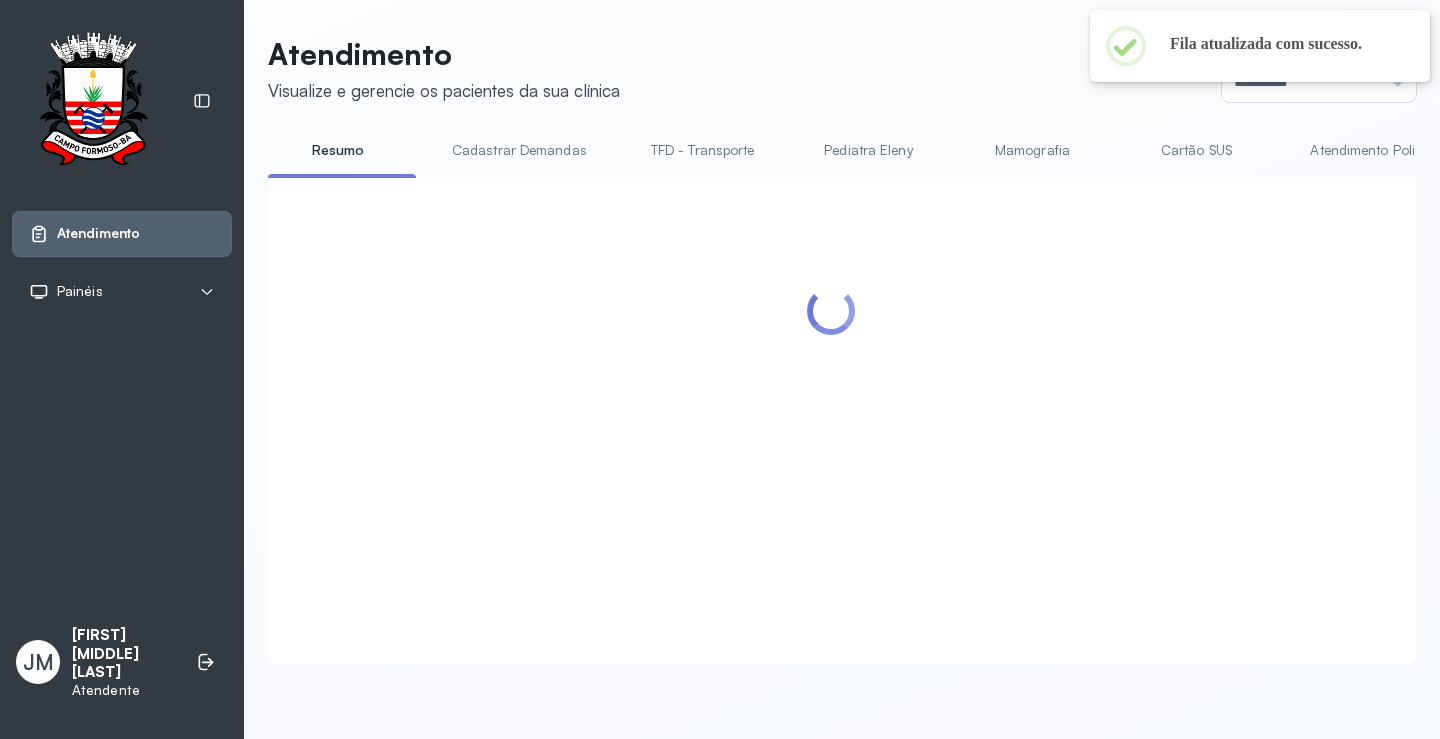 scroll, scrollTop: 200, scrollLeft: 0, axis: vertical 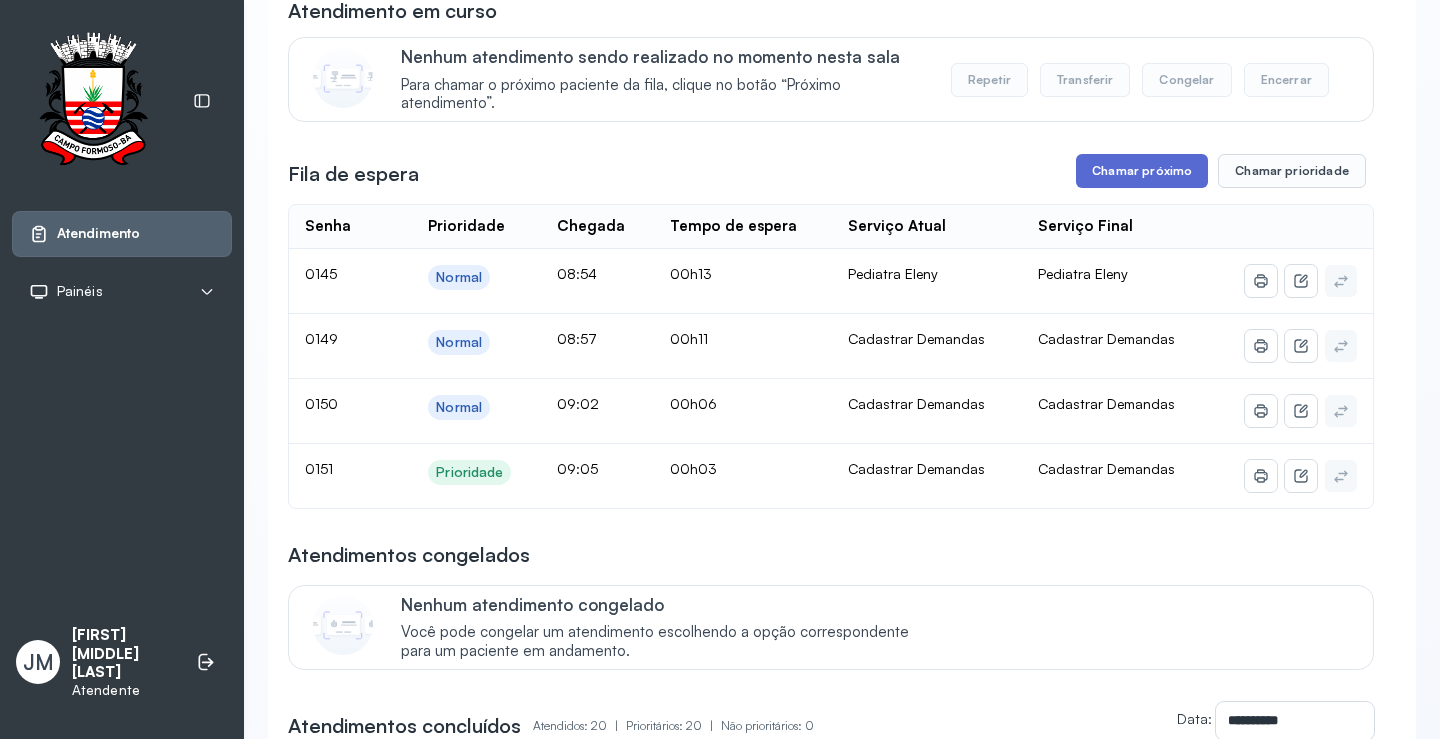 click on "Chamar próximo" at bounding box center [1142, 171] 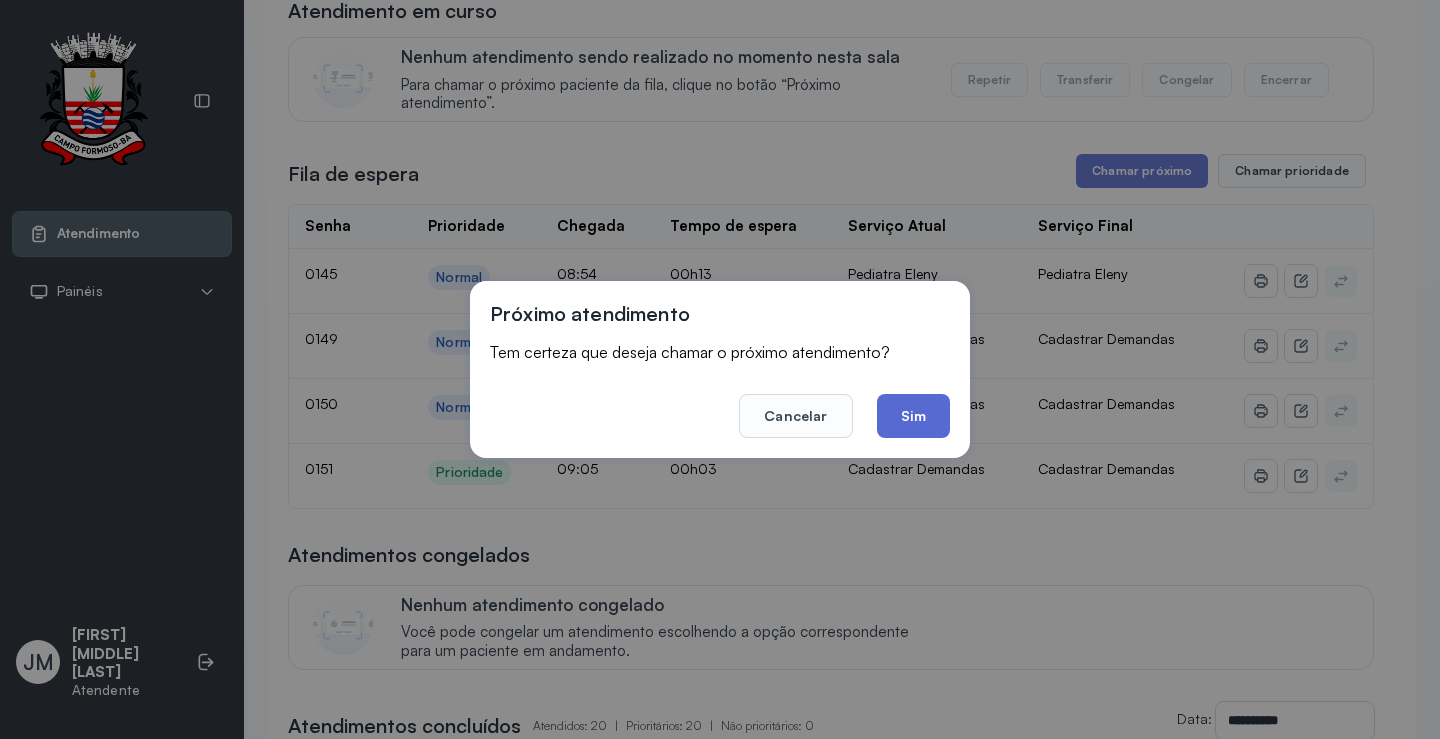 click on "Sim" 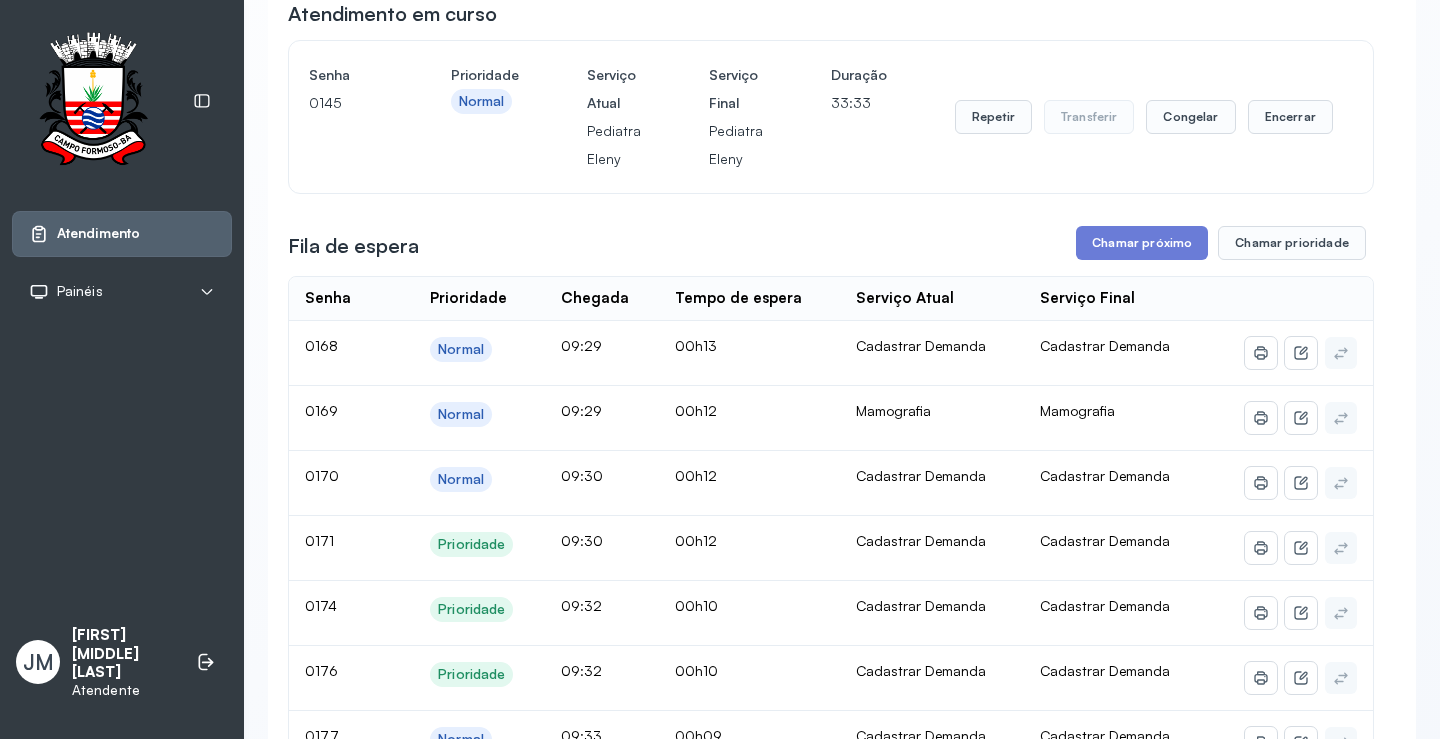 scroll, scrollTop: 0, scrollLeft: 0, axis: both 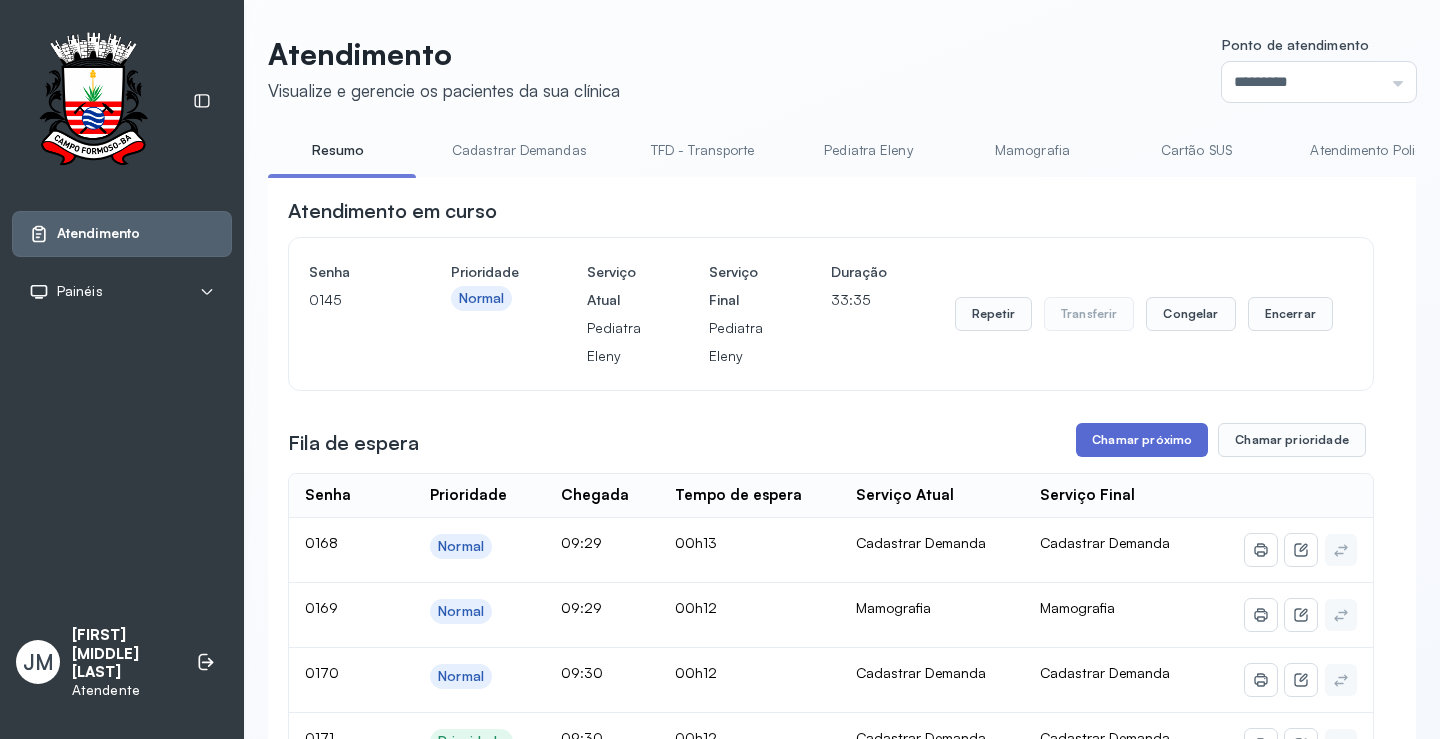 click on "Chamar próximo" at bounding box center (1142, 440) 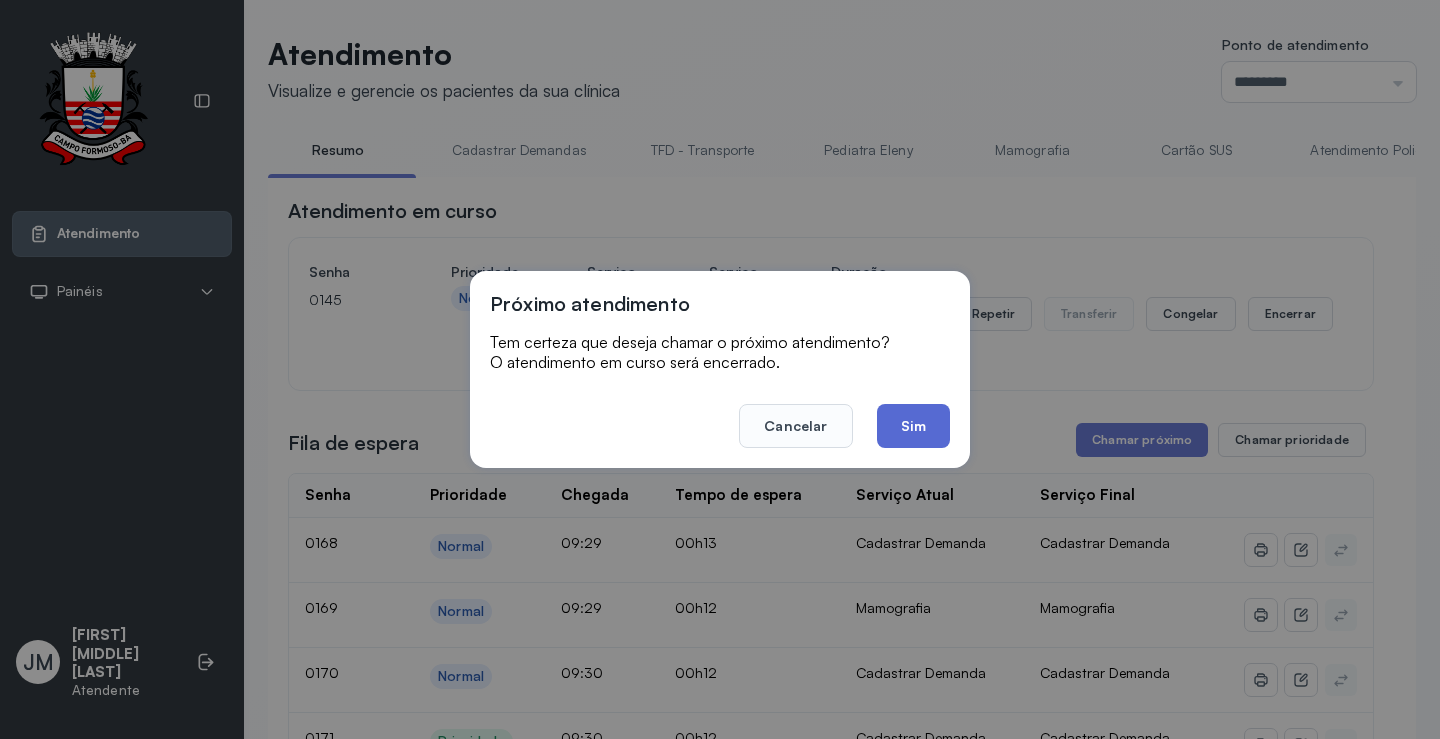 click on "Sim" 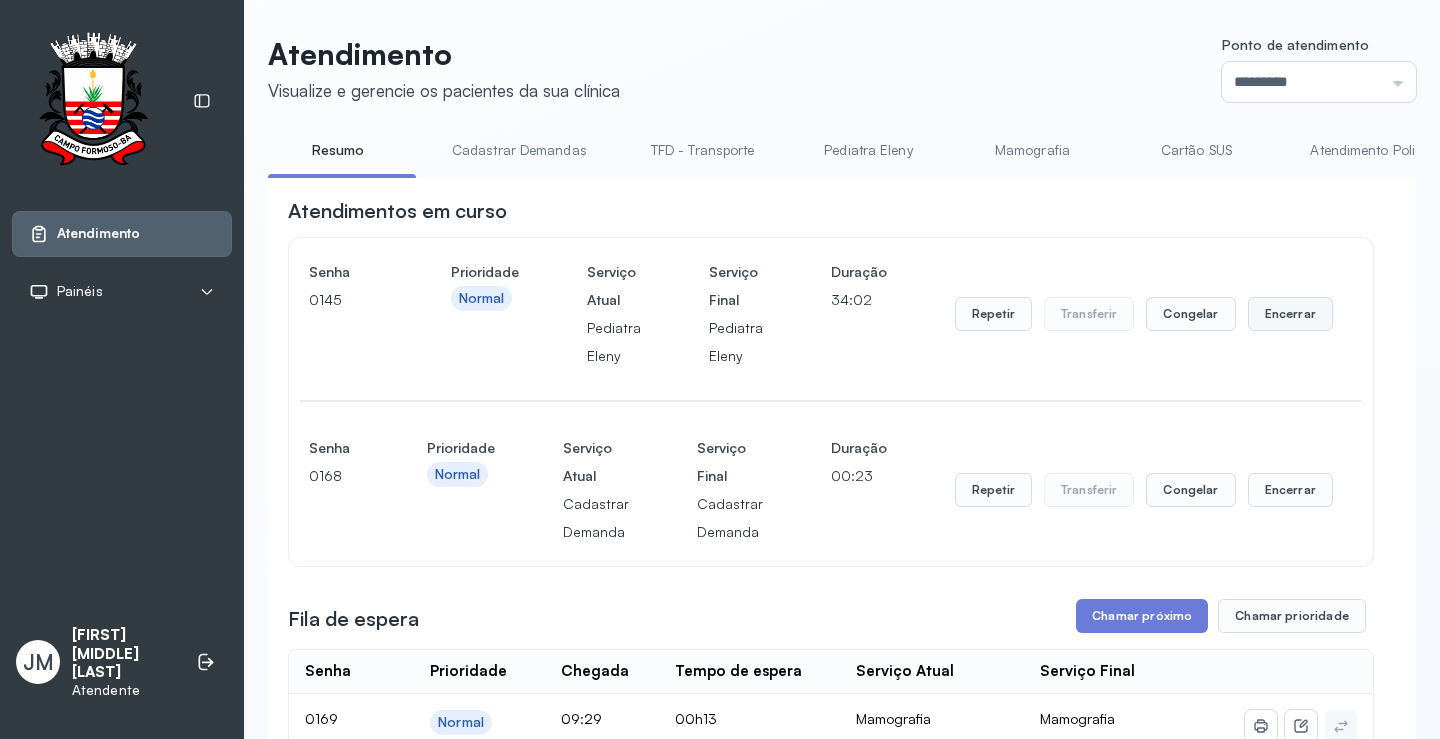 click on "Encerrar" at bounding box center (1290, 314) 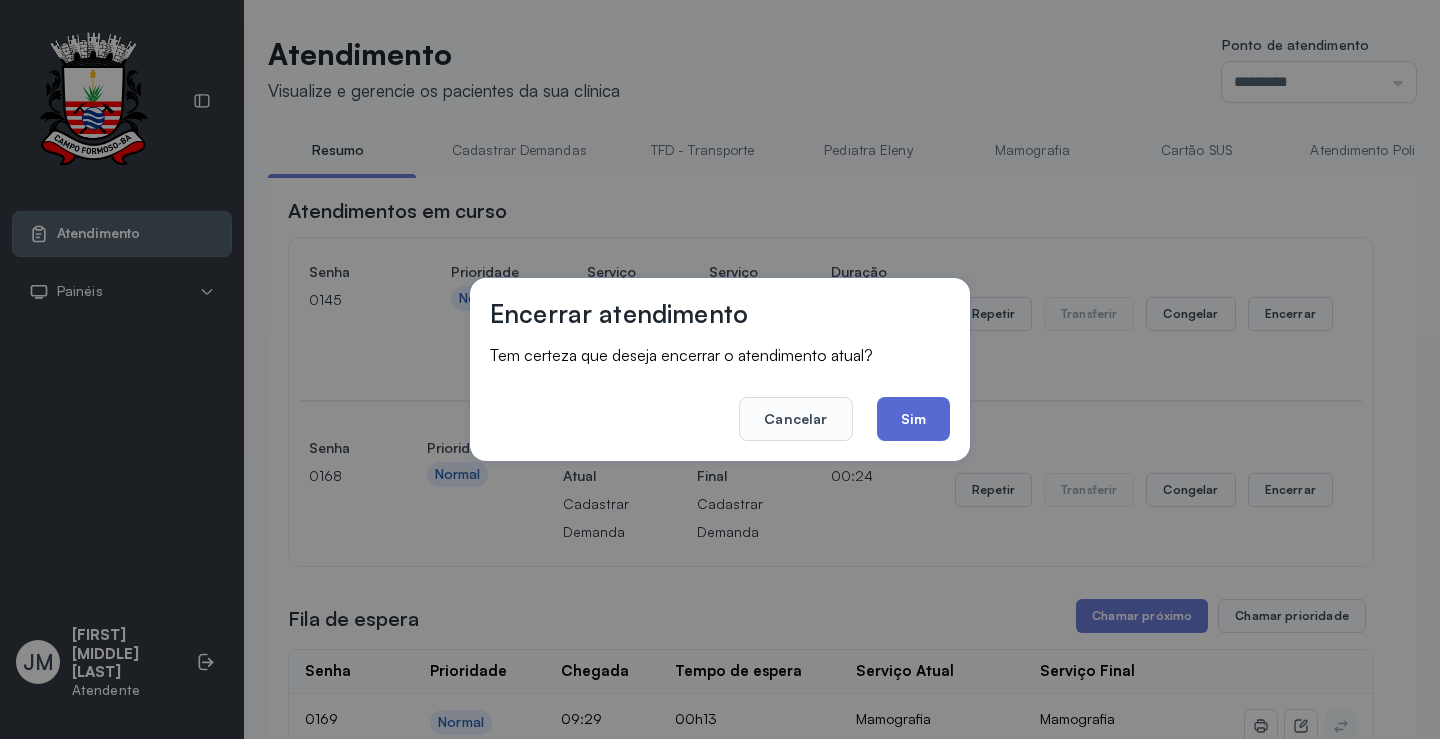click on "Sim" 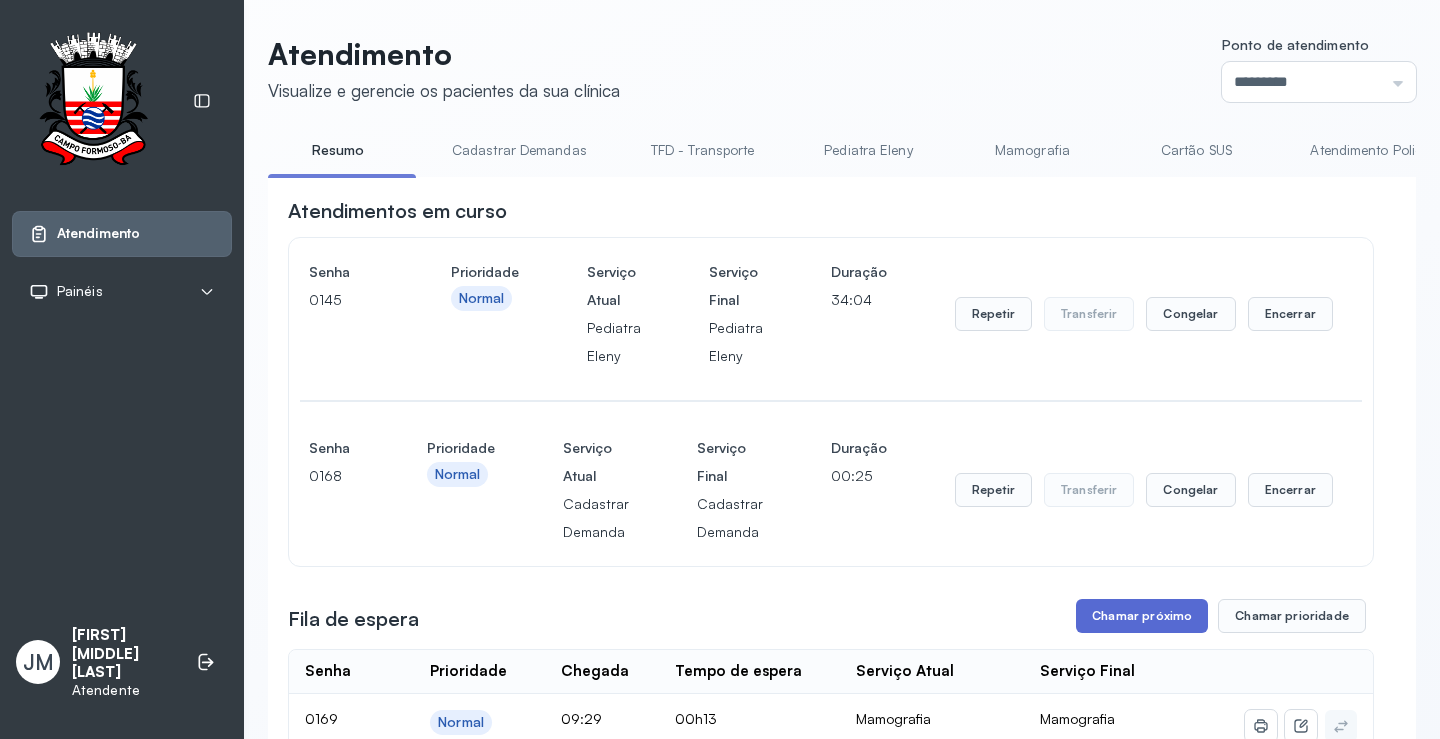 click on "Chamar próximo" at bounding box center (1142, 616) 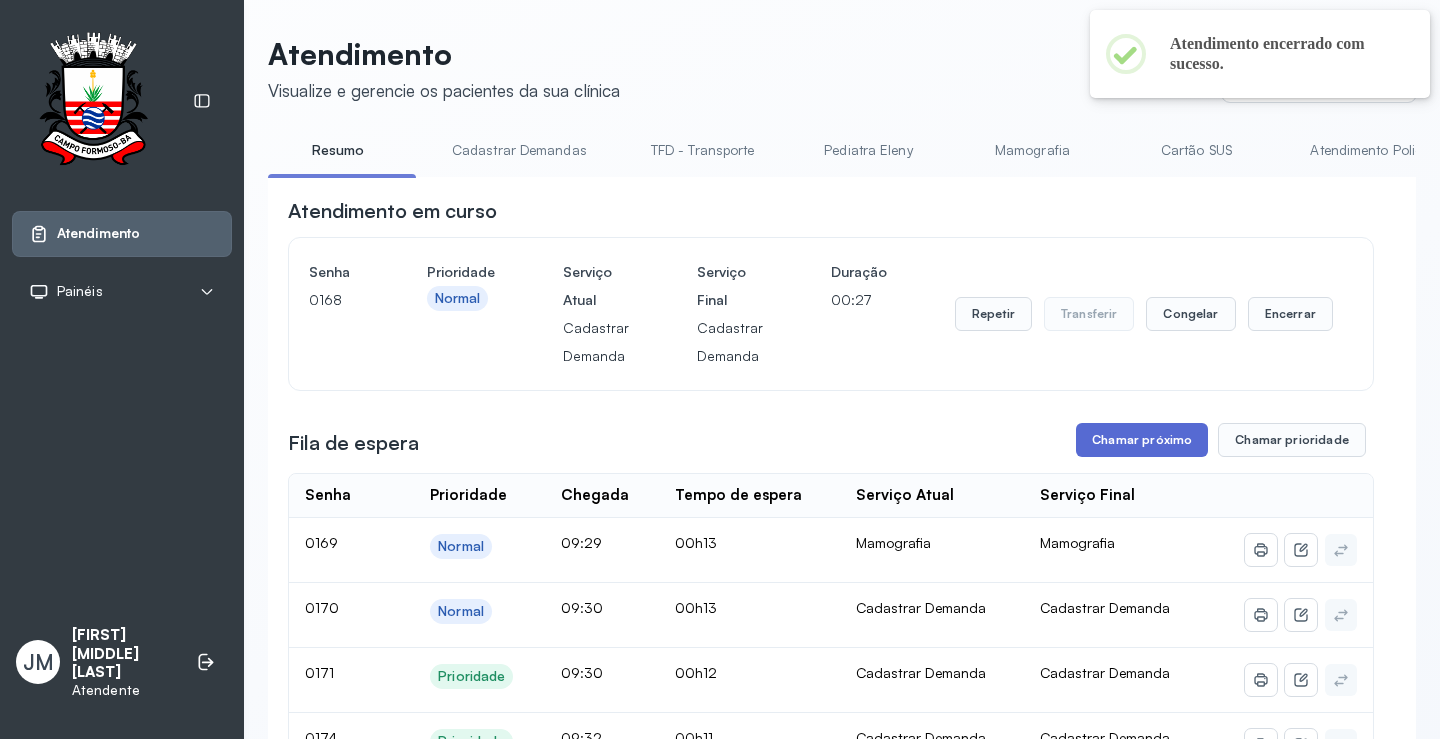 click on "Chamar próximo" at bounding box center (1142, 440) 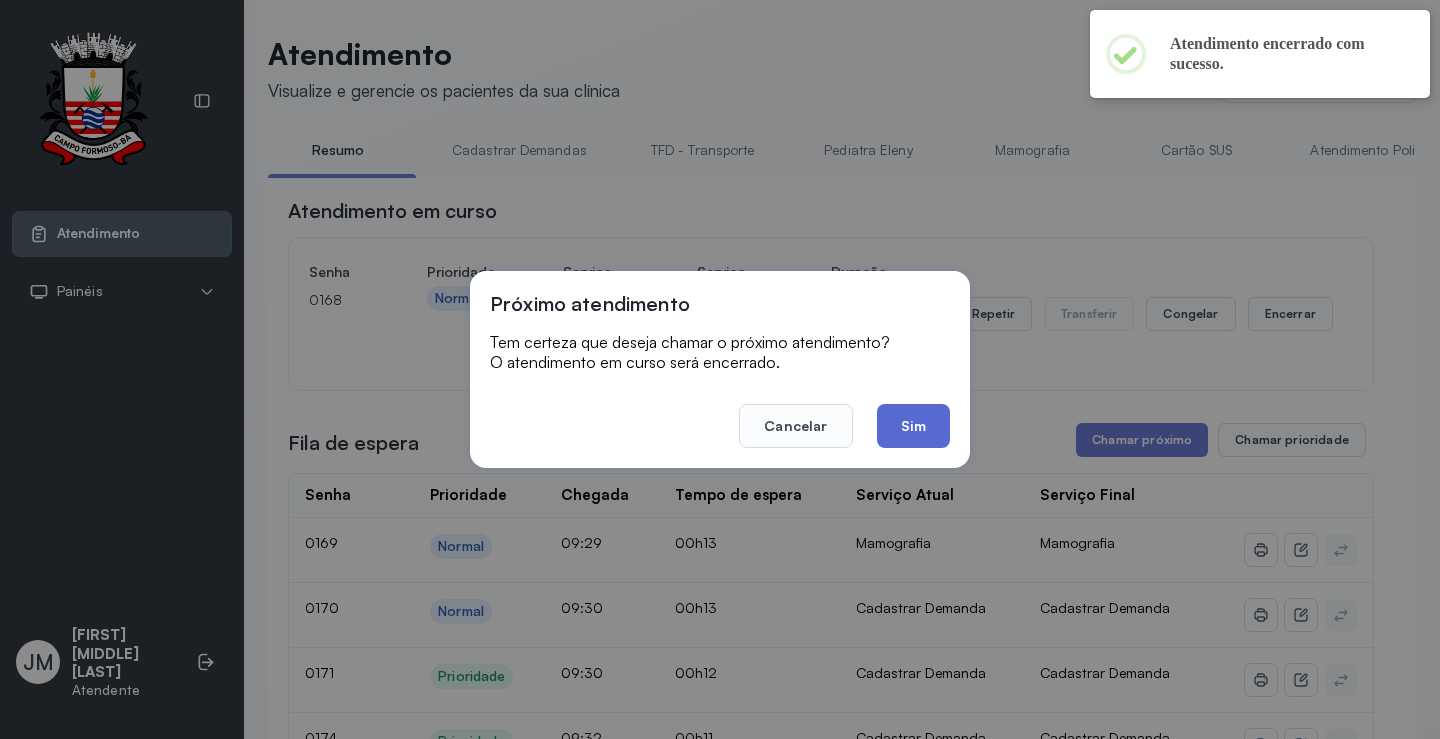 click on "Sim" 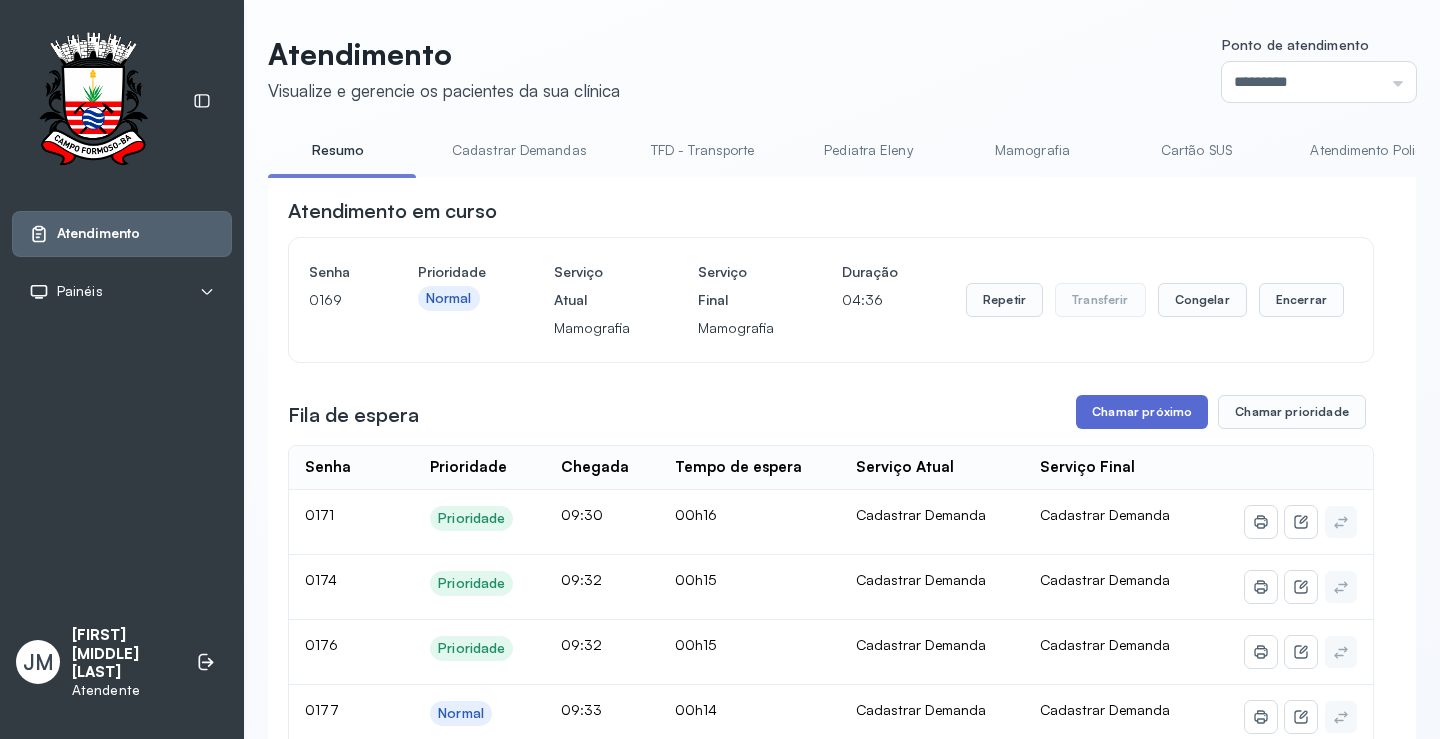 click on "Chamar próximo" at bounding box center (1142, 412) 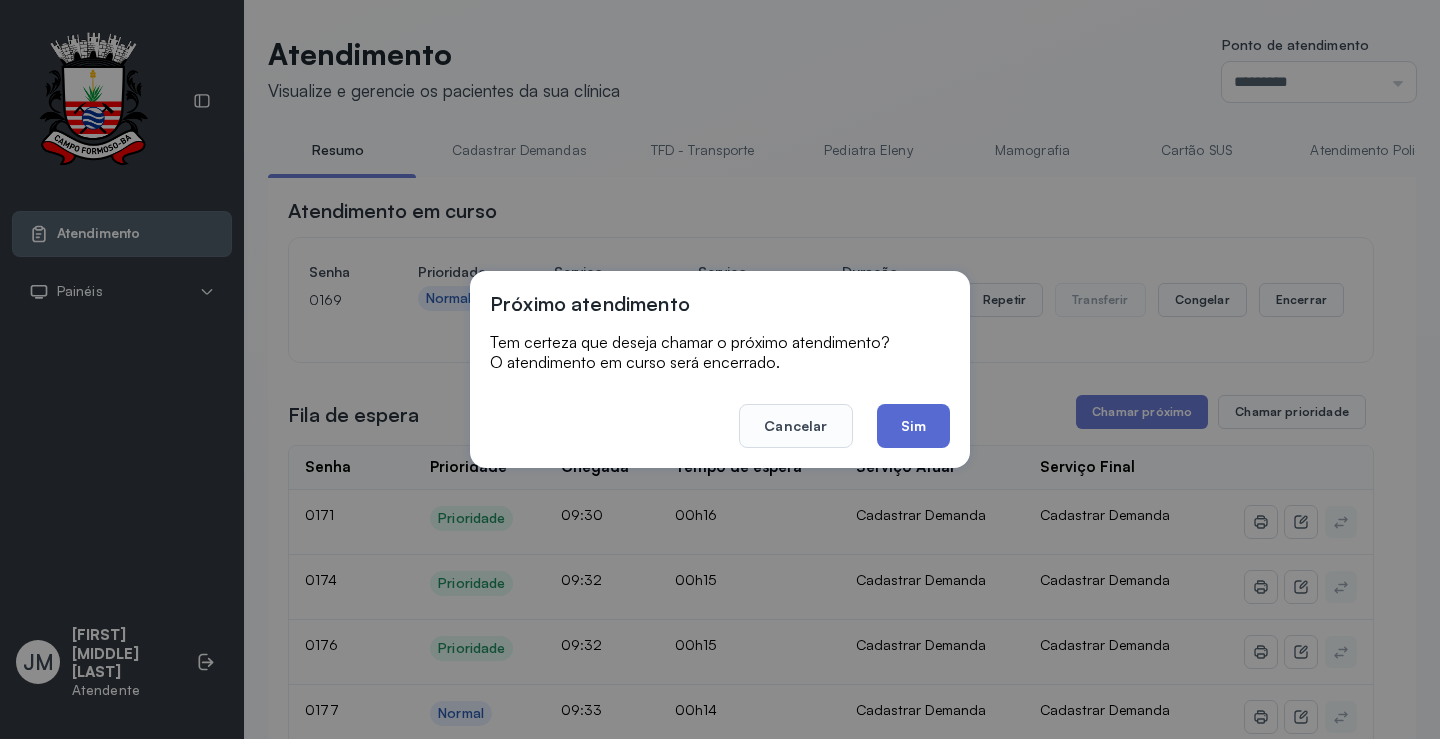 click on "Sim" 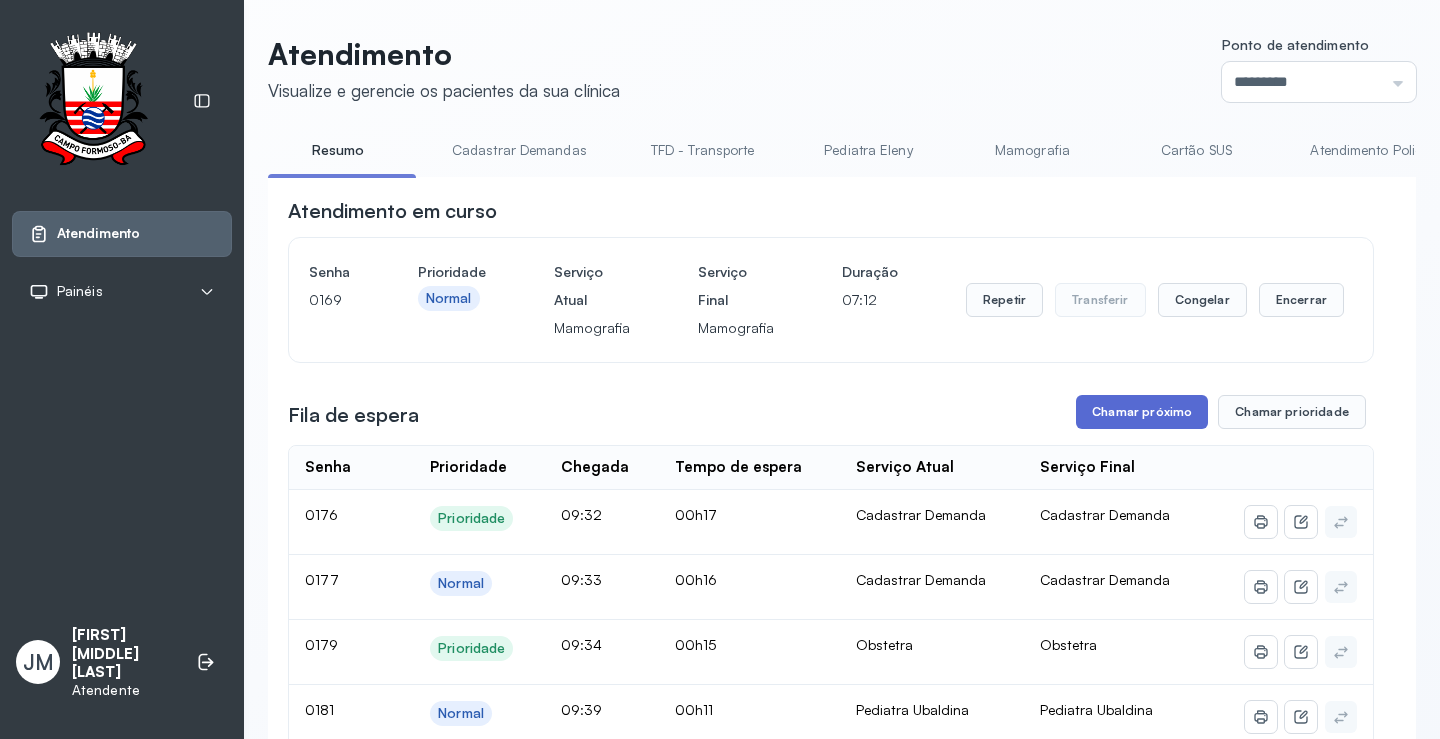 click on "Chamar próximo" at bounding box center [1142, 412] 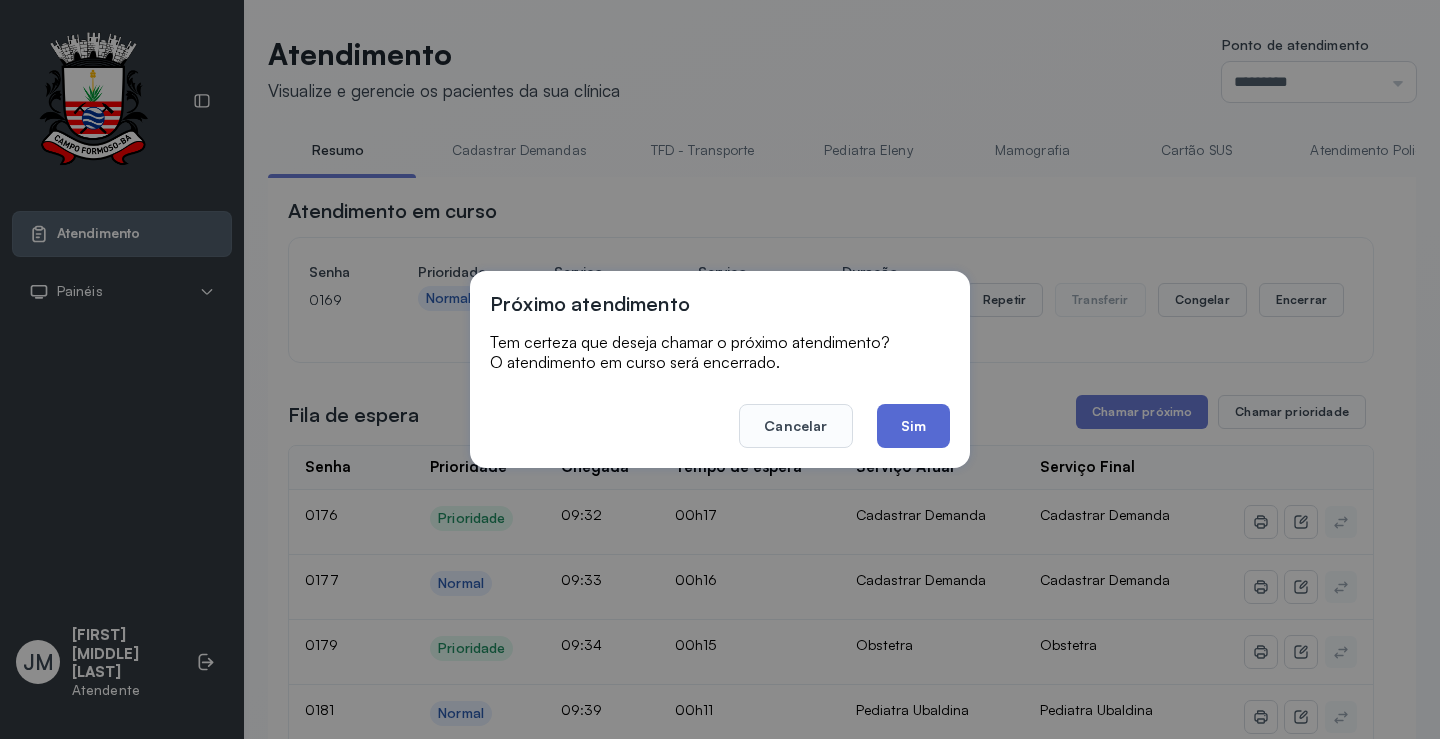 click on "Sim" 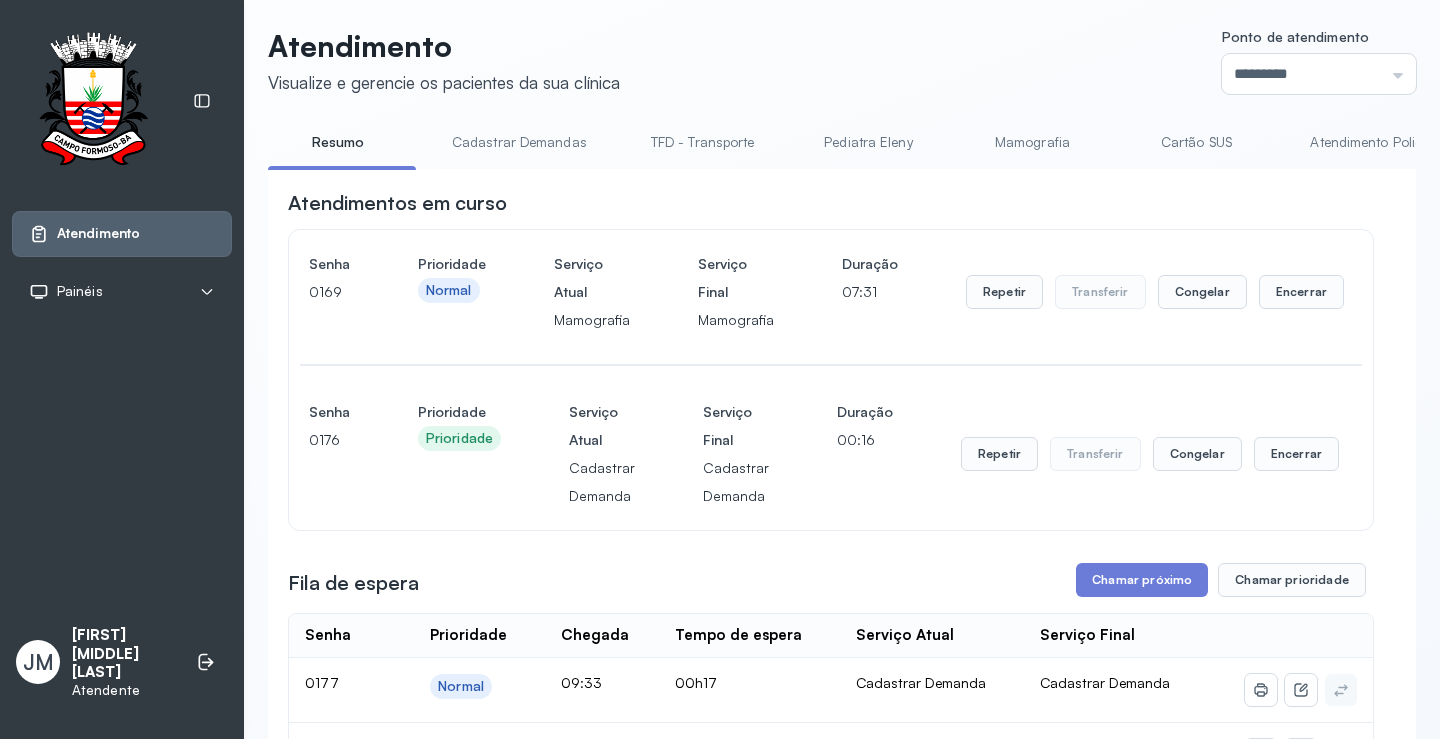 scroll, scrollTop: 0, scrollLeft: 0, axis: both 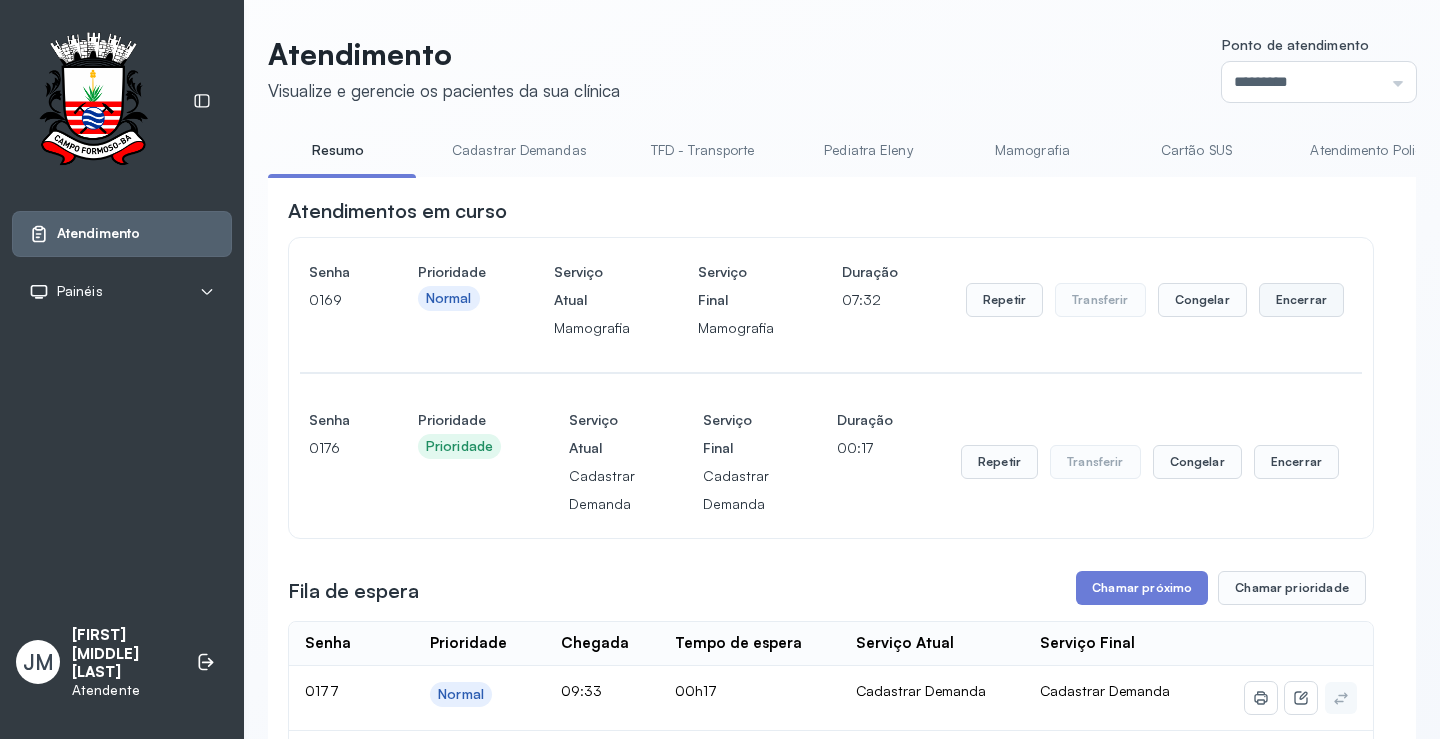 click on "Encerrar" at bounding box center (1301, 300) 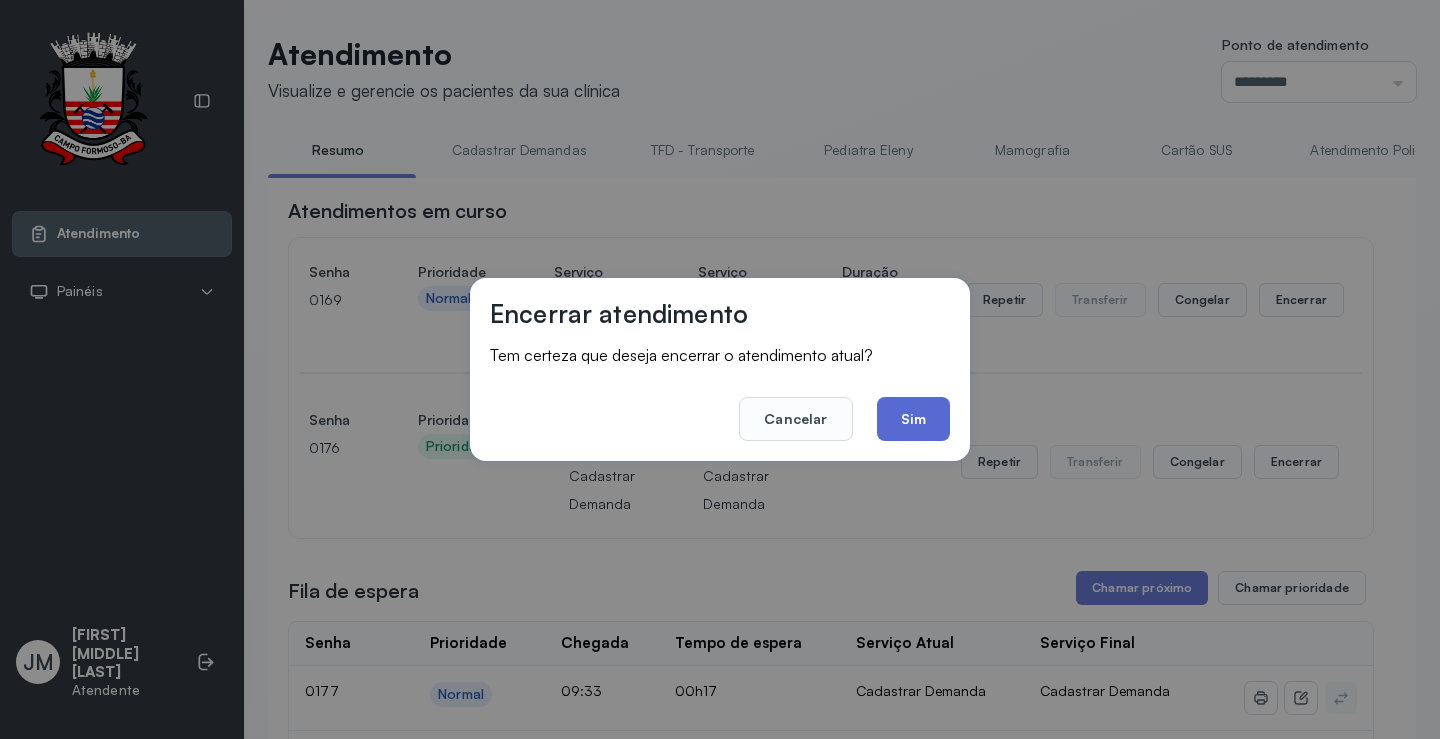 click on "Sim" 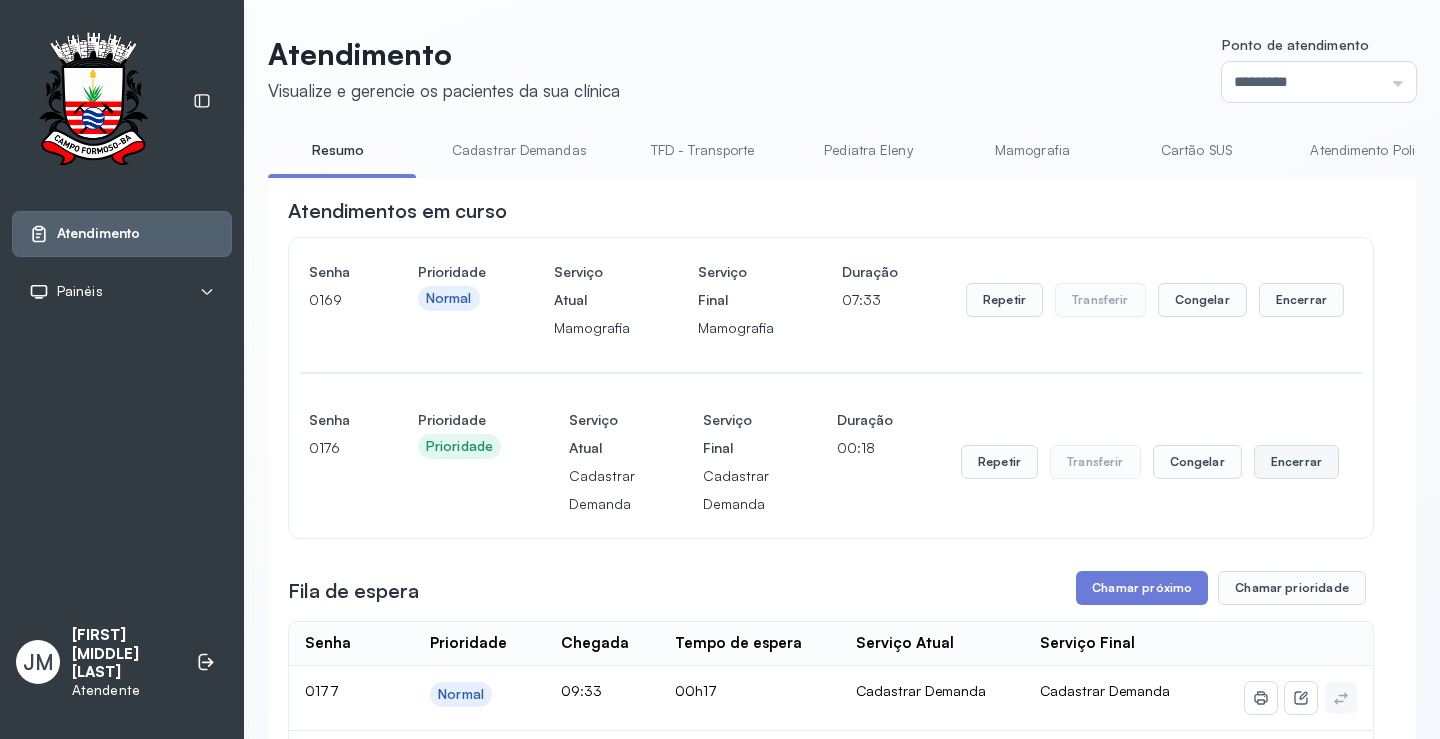 click on "Encerrar" at bounding box center (1301, 300) 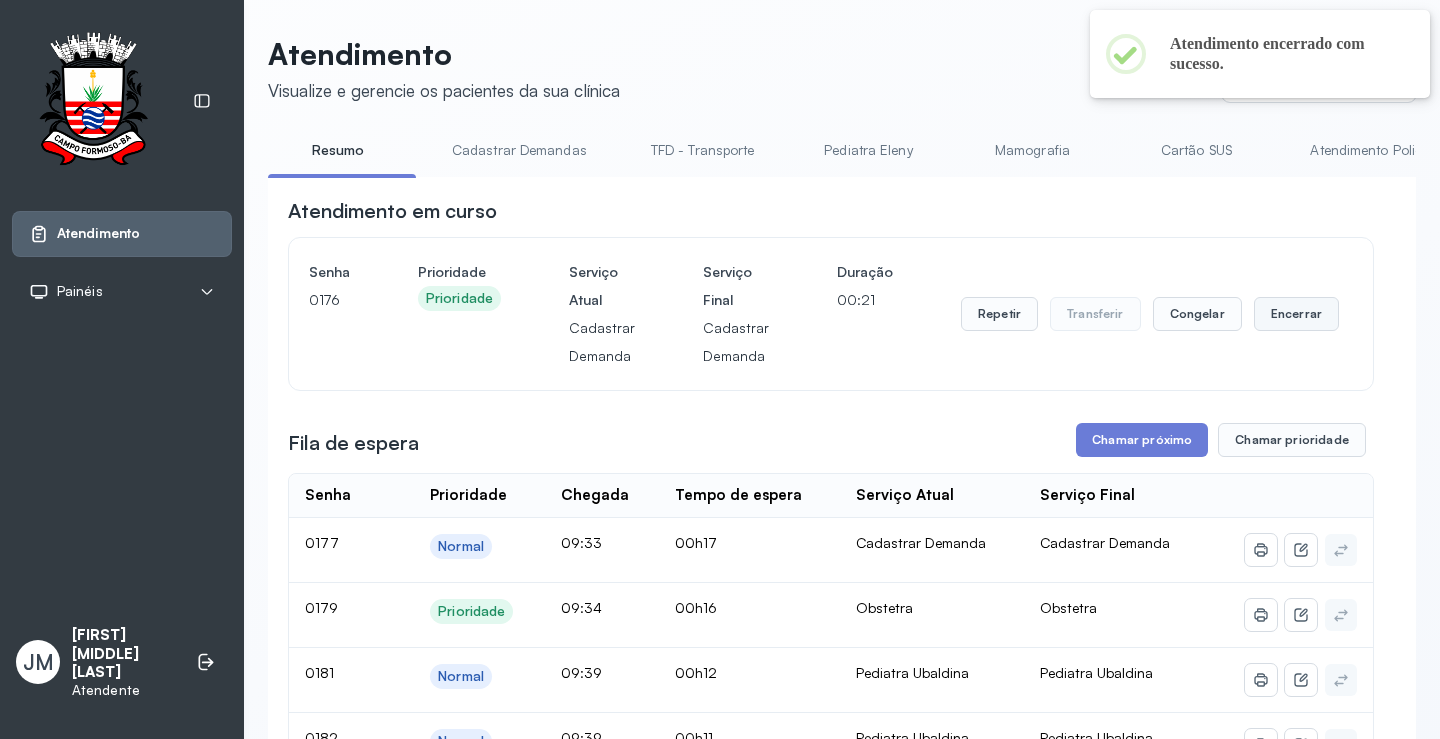 click on "Encerrar" at bounding box center [1296, 314] 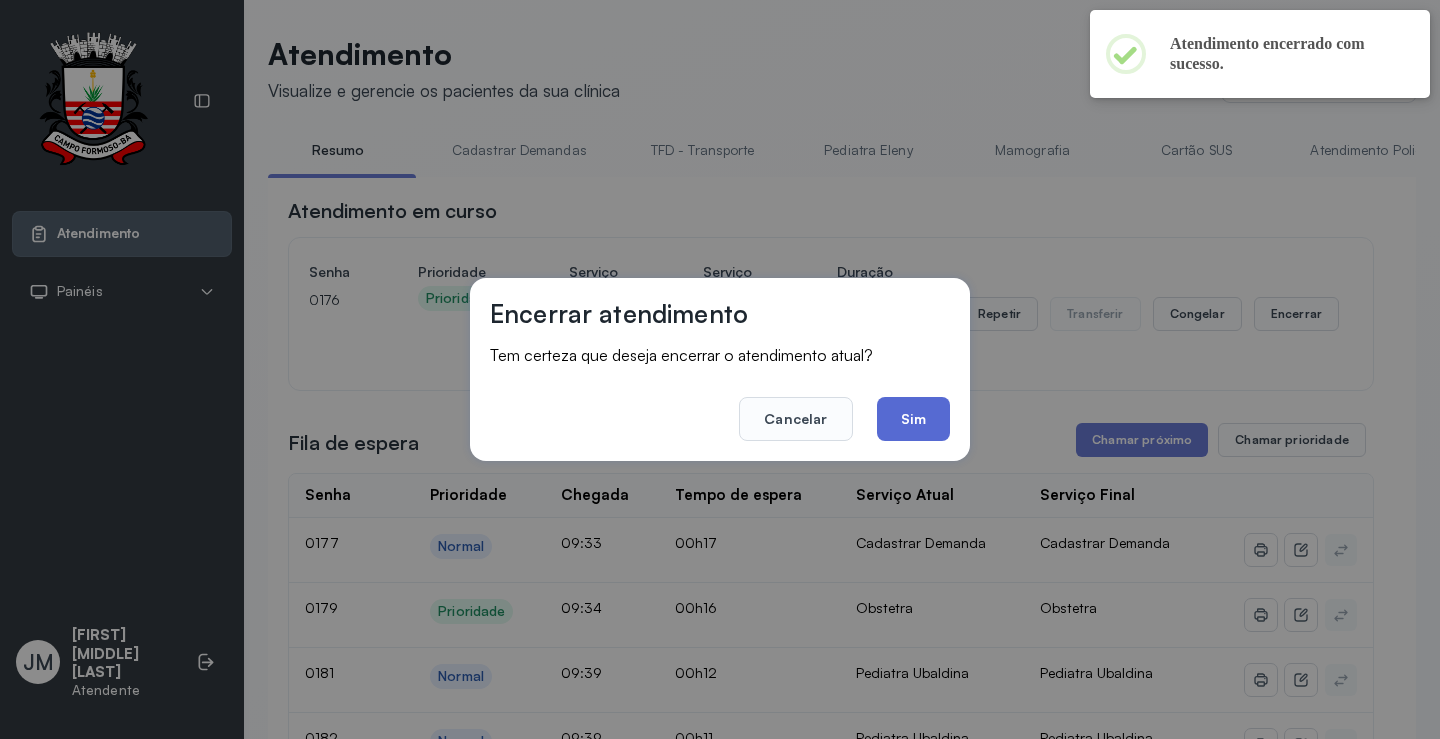 click on "Sim" 